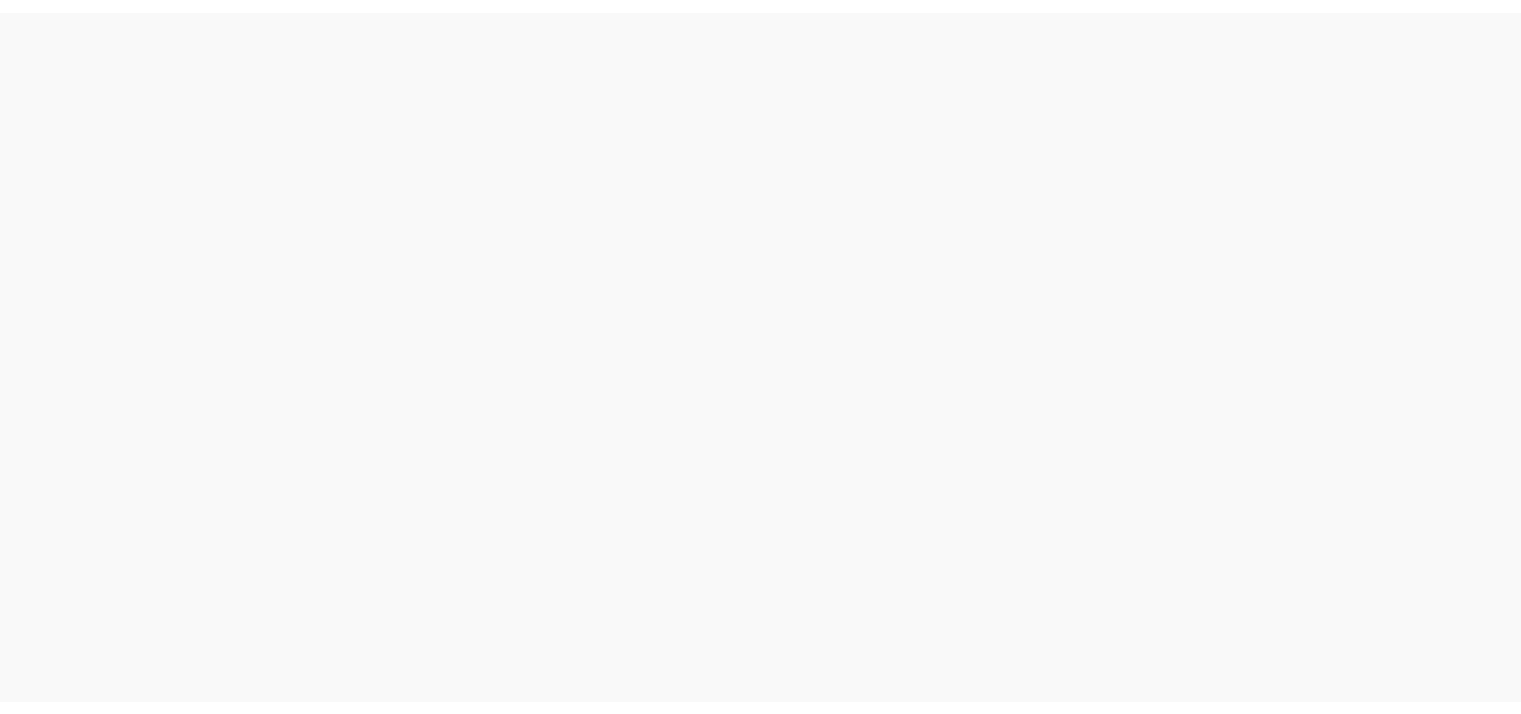 scroll, scrollTop: 0, scrollLeft: 0, axis: both 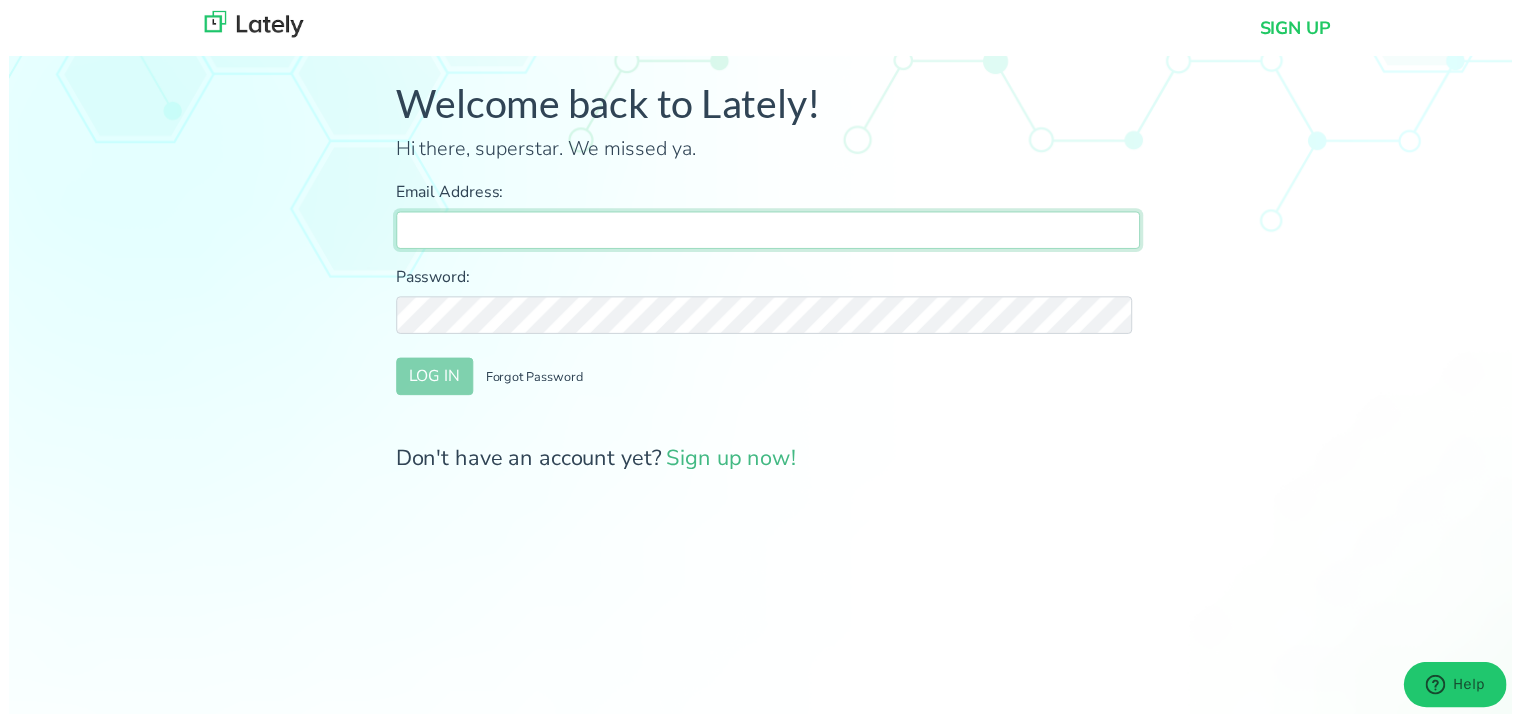 click on "Email Address:" at bounding box center [768, 233] 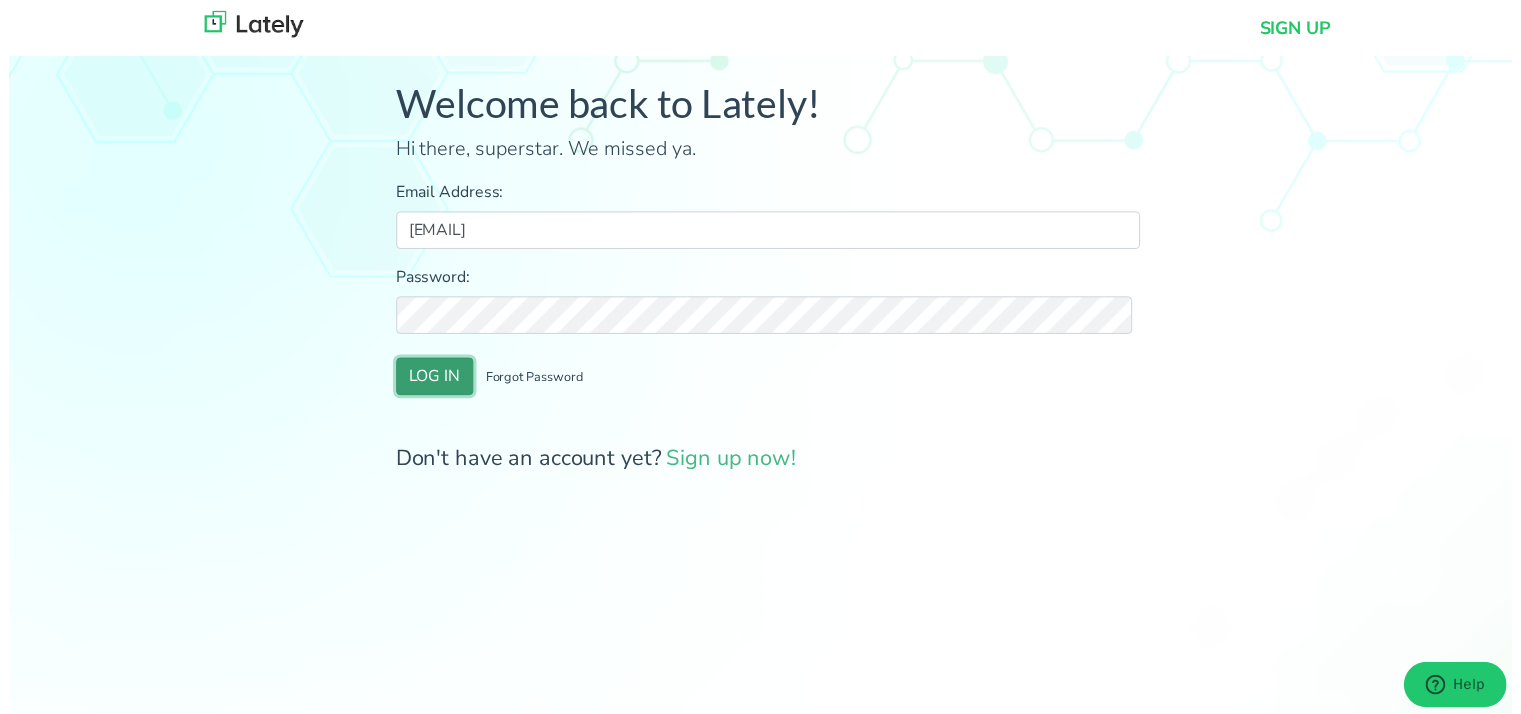 click on "LOG IN" at bounding box center [431, 381] 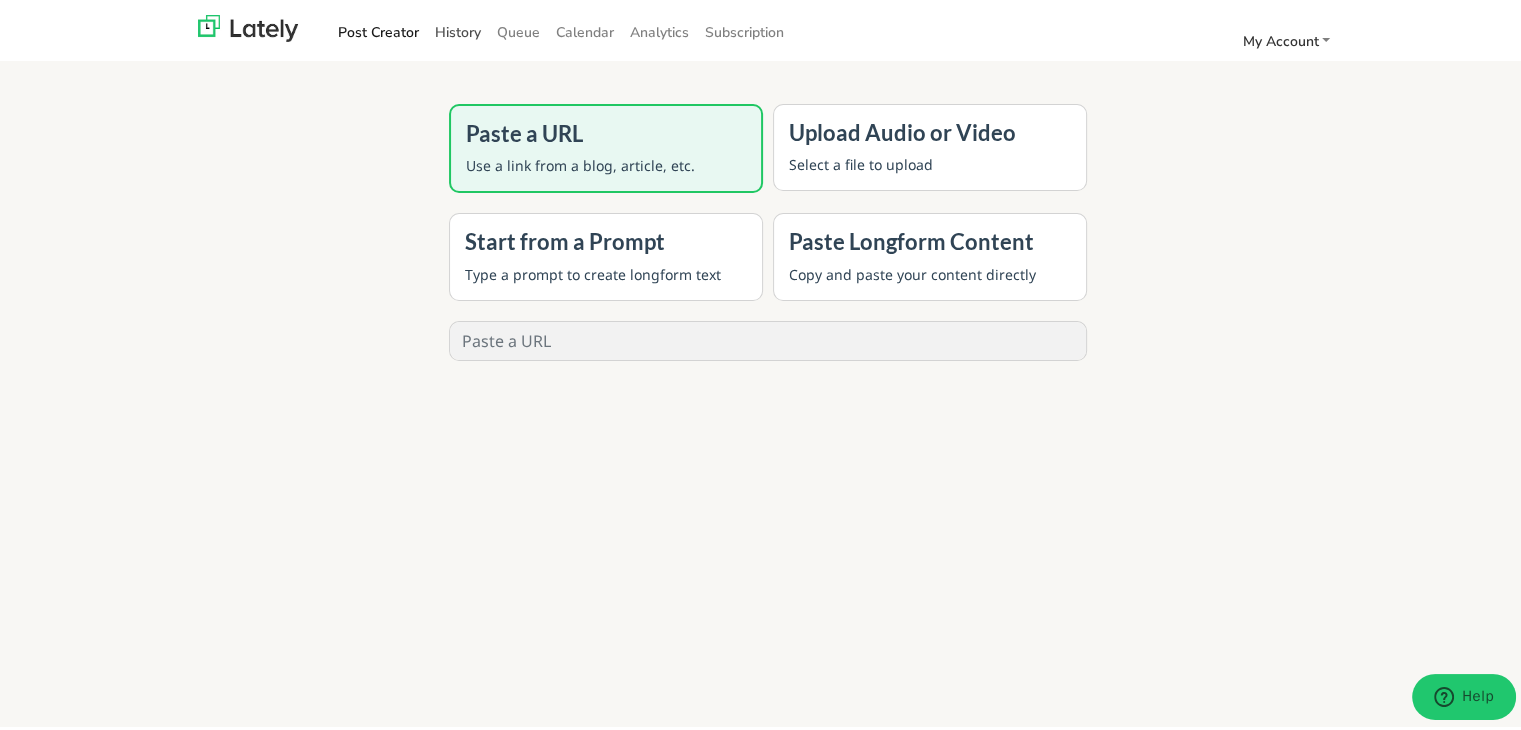 click on "History" at bounding box center [458, 28] 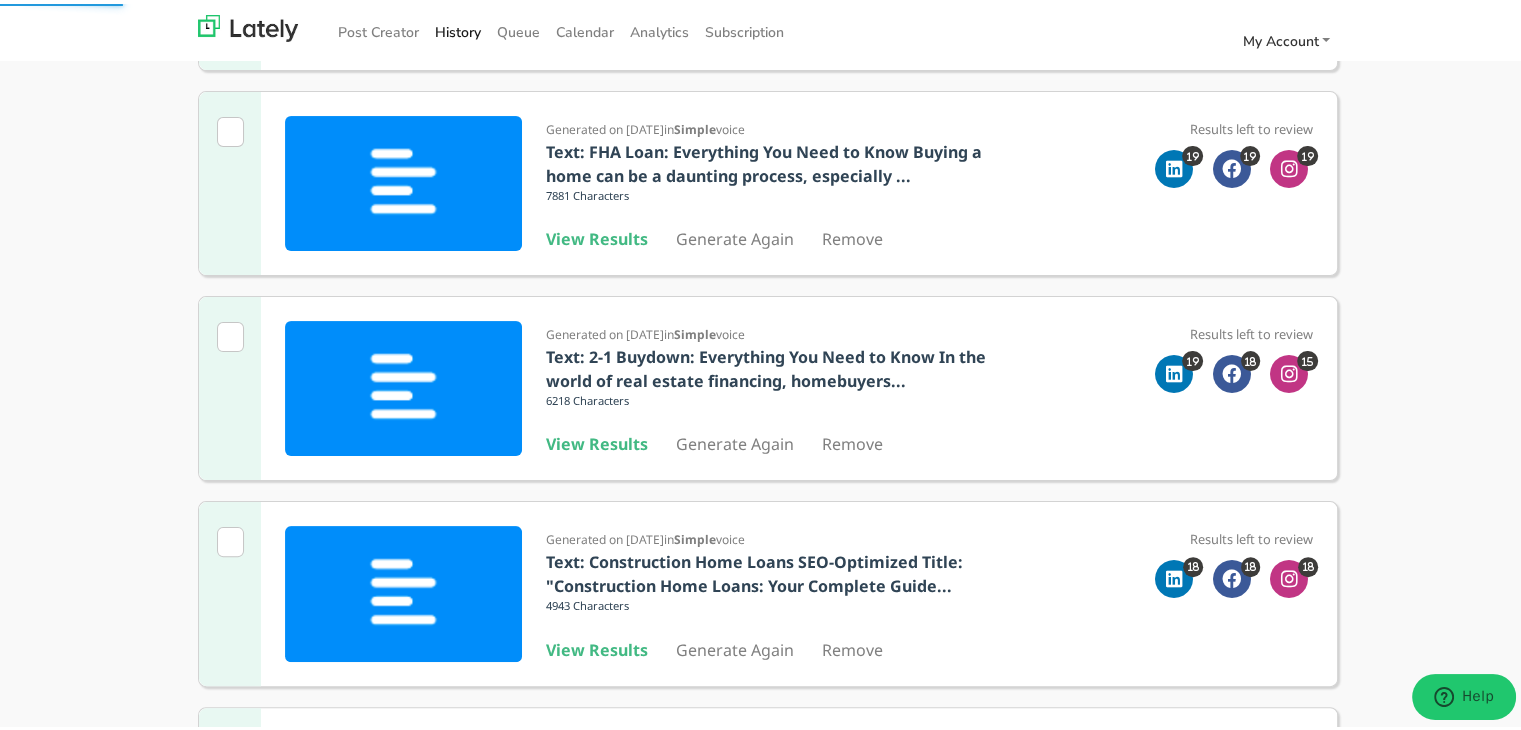 scroll, scrollTop: 500, scrollLeft: 0, axis: vertical 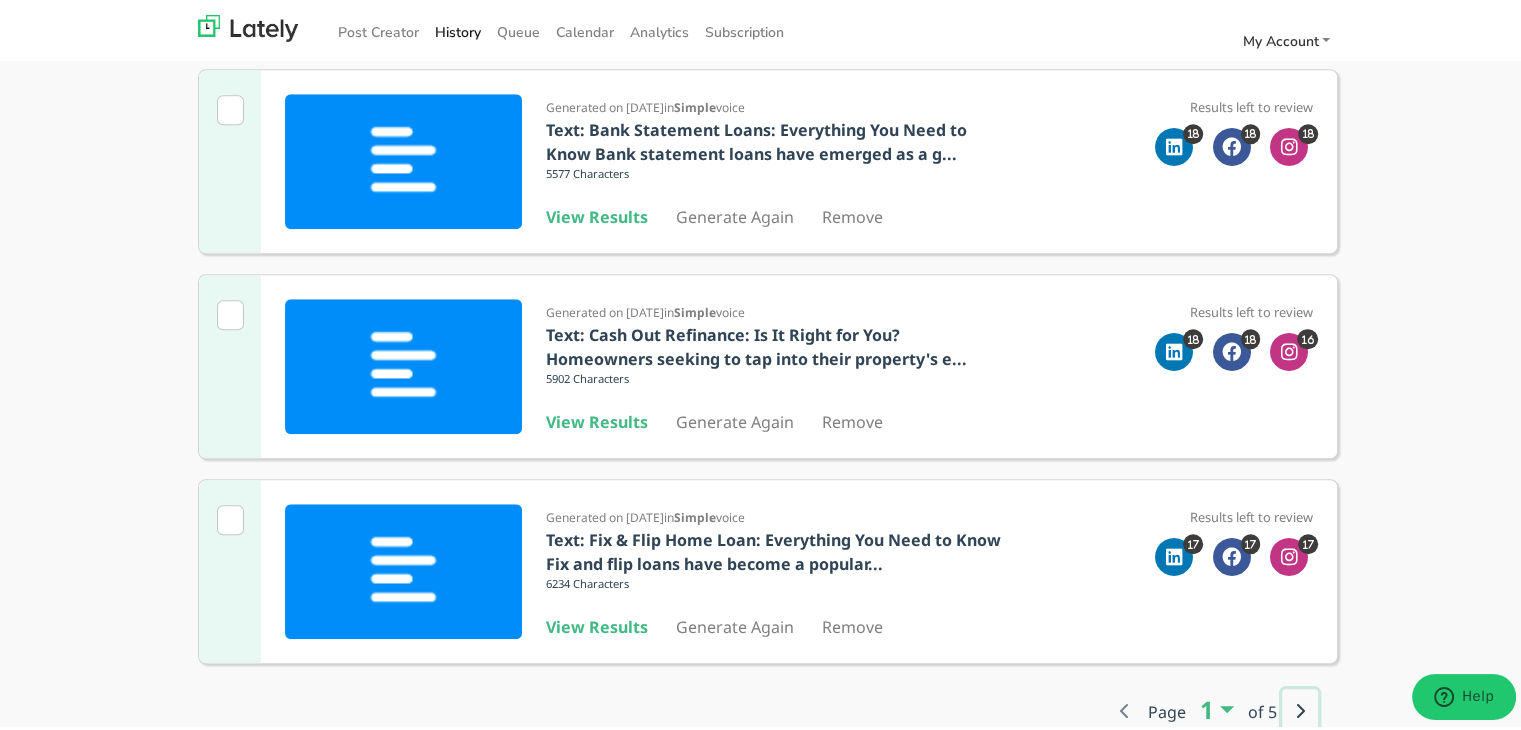 click at bounding box center [1300, 707] 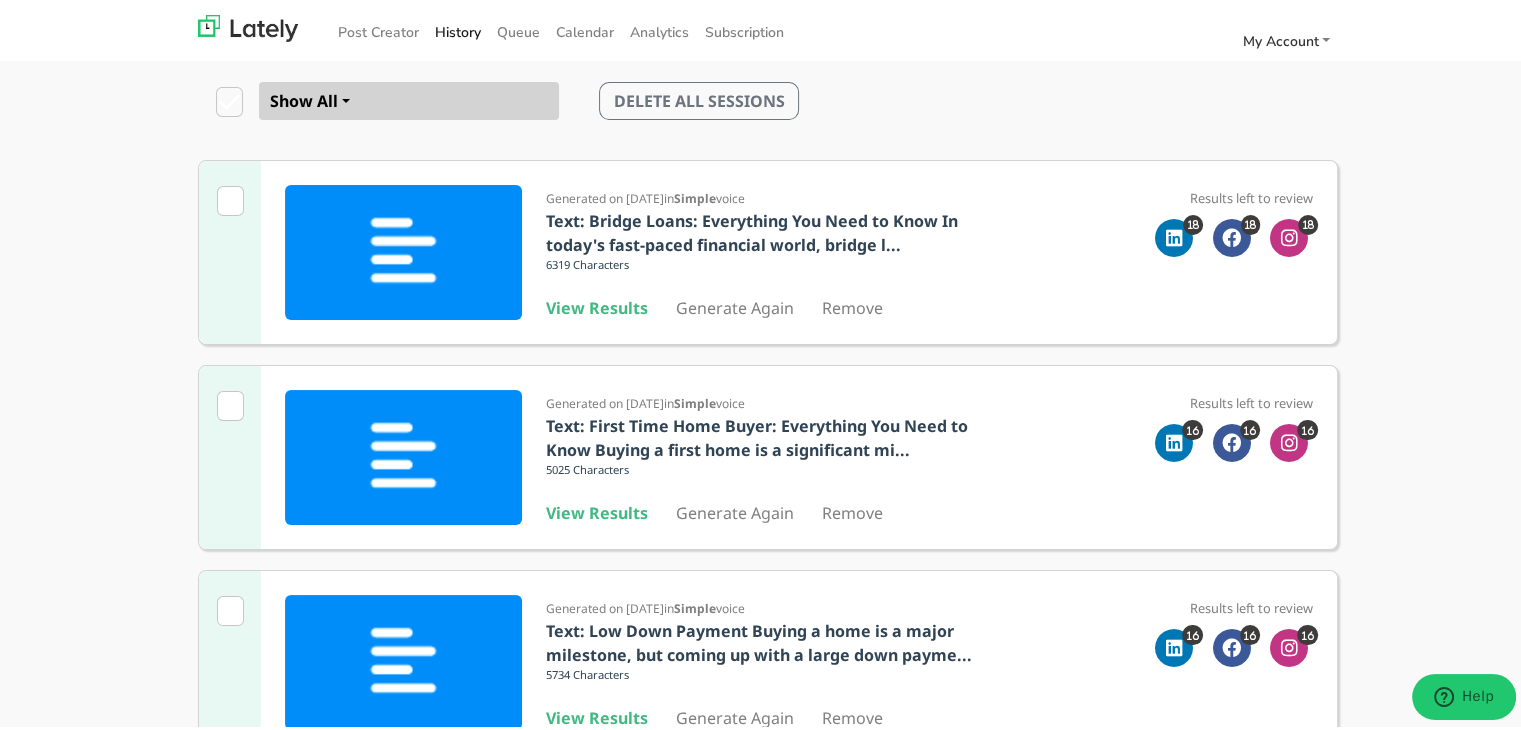 scroll, scrollTop: 52, scrollLeft: 0, axis: vertical 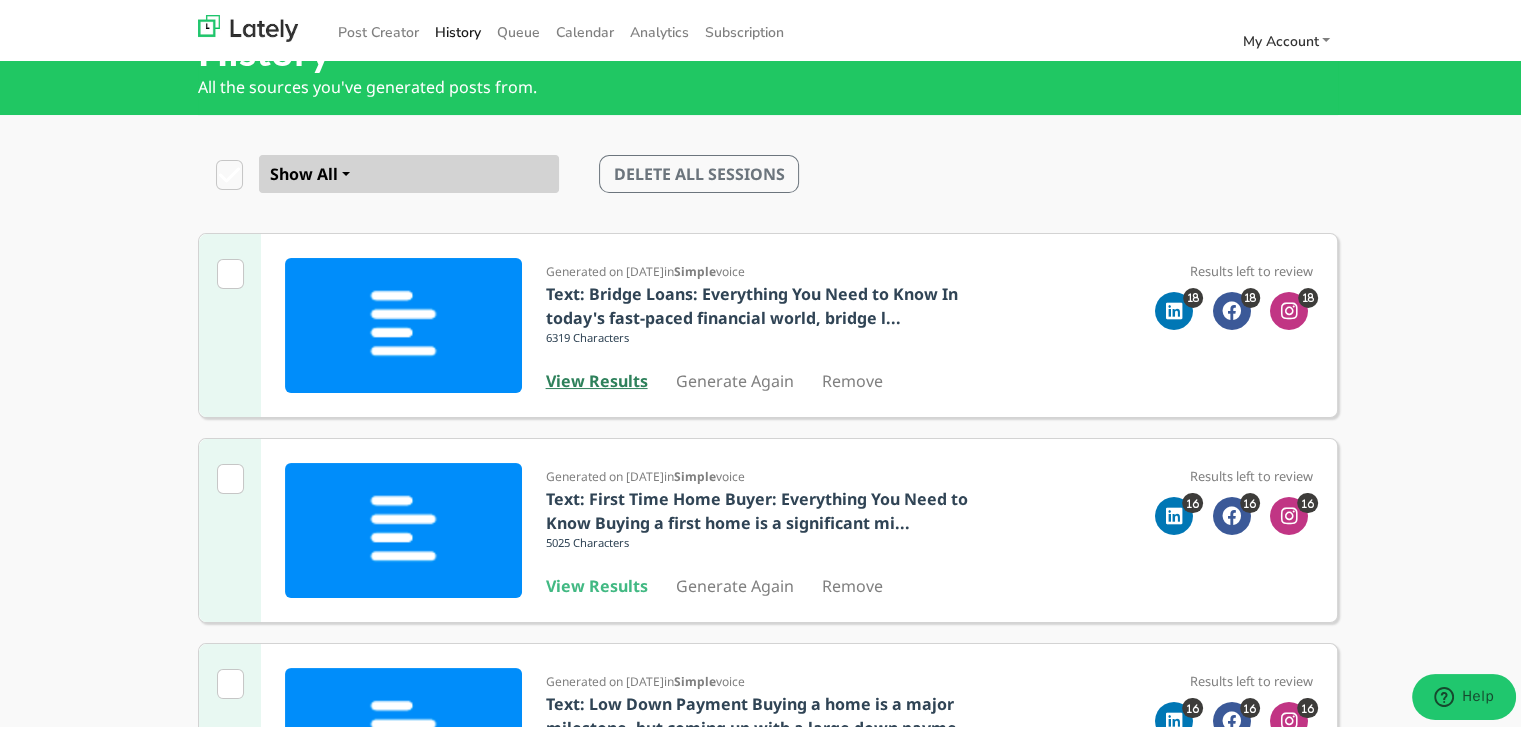 click on "View Results" at bounding box center (597, 377) 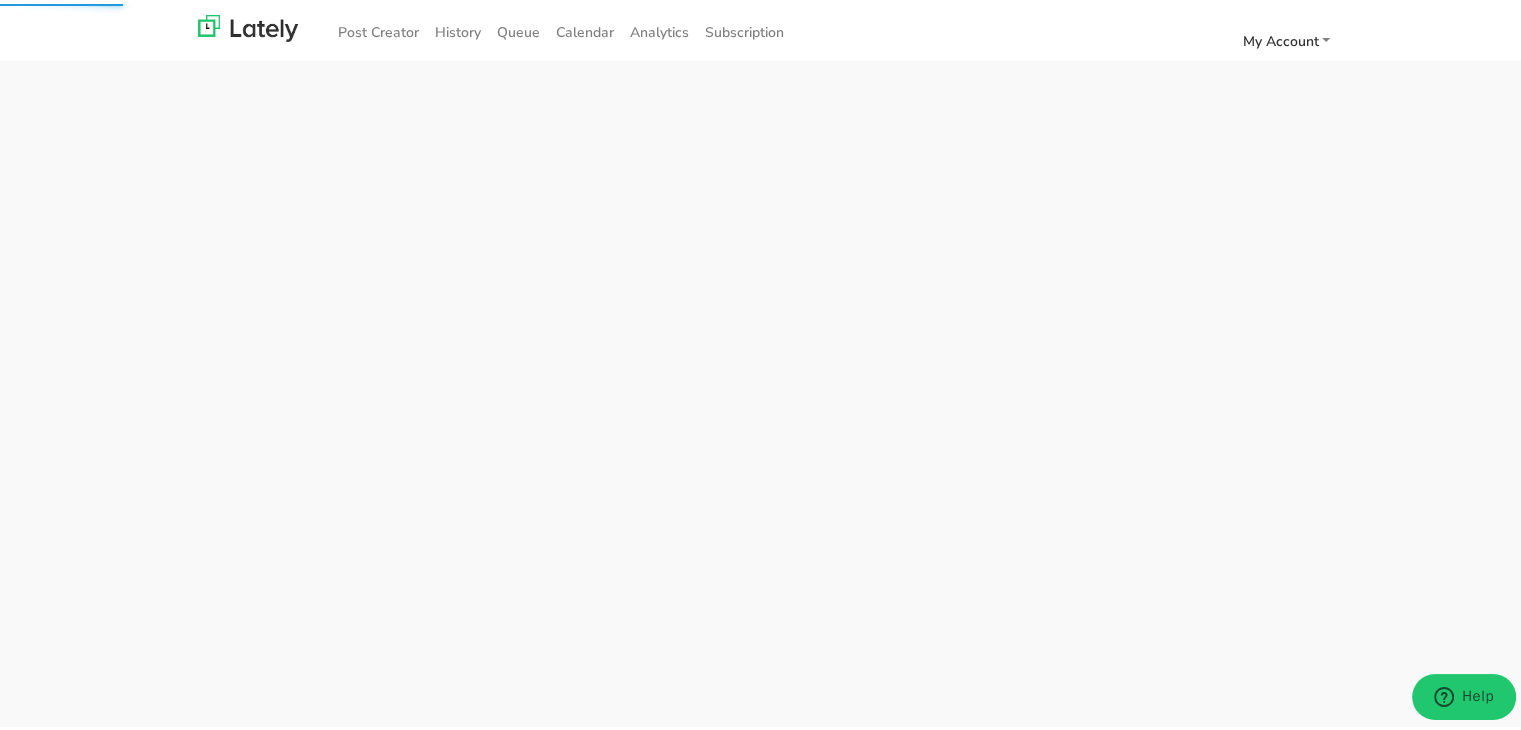 scroll, scrollTop: 0, scrollLeft: 0, axis: both 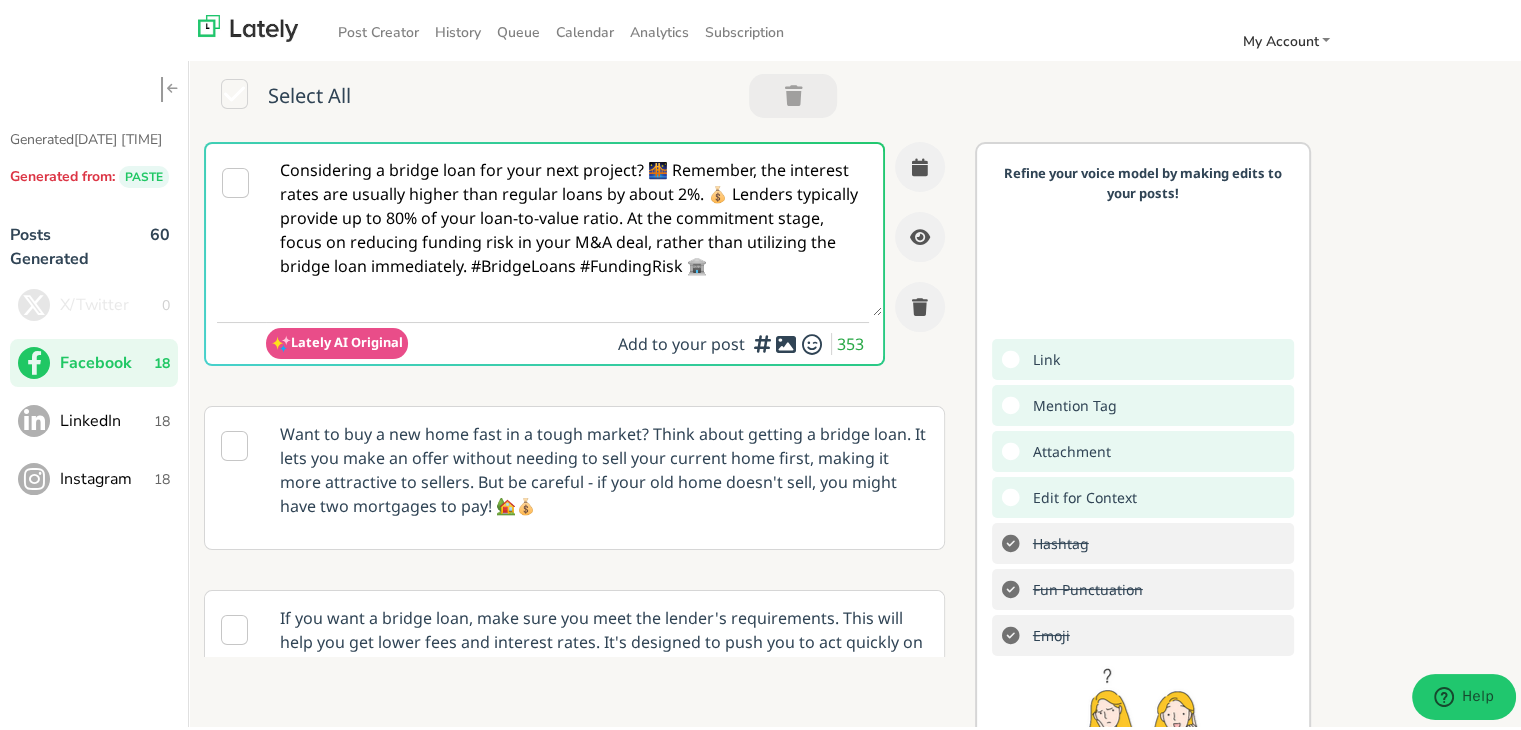 click on "Considering a bridge loan for your next project? 🌉 Remember, the interest rates are usually higher than regular loans by about 2%. 💰 Lenders typically provide up to 80% of your loan-to-value ratio. At the commitment stage, focus on reducing funding risk in your M&A deal, rather than utilizing the bridge loan immediately. #BridgeLoans #FundingRisk 🏦" at bounding box center [574, 226] 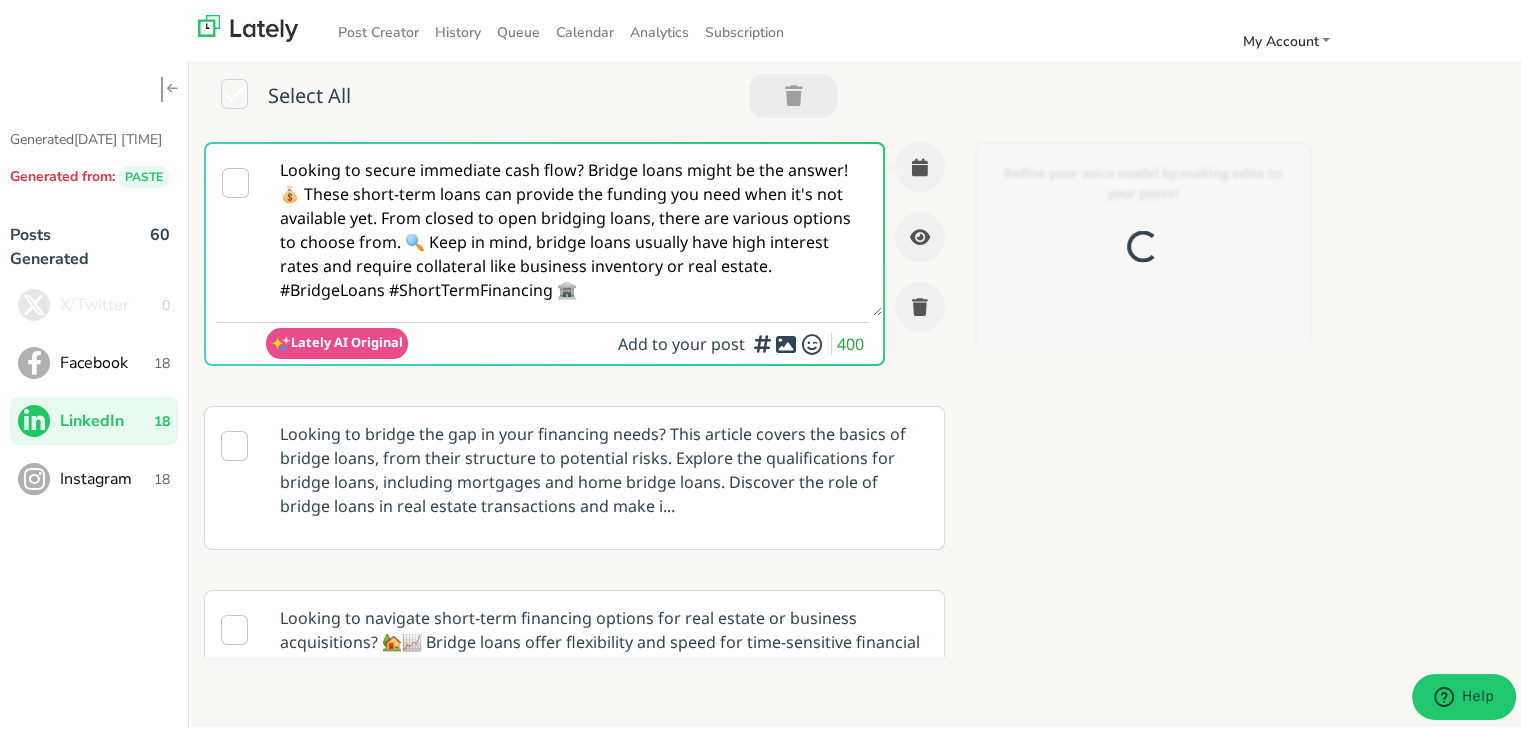 scroll, scrollTop: 0, scrollLeft: 0, axis: both 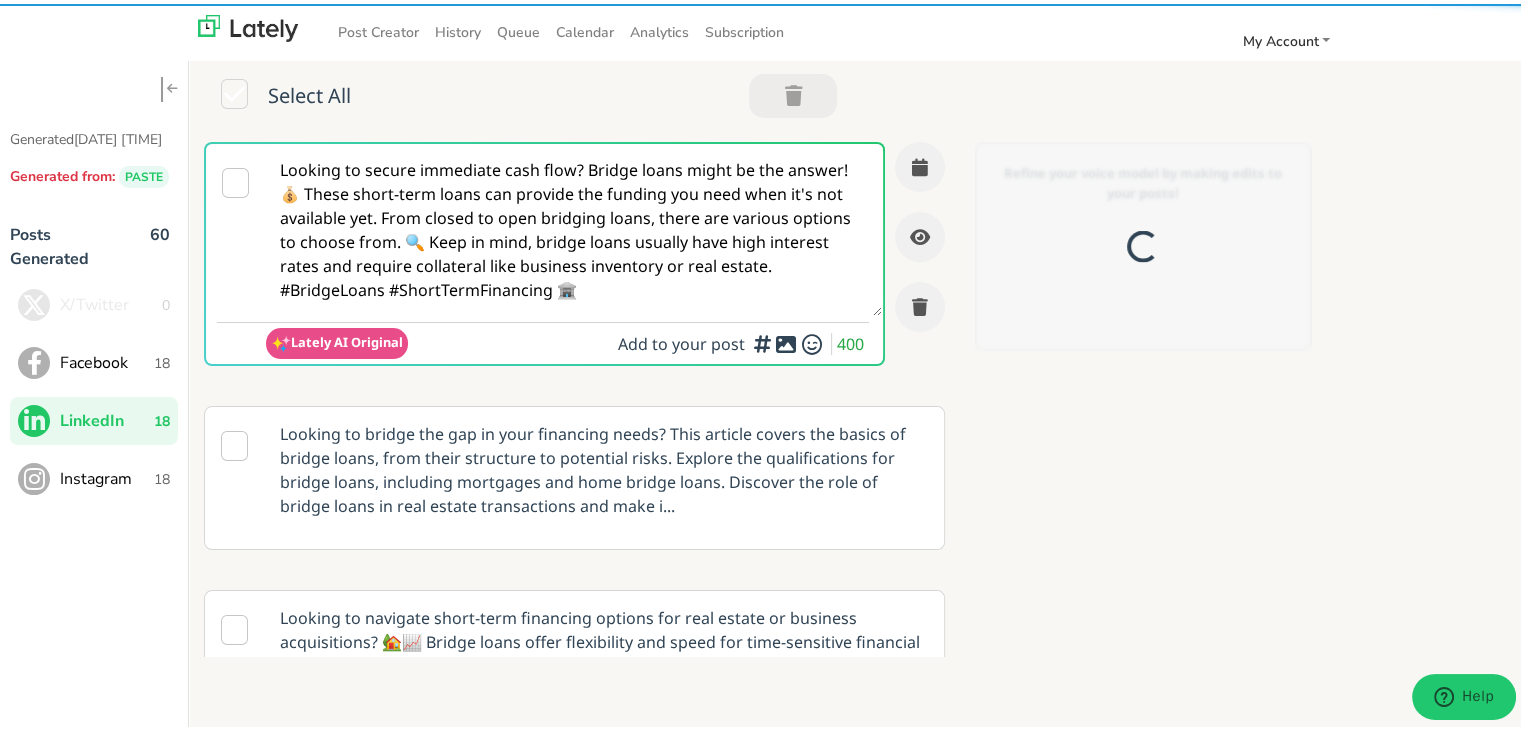 click on "Looking to secure immediate cash flow? Bridge loans might be the answer! 💰 These short-term loans can provide the funding you need when it's not available yet. From closed to open bridging loans, there are various options to choose from. 🔍 Keep in mind, bridge loans usually have high interest rates and require collateral like business inventory or real estate. #BridgeLoans #ShortTermFinancing 🏦" at bounding box center [574, 226] 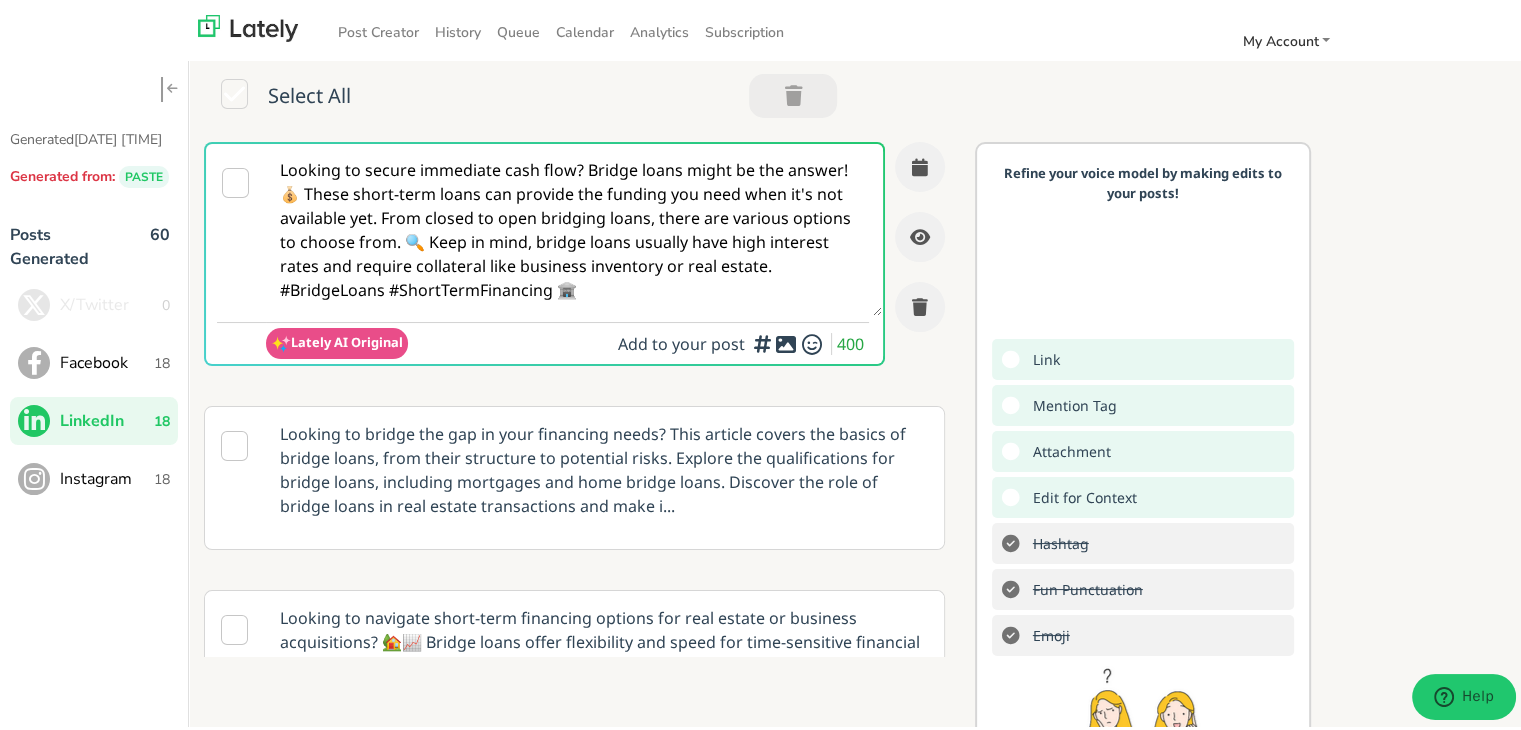 click on "Instagram" at bounding box center [111, 301] 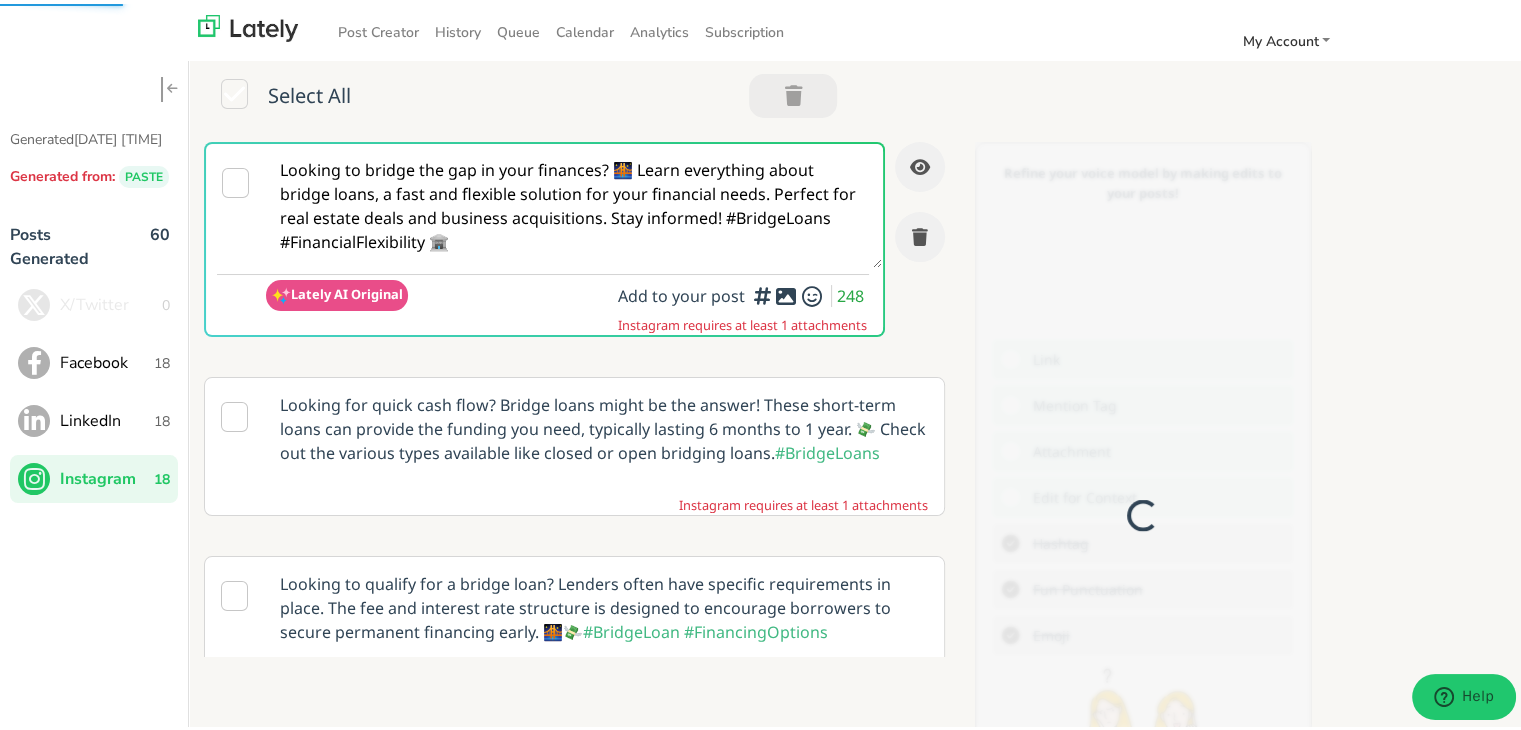 scroll, scrollTop: 0, scrollLeft: 0, axis: both 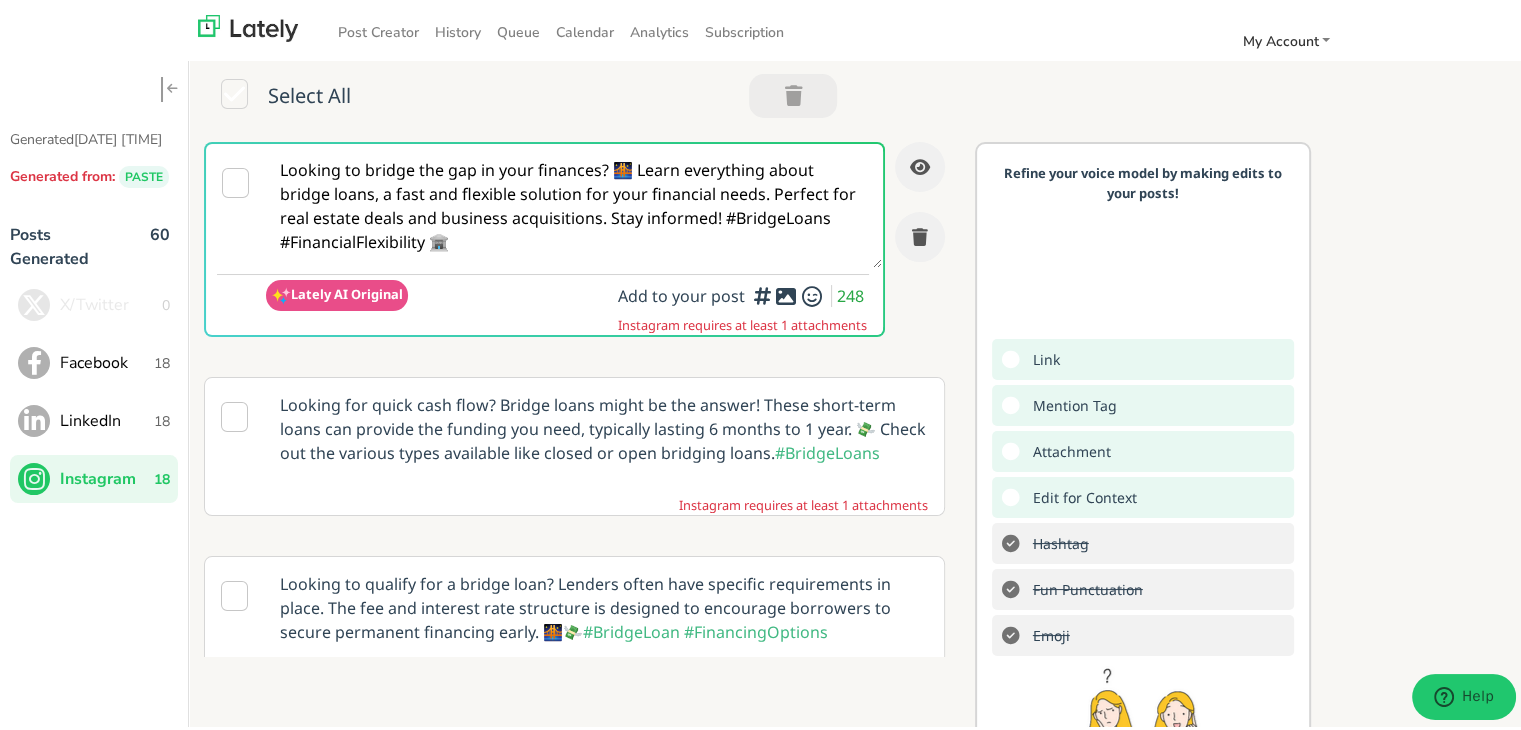 click on "Looking to bridge the gap in your finances? 🌉 Learn everything about bridge loans, a fast and flexible solution for your financial needs. Perfect for real estate deals and business acquisitions. Stay informed! #BridgeLoans #FinancialFlexibility 🏦" at bounding box center (574, 202) 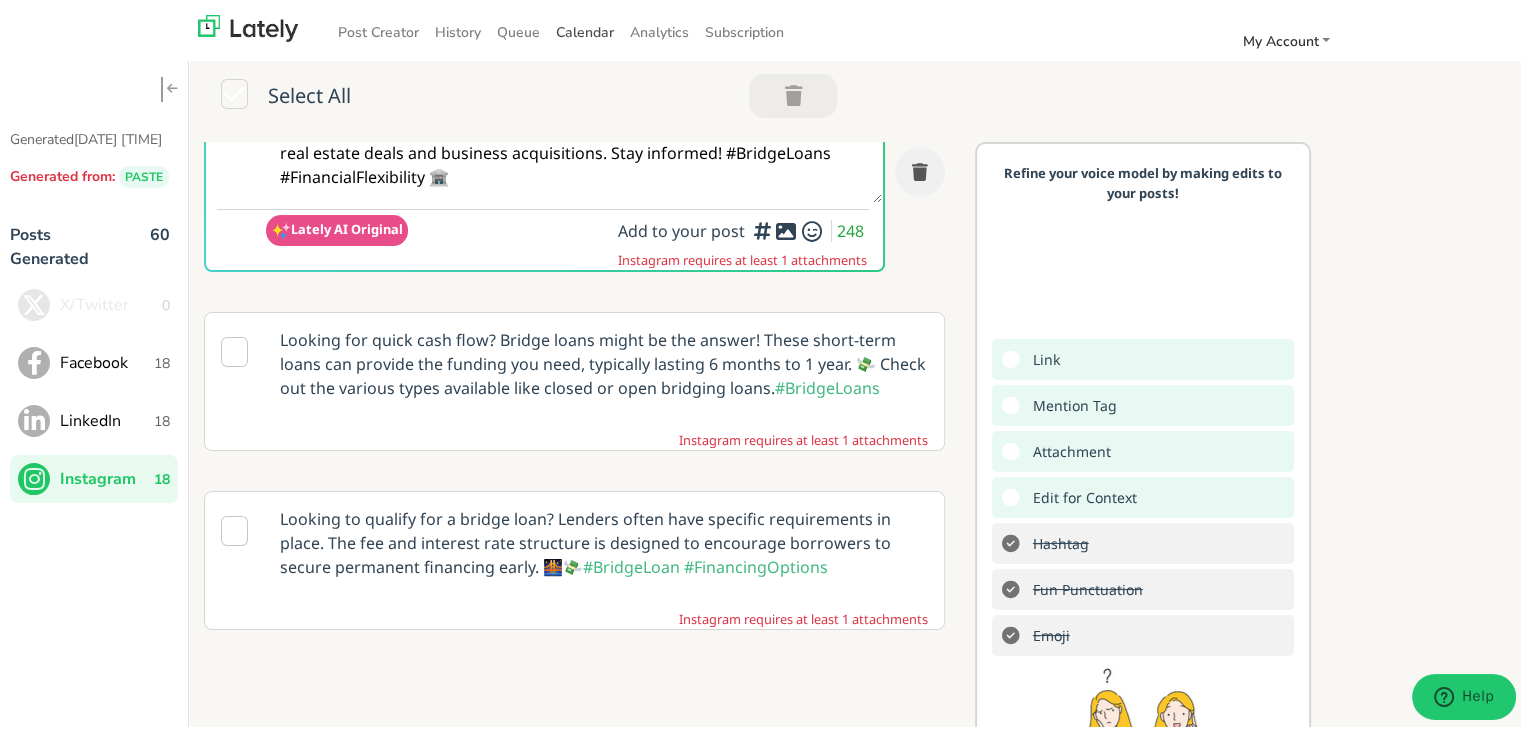 scroll, scrollTop: 100, scrollLeft: 0, axis: vertical 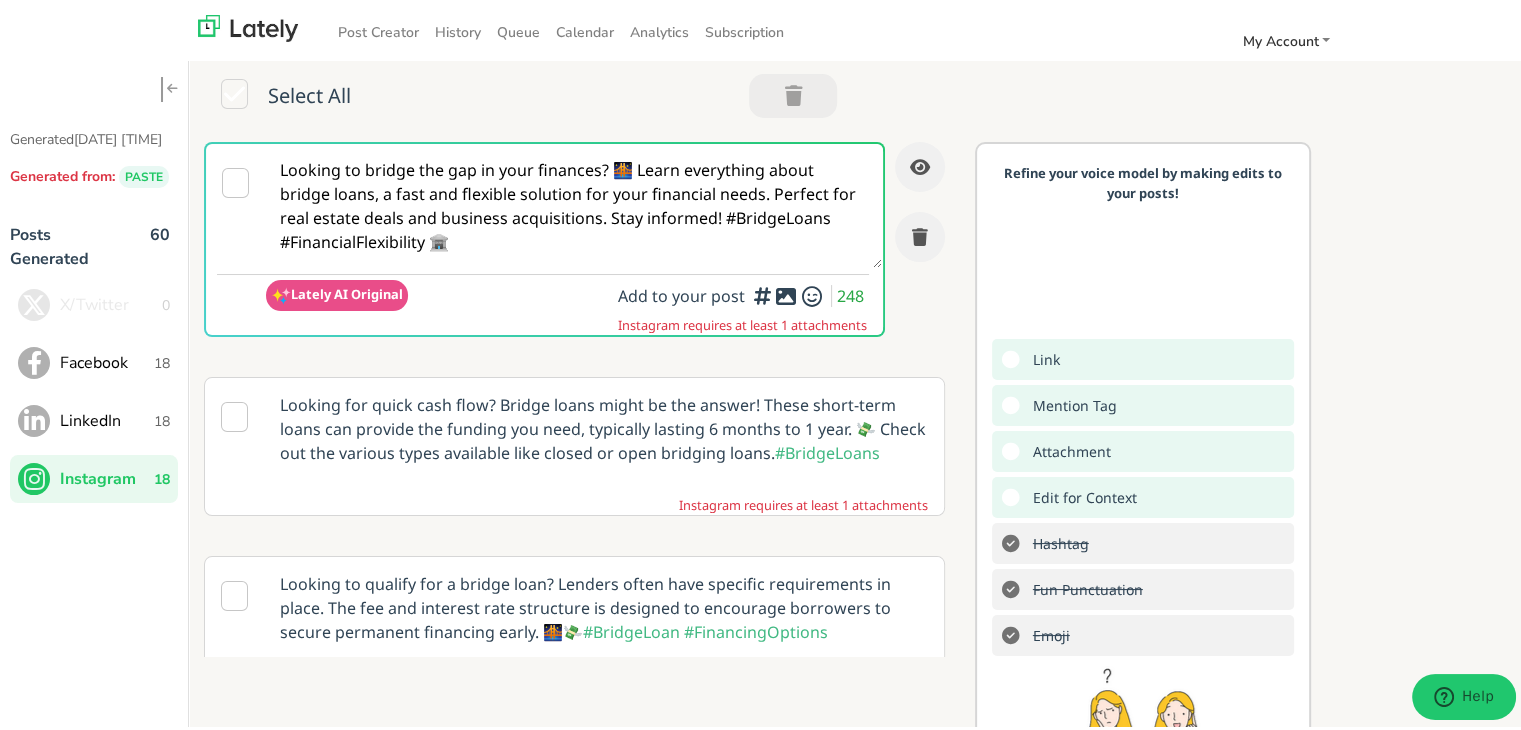 click on "Facebook" at bounding box center [111, 301] 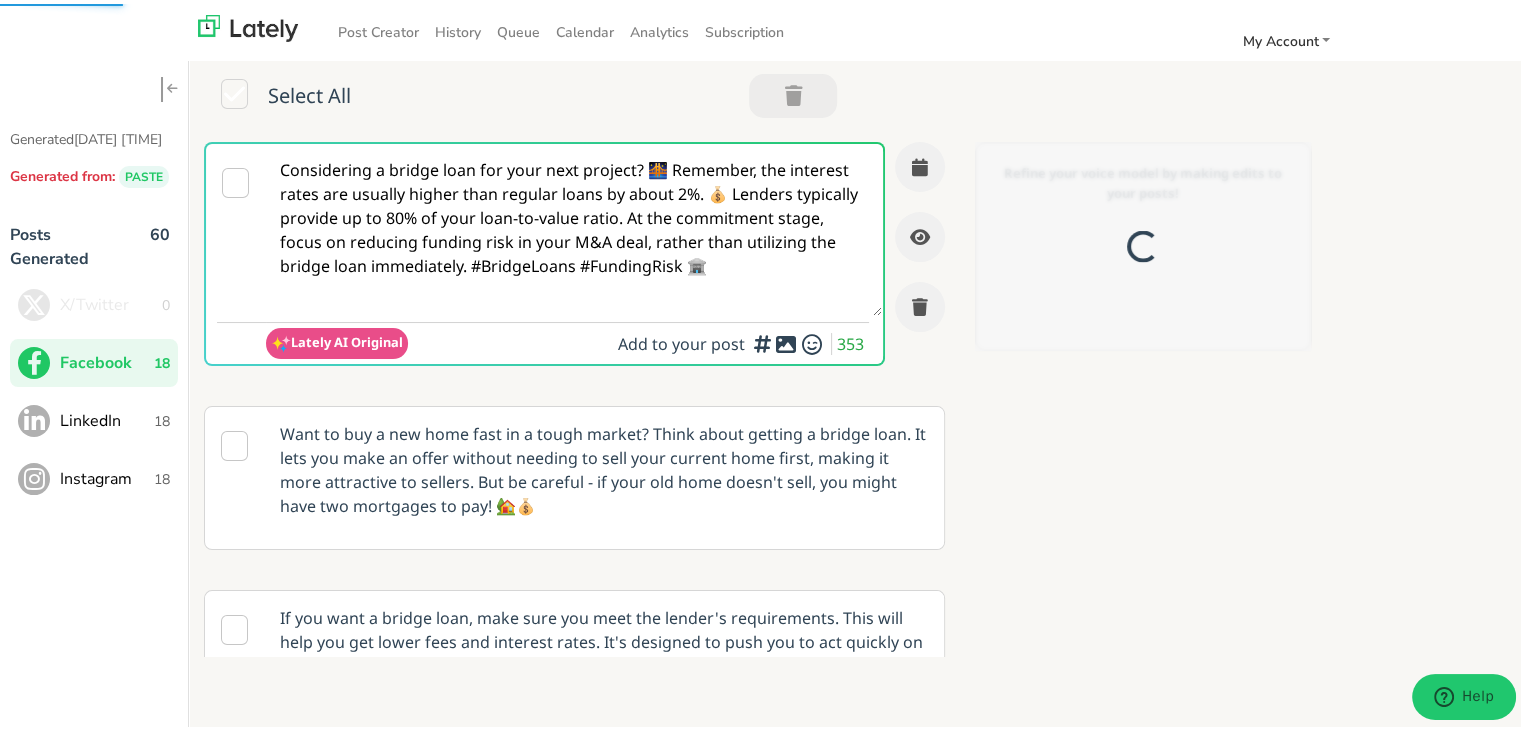 scroll, scrollTop: 0, scrollLeft: 0, axis: both 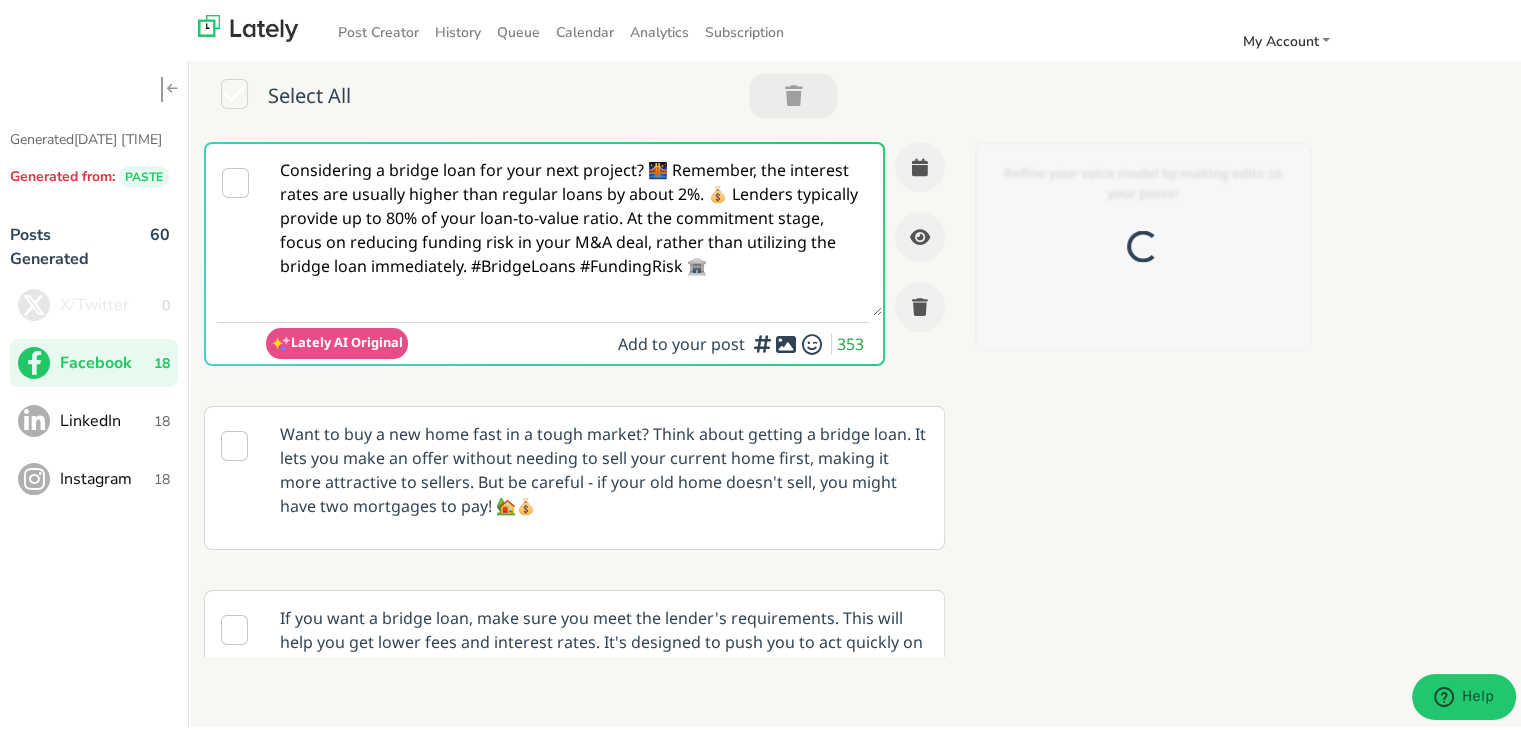 click on "Considering a bridge loan for your next project? 🌉 Remember, the interest rates are usually higher than regular loans by about 2%. 💰 Lenders typically provide up to 80% of your loan-to-value ratio. At the commitment stage, focus on reducing funding risk in your M&A deal, rather than utilizing the bridge loan immediately. #BridgeLoans #FundingRisk 🏦" at bounding box center (574, 226) 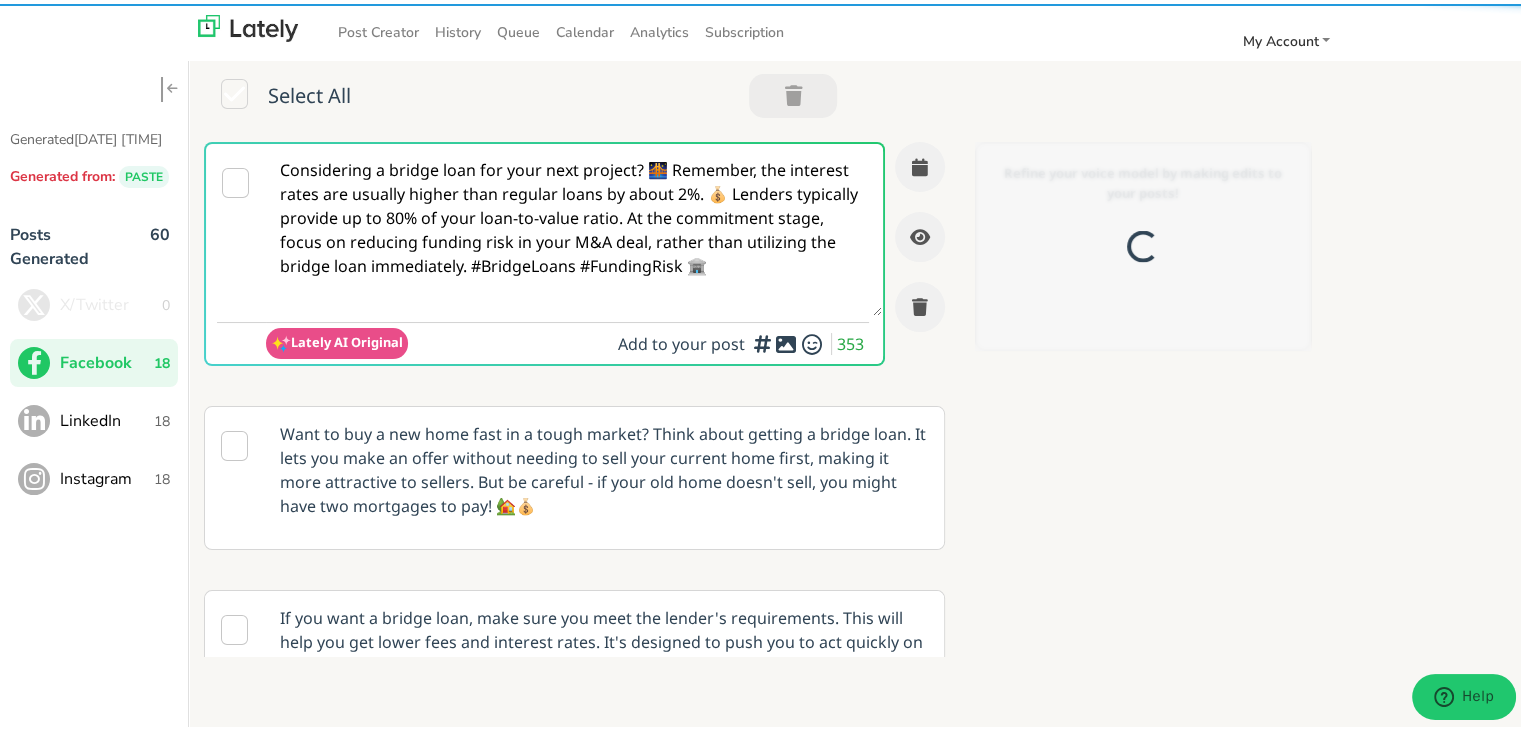 click on "Considering a bridge loan for your next project? 🌉 Remember, the interest rates are usually higher than regular loans by about 2%. 💰 Lenders typically provide up to 80% of your loan-to-value ratio. At the commitment stage, focus on reducing funding risk in your M&A deal, rather than utilizing the bridge loan immediately. #BridgeLoans #FundingRisk 🏦" at bounding box center [574, 226] 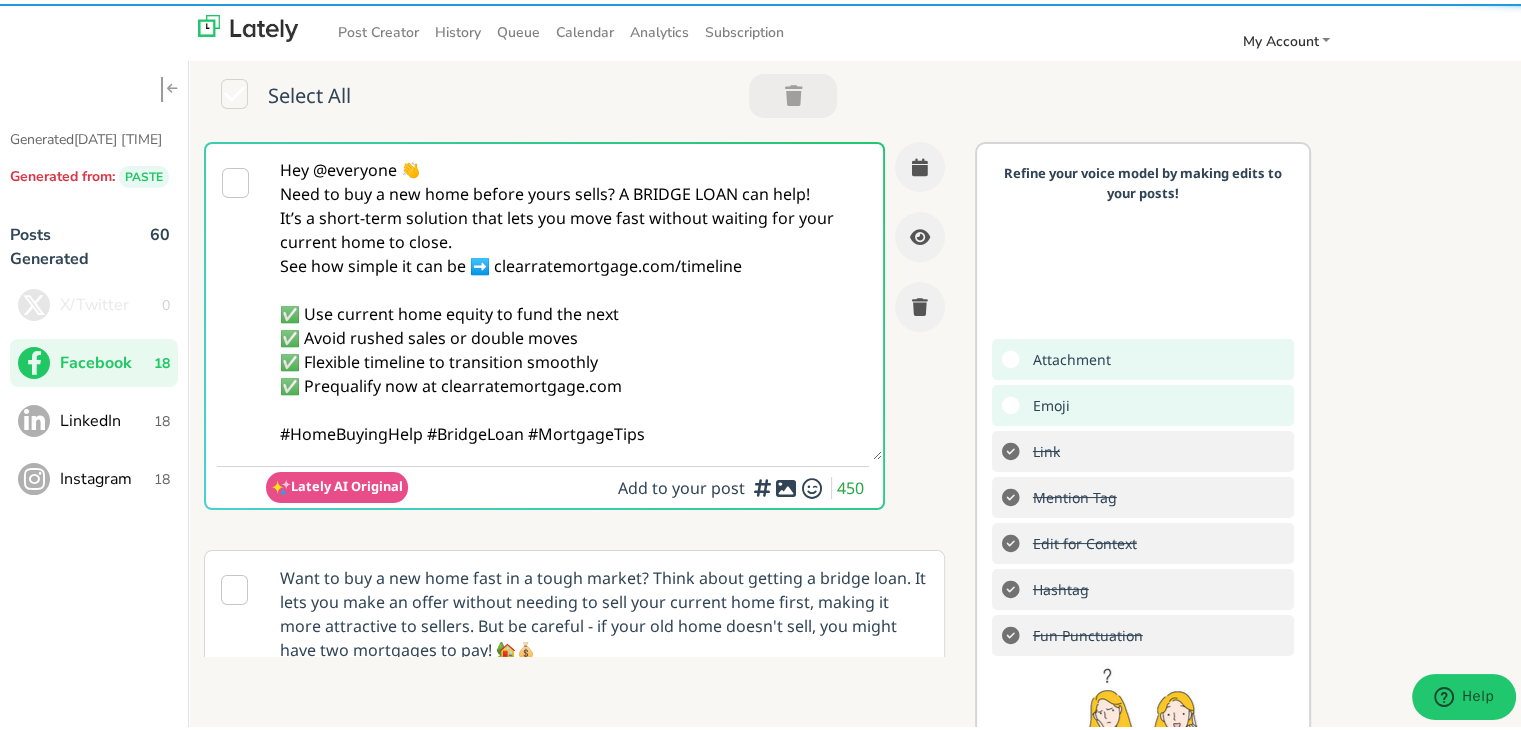 click on "Hey @everyone 👋
Need to buy a new home before yours sells? A BRIDGE LOAN can help!
It’s a short-term solution that lets you move fast without waiting for your current home to close.
See how simple it can be ➡️ clearratemortgage.com/timeline
✅ Use current home equity to fund the next
✅ Avoid rushed sales or double moves
✅ Flexible timeline to transition smoothly
✅ Prequalify now at clearratemortgage.com
#HomeBuyingHelp #BridgeLoan #MortgageTips" at bounding box center [574, 298] 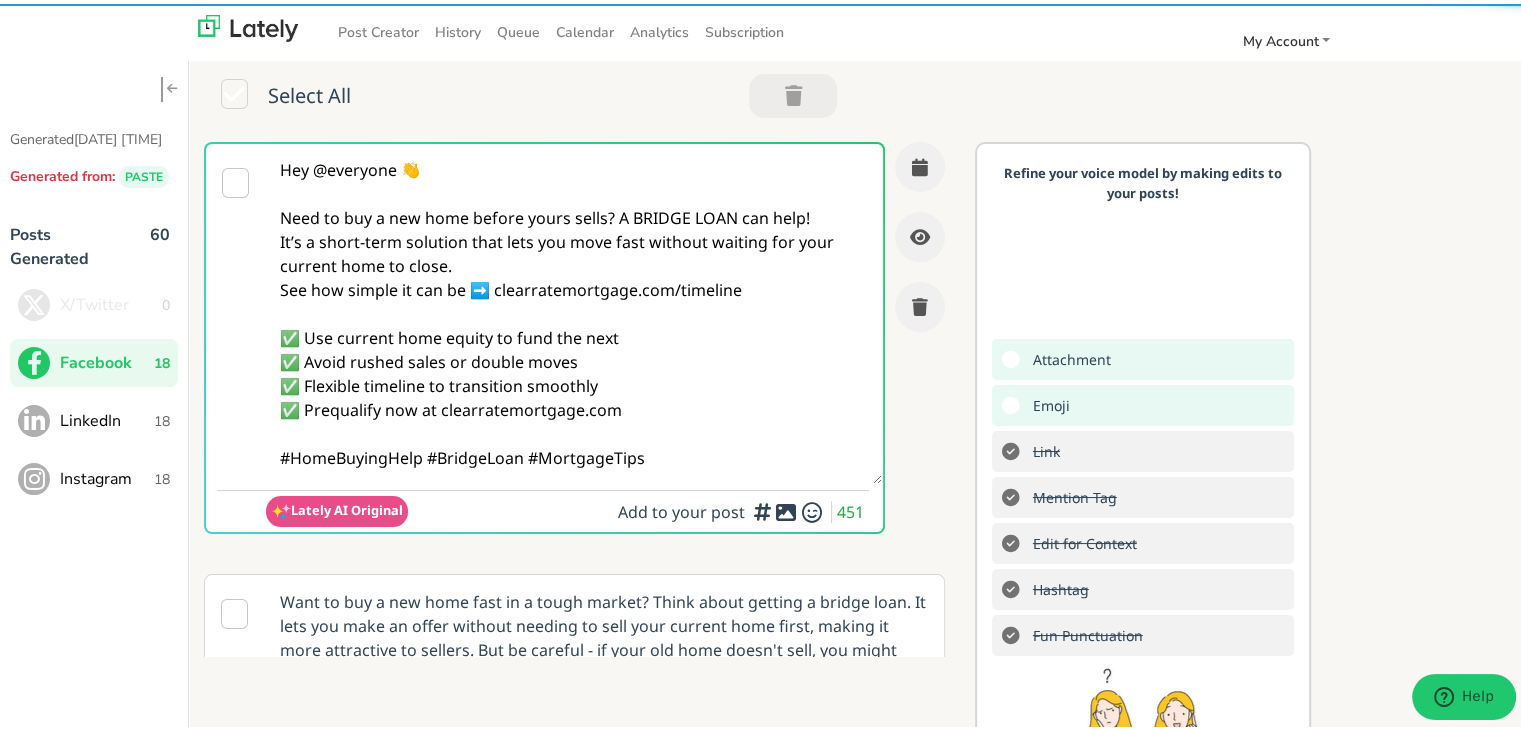 click on "Hey @everyone 👋
Need to buy a new home before yours sells? A BRIDGE LOAN can help!
It’s a short-term solution that lets you move fast without waiting for your current home to close.
See how simple it can be ➡️ clearratemortgage.com/timeline
✅ Use current home equity to fund the next
✅ Avoid rushed sales or double moves
✅ Flexible timeline to transition smoothly
✅ Prequalify now at clearratemortgage.com
#HomeBuyingHelp #BridgeLoan #MortgageTips" at bounding box center [574, 310] 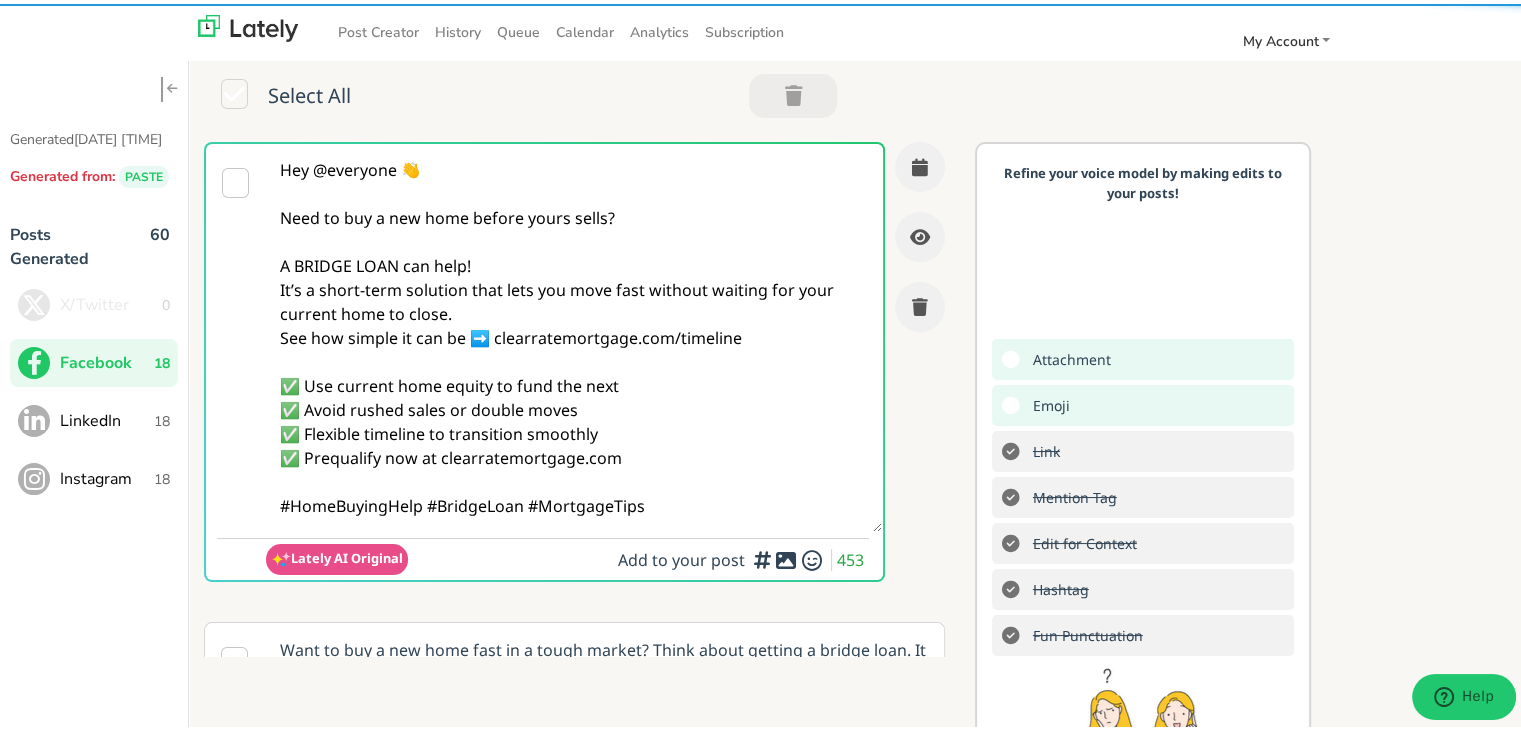 click on "Hey @everyone 👋
Need to buy a new home before yours sells?
A BRIDGE LOAN can help!
It’s a short-term solution that lets you move fast without waiting for your current home to close.
See how simple it can be ➡️ clearratemortgage.com/timeline
✅ Use current home equity to fund the next
✅ Avoid rushed sales or double moves
✅ Flexible timeline to transition smoothly
✅ Prequalify now at clearratemortgage.com
#HomeBuyingHelp #BridgeLoan #MortgageTips" at bounding box center (574, 334) 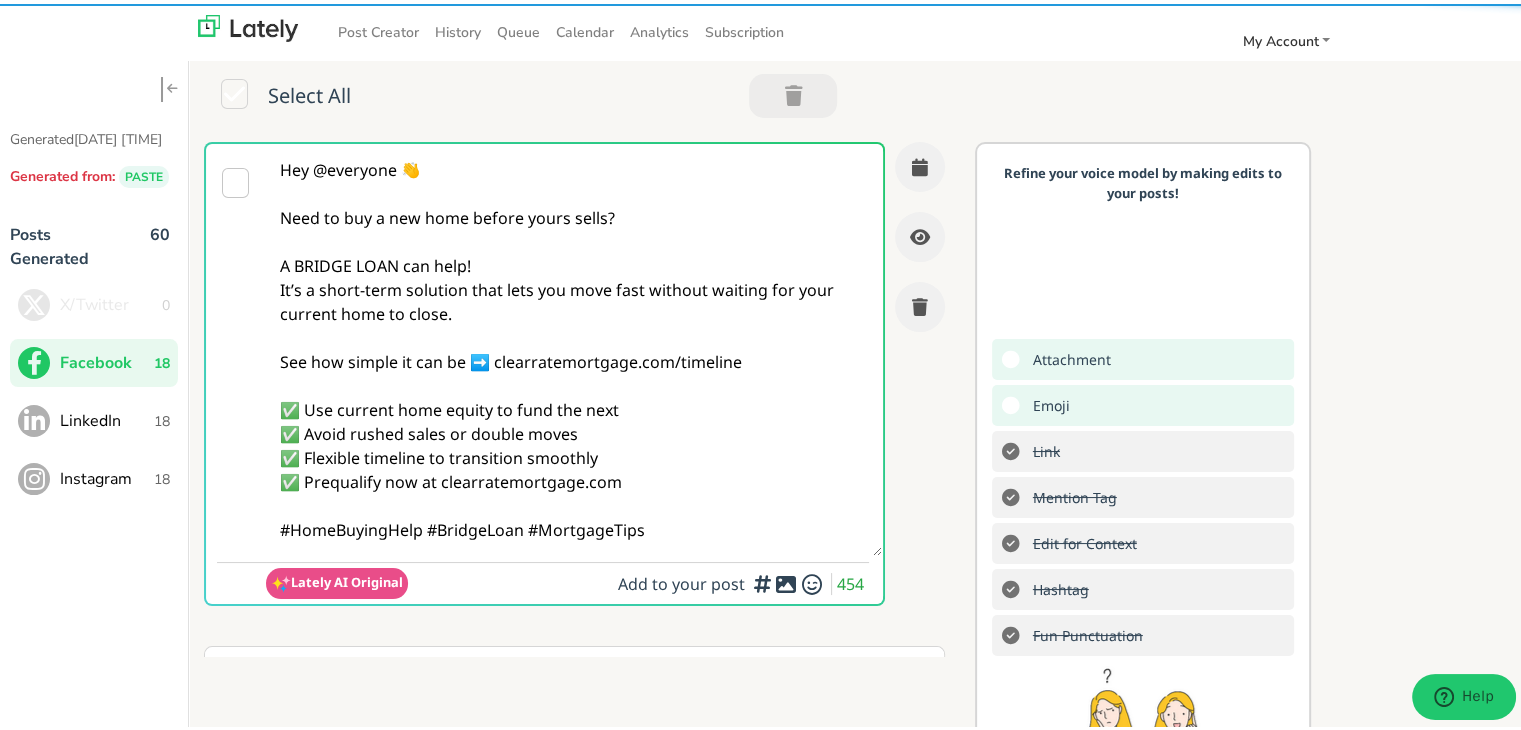 click on "Hey @everyone 👋
Need to buy a new home before yours sells?
A BRIDGE LOAN can help!
It’s a short-term solution that lets you move fast without waiting for your current home to close.
See how simple it can be ➡️ clearratemortgage.com/timeline
✅ Use current home equity to fund the next
✅ Avoid rushed sales or double moves
✅ Flexible timeline to transition smoothly
✅ Prequalify now at clearratemortgage.com
#HomeBuyingHelp #BridgeLoan #MortgageTips" at bounding box center (574, 346) 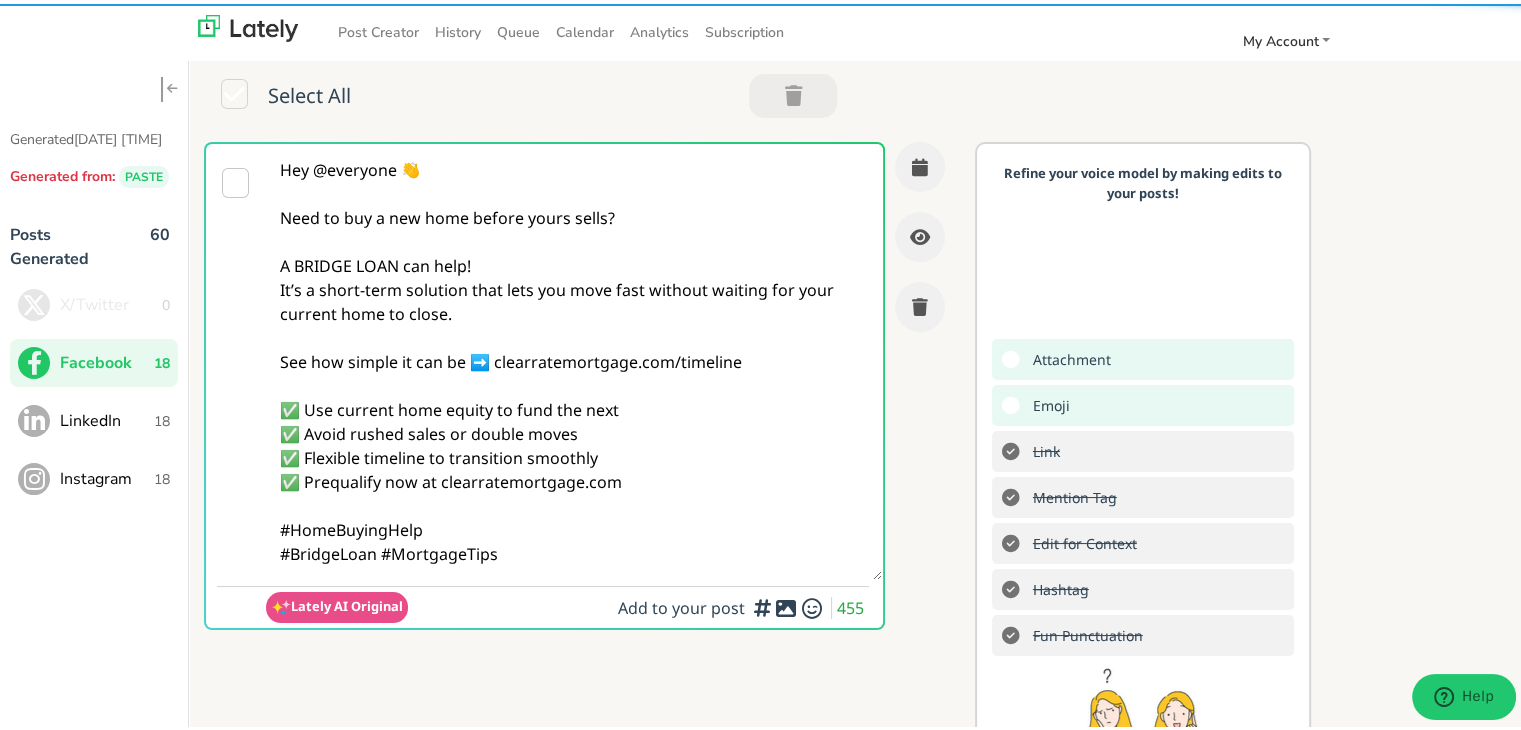 click on "Hey @everyone 👋
Need to buy a new home before yours sells?
A BRIDGE LOAN can help!
It’s a short-term solution that lets you move fast without waiting for your current home to close.
See how simple it can be ➡️ clearratemortgage.com/timeline
✅ Use current home equity to fund the next
✅ Avoid rushed sales or double moves
✅ Flexible timeline to transition smoothly
✅ Prequalify now at clearratemortgage.com
#HomeBuyingHelp
#BridgeLoan #MortgageTips" at bounding box center [574, 358] 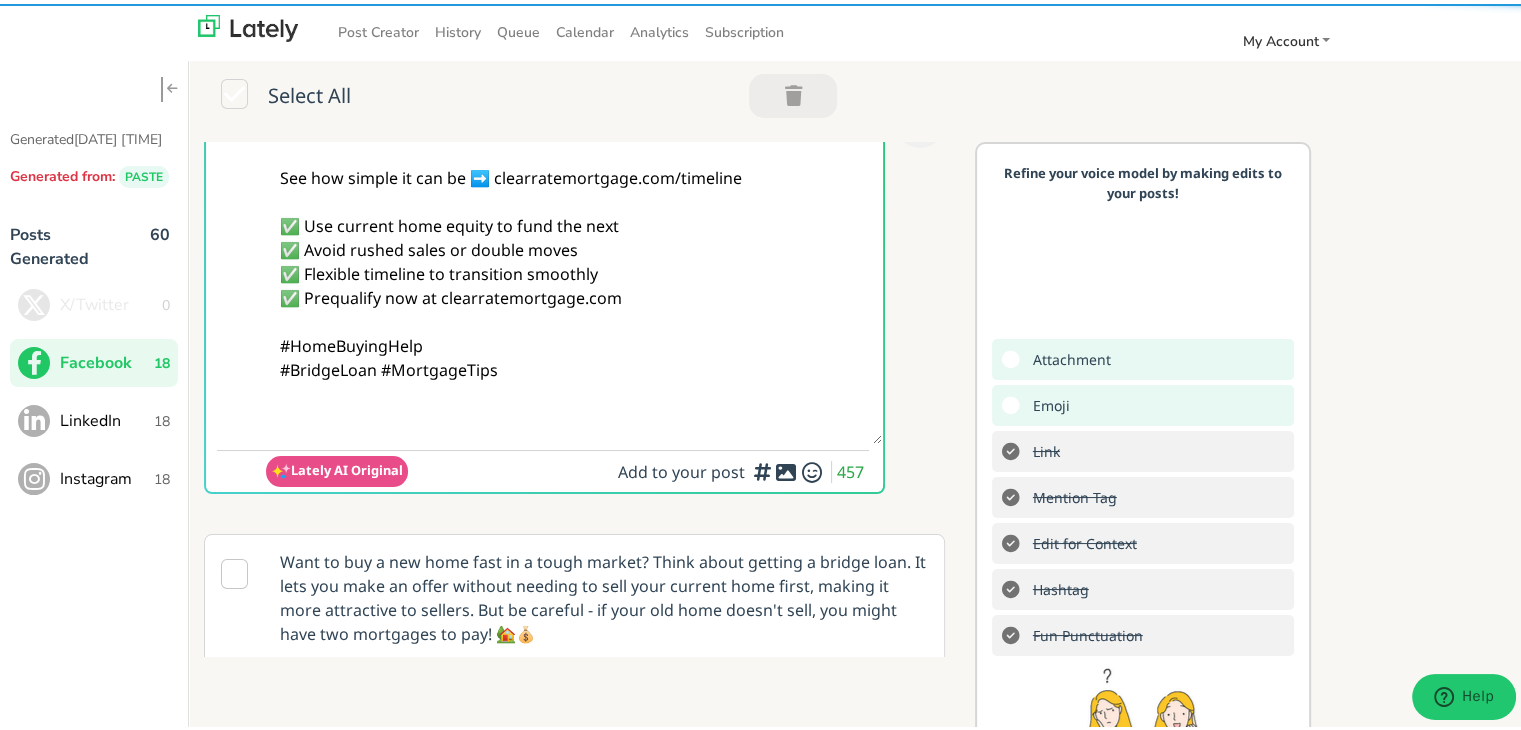 scroll, scrollTop: 300, scrollLeft: 0, axis: vertical 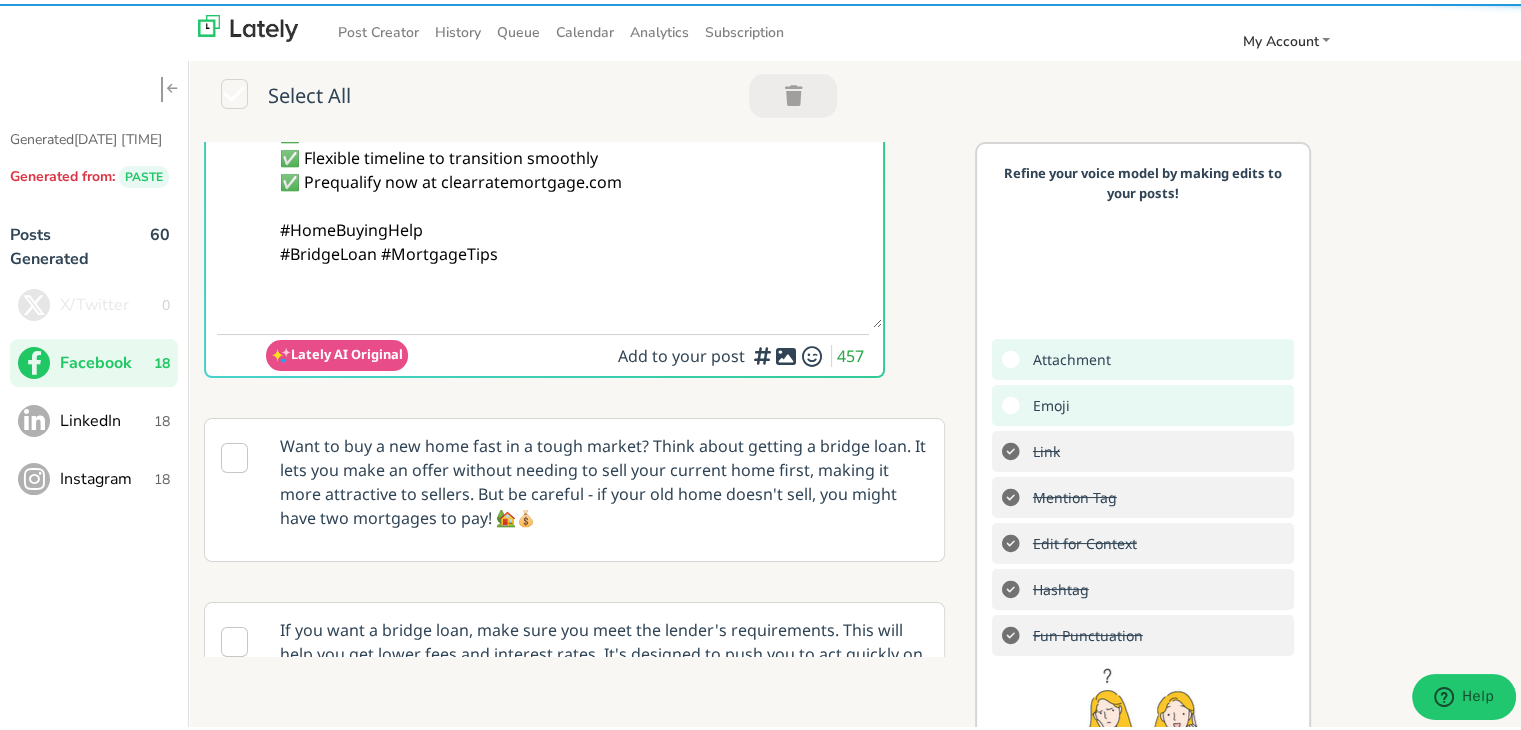 click at bounding box center [786, 352] 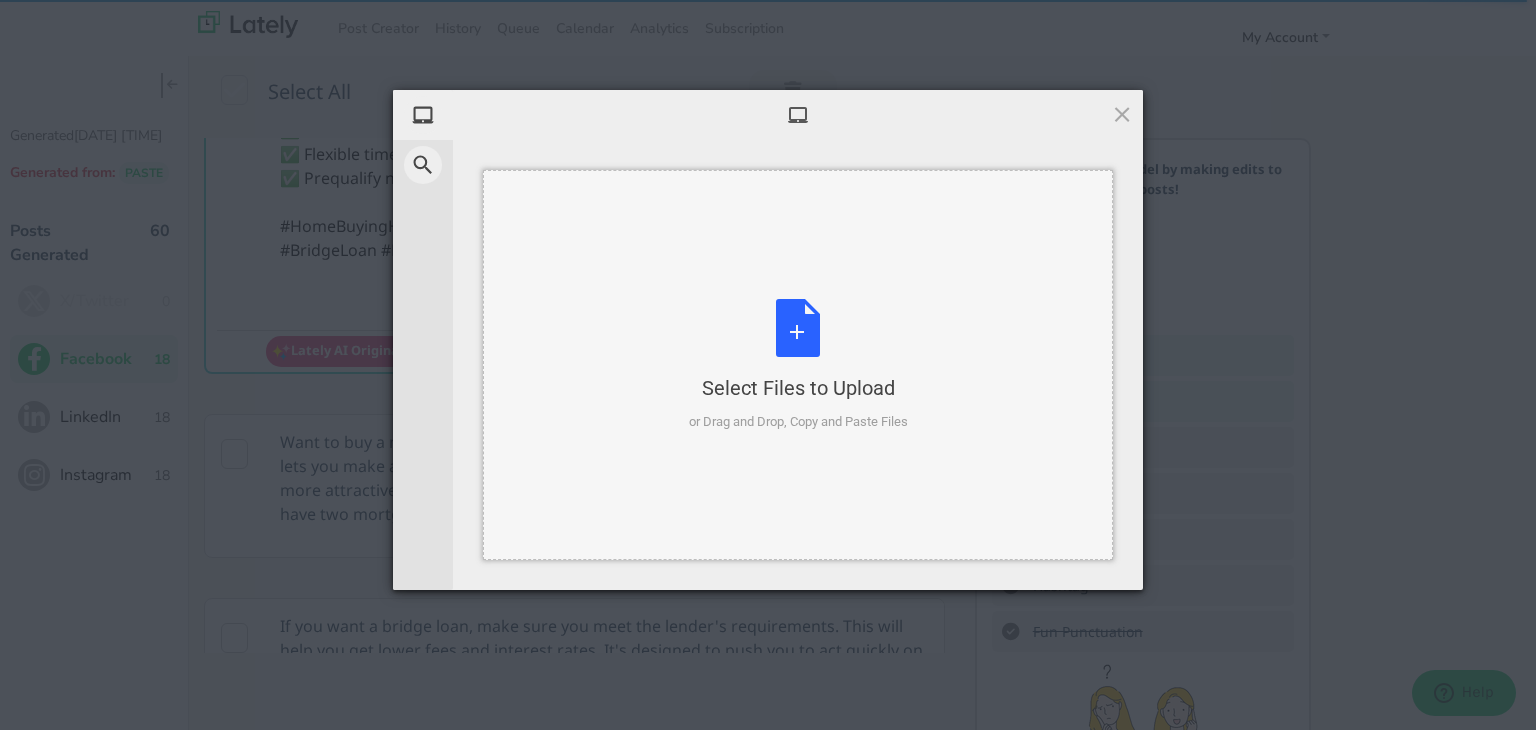 click on "Select Files to Upload
or Drag and Drop, Copy and Paste Files" at bounding box center (798, 365) 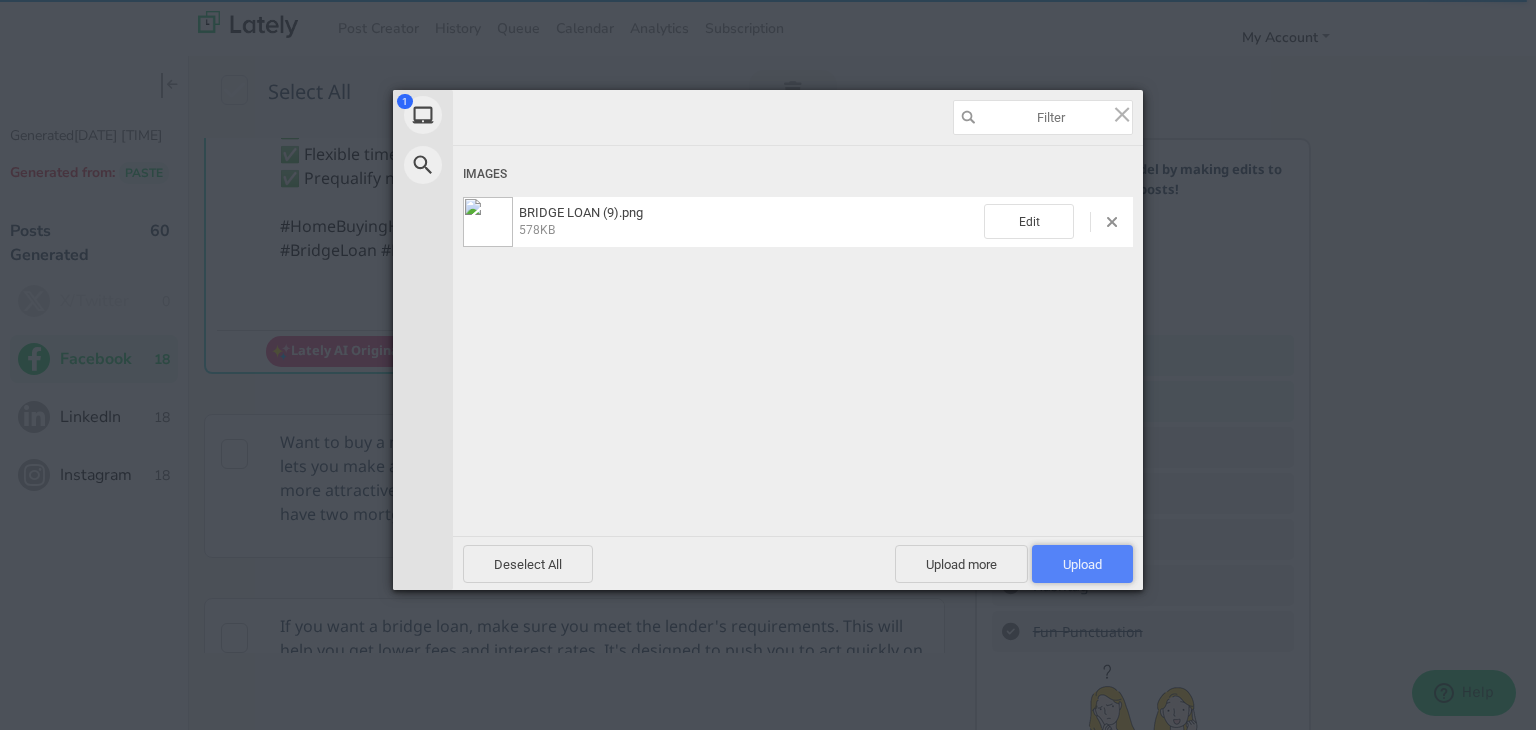 click on "Upload
1" at bounding box center [1082, 564] 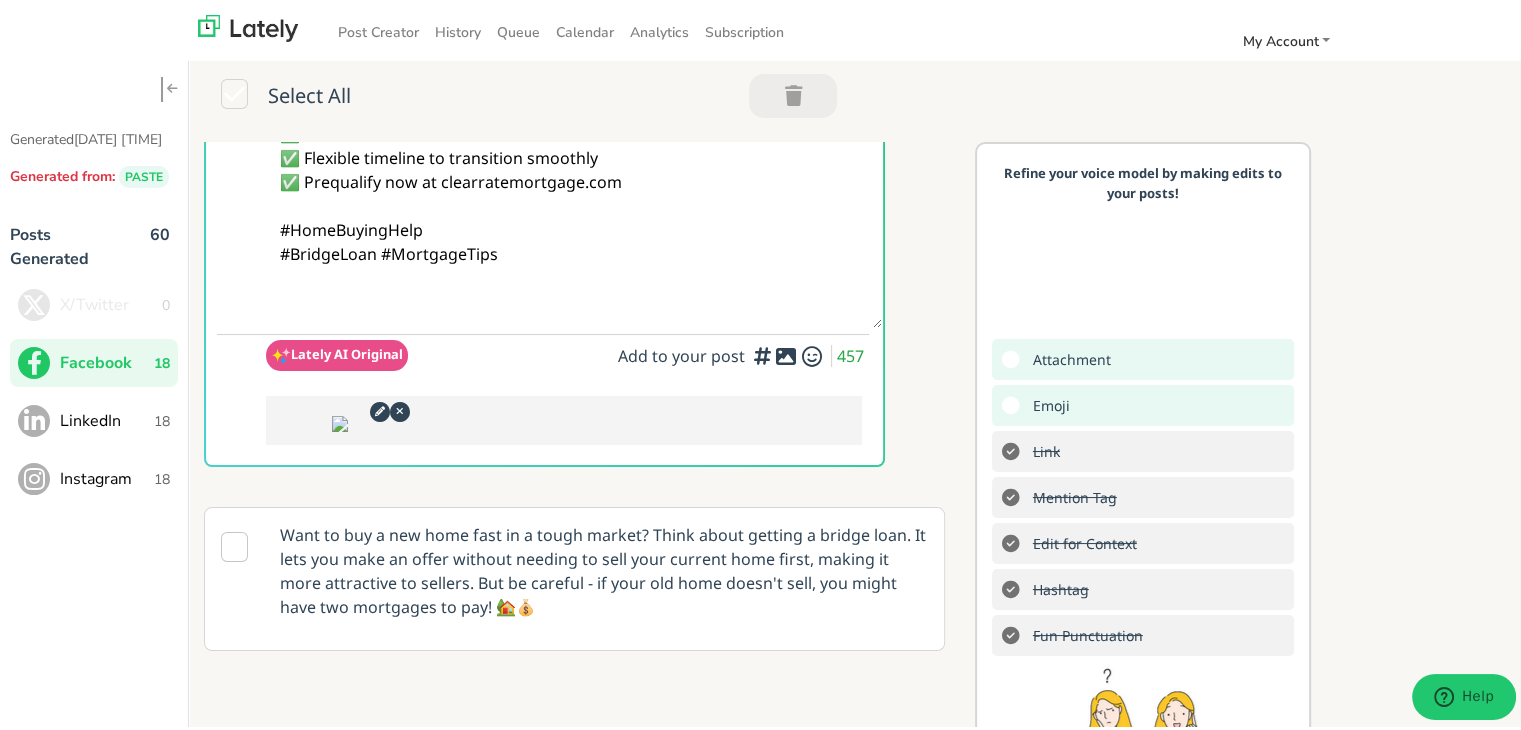 click on "Hey @everyone 👋
Need to buy a new home before yours sells?
A BRIDGE LOAN can help!
It’s a short-term solution that lets you move fast without waiting for your current home to close.
See how simple it can be ➡️ clearratemortgage.com/timeline
✅ Use current home equity to fund the next
✅ Avoid rushed sales or double moves
✅ Flexible timeline to transition smoothly
✅ Prequalify now at clearratemortgage.com
#HomeBuyingHelp
#BridgeLoan #MortgageTips" at bounding box center [574, 82] 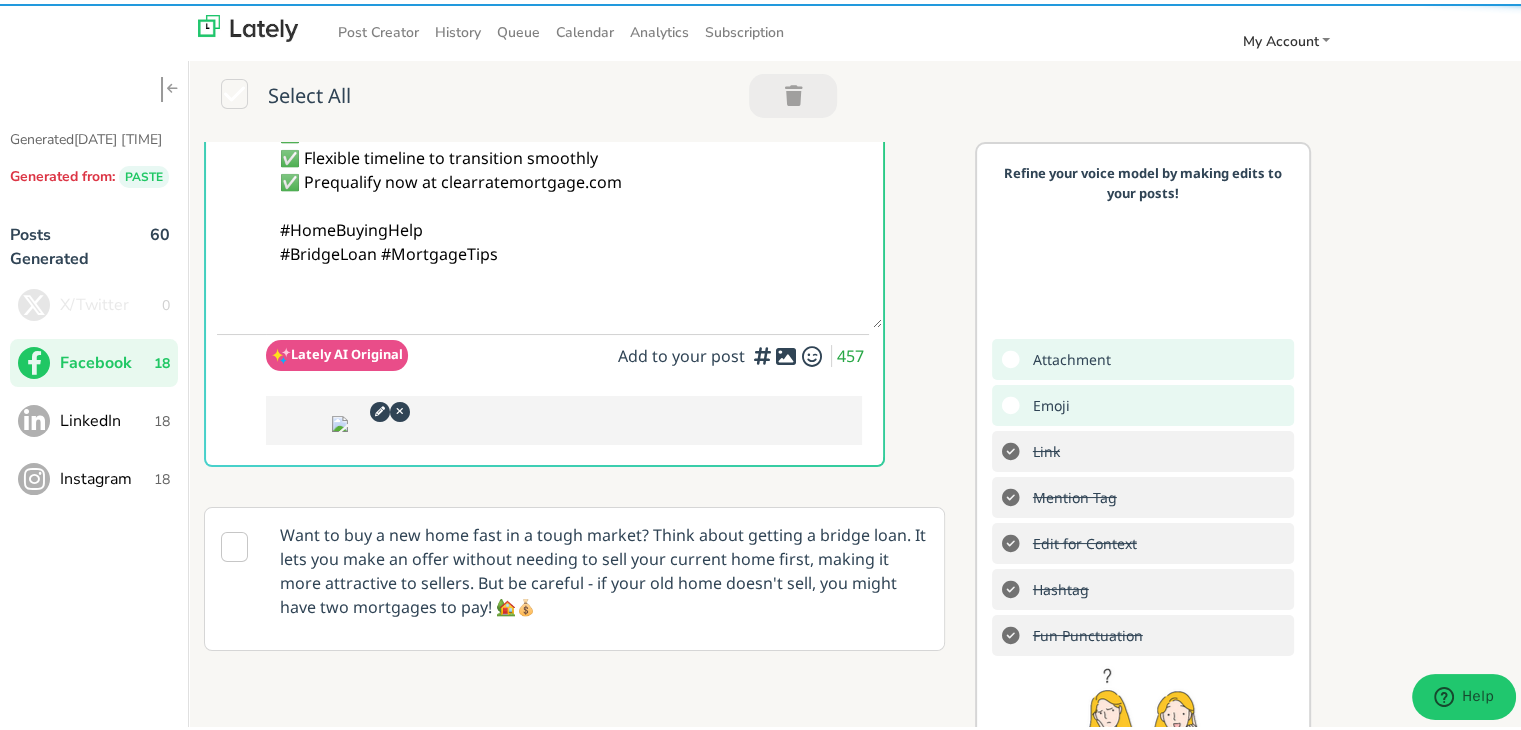 paste on "Follow Us On Our Social Media Platforms!
Facebook: https://www.facebook.com/clearratemortgage
LinkedIn: https://www.linkedin.com/company/clear-rate-mortgage/posts/?feedView=all
Instagram: https://www.instagram.com/clear.rate.mortgage/" 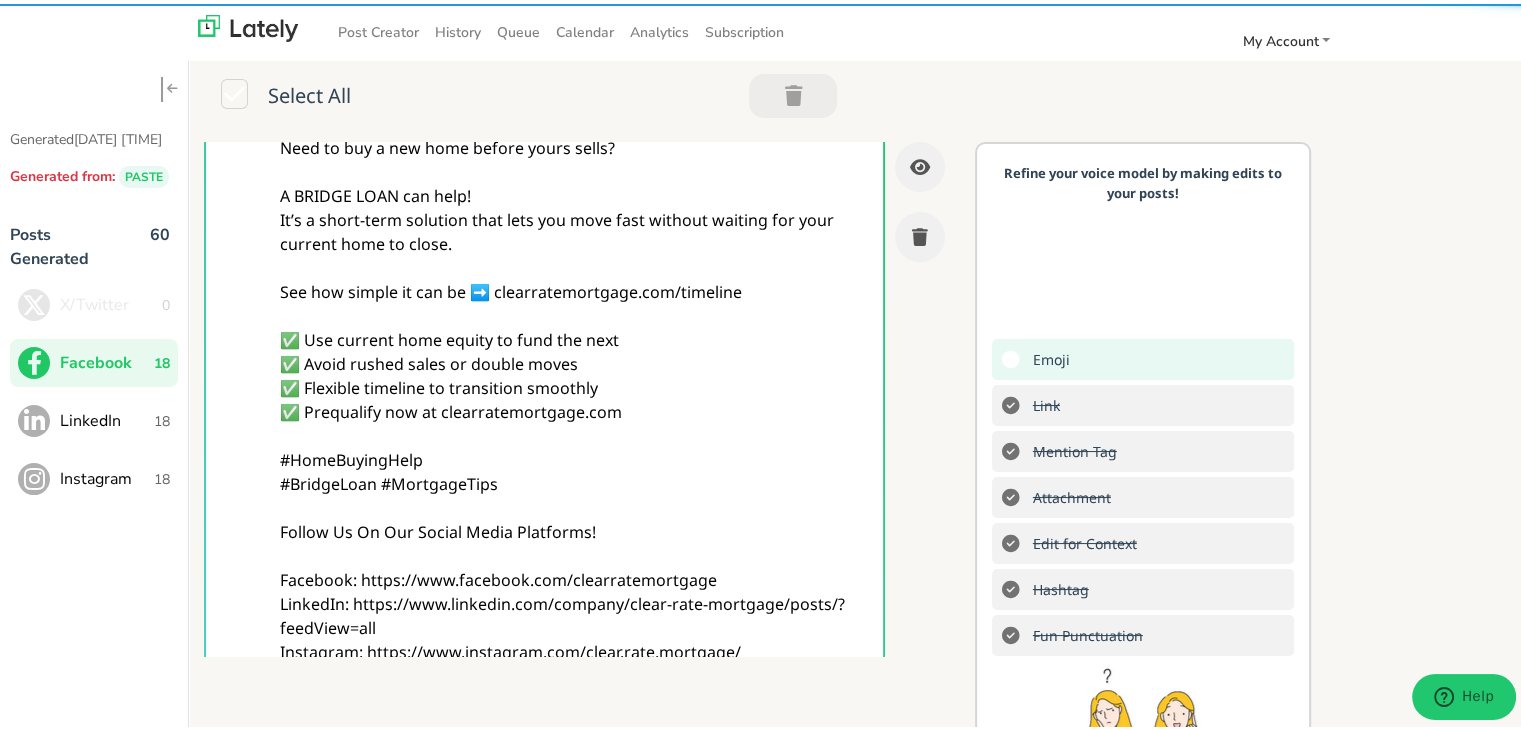 scroll, scrollTop: 0, scrollLeft: 0, axis: both 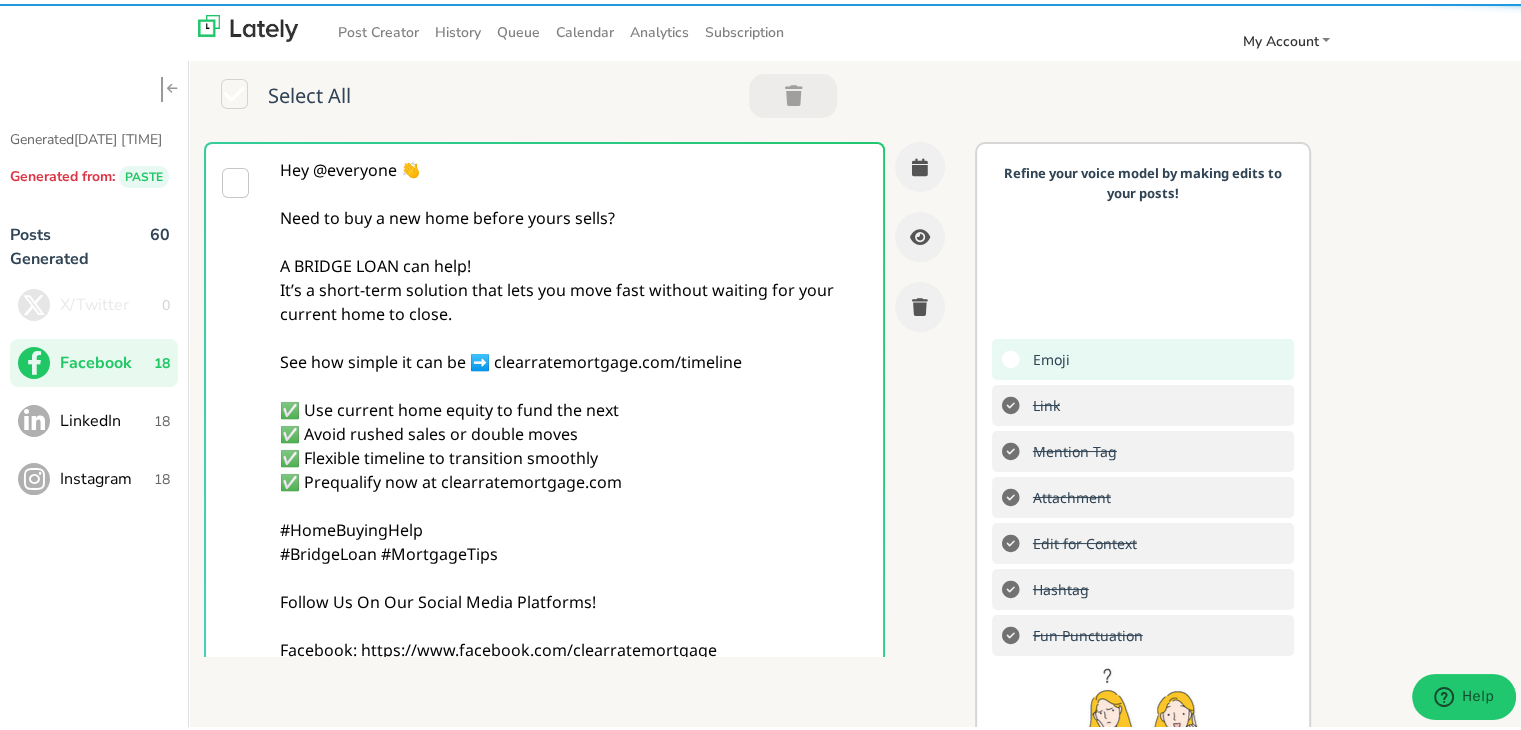 click on "Hey @everyone 👋
Need to buy a new home before yours sells?
A BRIDGE LOAN can help!
It’s a short-term solution that lets you move fast without waiting for your current home to close.
See how simple it can be ➡️ clearratemortgage.com/timeline
✅ Use current home equity to fund the next
✅ Avoid rushed sales or double moves
✅ Flexible timeline to transition smoothly
✅ Prequalify now at clearratemortgage.com
#HomeBuyingHelp
#BridgeLoan #MortgageTips
Follow Us On Our Social Media Platforms!
Facebook: https://www.facebook.com/clearratemortgage
LinkedIn: https://www.linkedin.com/company/clear-rate-mortgage/posts/?feedView=all
Instagram: https://www.instagram.com/clear.rate.mortgage/" at bounding box center [574, 454] 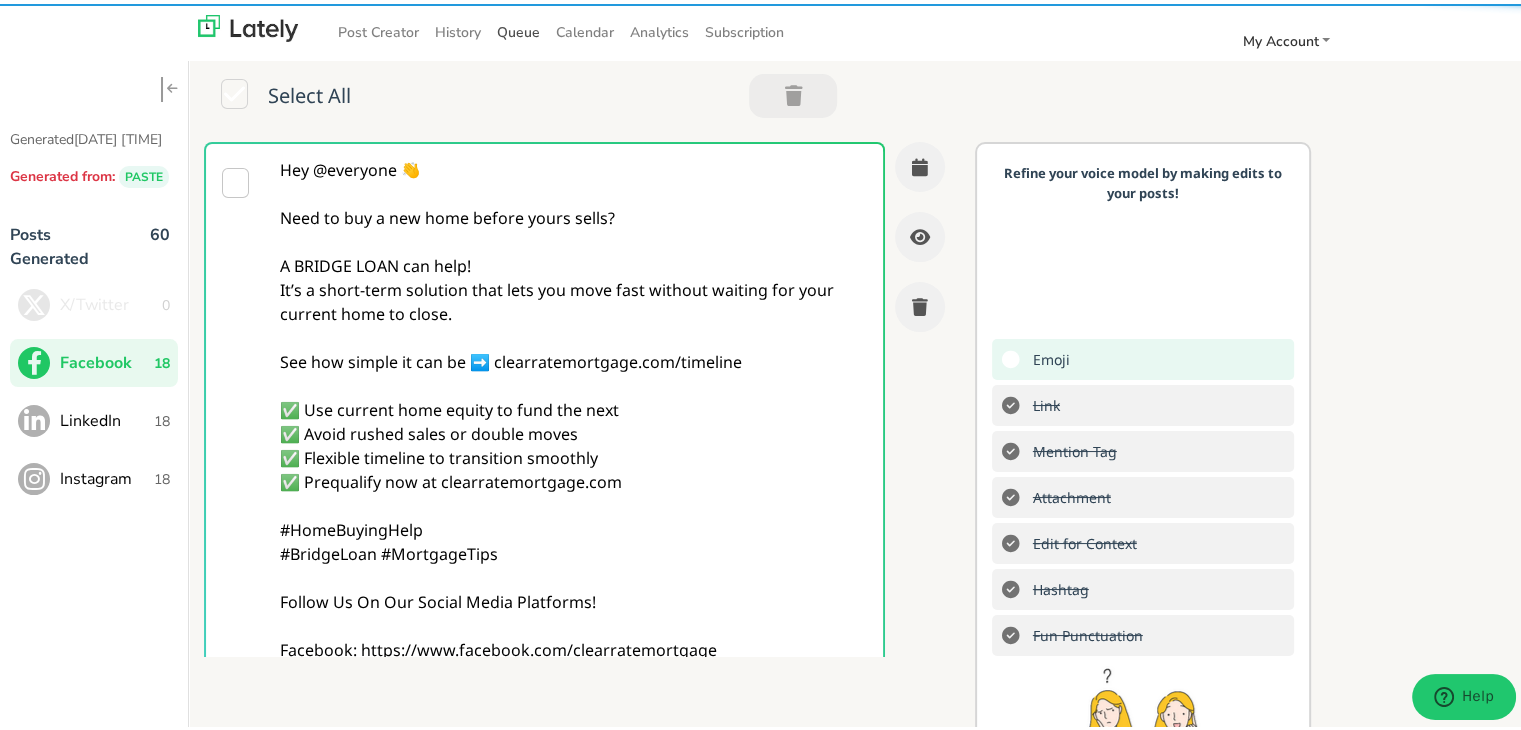 type on "Hey @everyone 👋
Need to buy a new home before yours sells?
A BRIDGE LOAN can help!
It’s a short-term solution that lets you move fast without waiting for your current home to close.
See how simple it can be ➡️ clearratemortgage.com/timeline
✅ Use current home equity to fund the next
✅ Avoid rushed sales or double moves
✅ Flexible timeline to transition smoothly
✅ Prequalify now at clearratemortgage.com
#HomeBuyingHelp
#BridgeLoan #MortgageTips
Follow Us On Our Social Media Platforms!
Facebook: https://www.facebook.com/clearratemortgage
LinkedIn: https://www.linkedin.com/company/clear-rate-mortgage/posts/?feedView=all
Instagram: https://www.instagram.com/clear.rate.mortgage/" 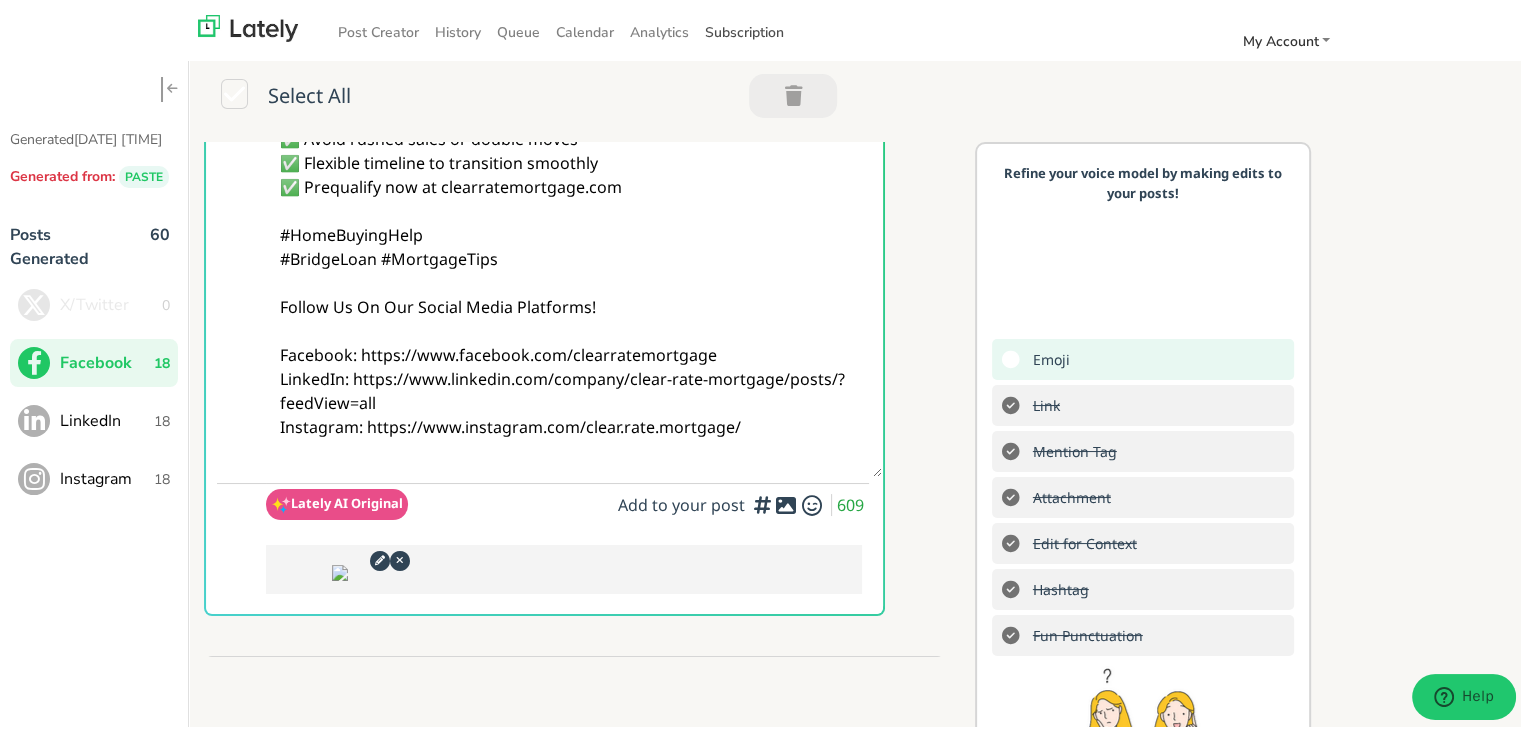 scroll, scrollTop: 100, scrollLeft: 0, axis: vertical 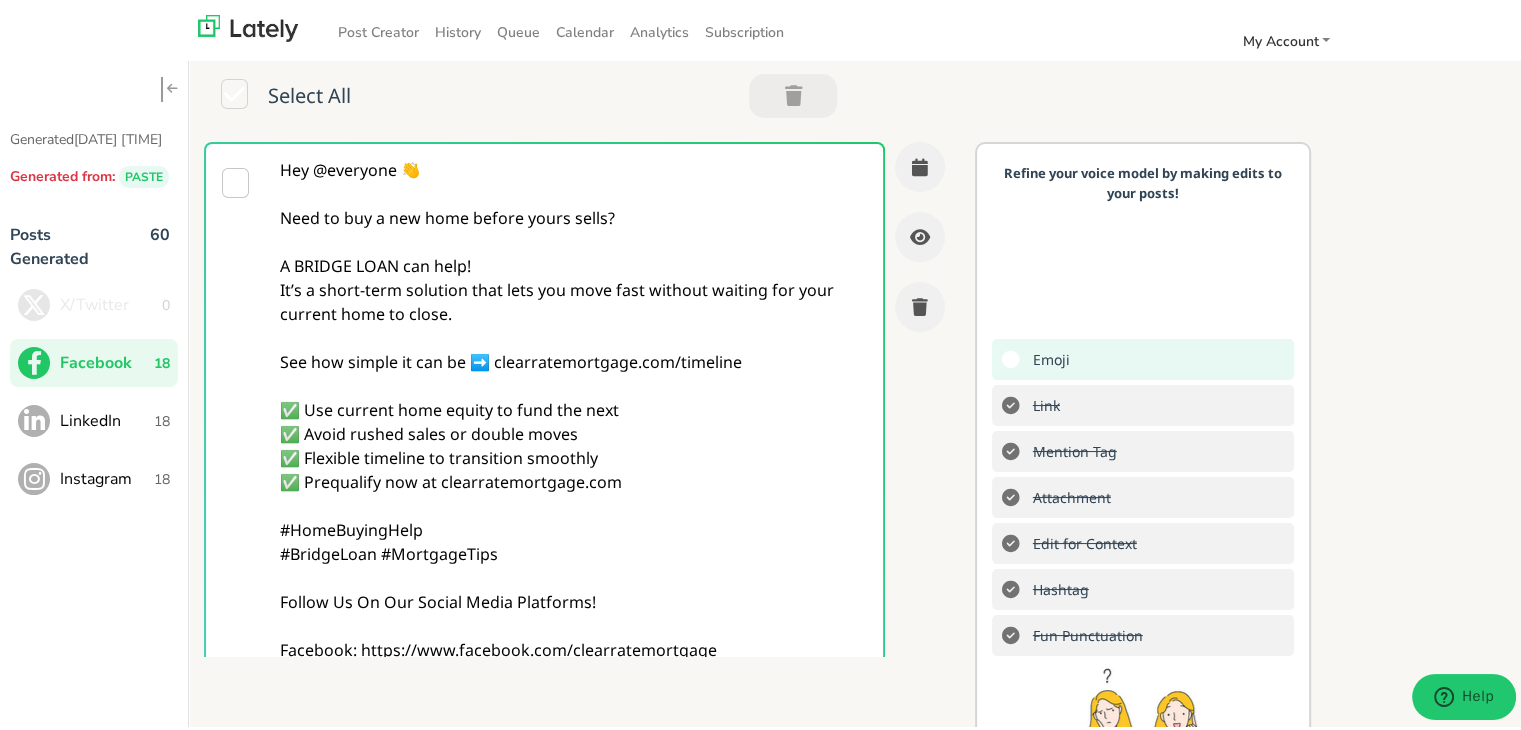 click on "Hey @everyone 👋
Need to buy a new home before yours sells?
A BRIDGE LOAN can help!
It’s a short-term solution that lets you move fast without waiting for your current home to close.
See how simple it can be ➡️ clearratemortgage.com/timeline
✅ Use current home equity to fund the next
✅ Avoid rushed sales or double moves
✅ Flexible timeline to transition smoothly
✅ Prequalify now at clearratemortgage.com
#HomeBuyingHelp
#BridgeLoan #MortgageTips
Follow Us On Our Social Media Platforms!
Facebook: https://www.facebook.com/clearratemortgage
LinkedIn: https://www.linkedin.com/company/clear-rate-mortgage/posts/?feedView=all
Instagram: https://www.instagram.com/clear.rate.mortgage/" at bounding box center (574, 454) 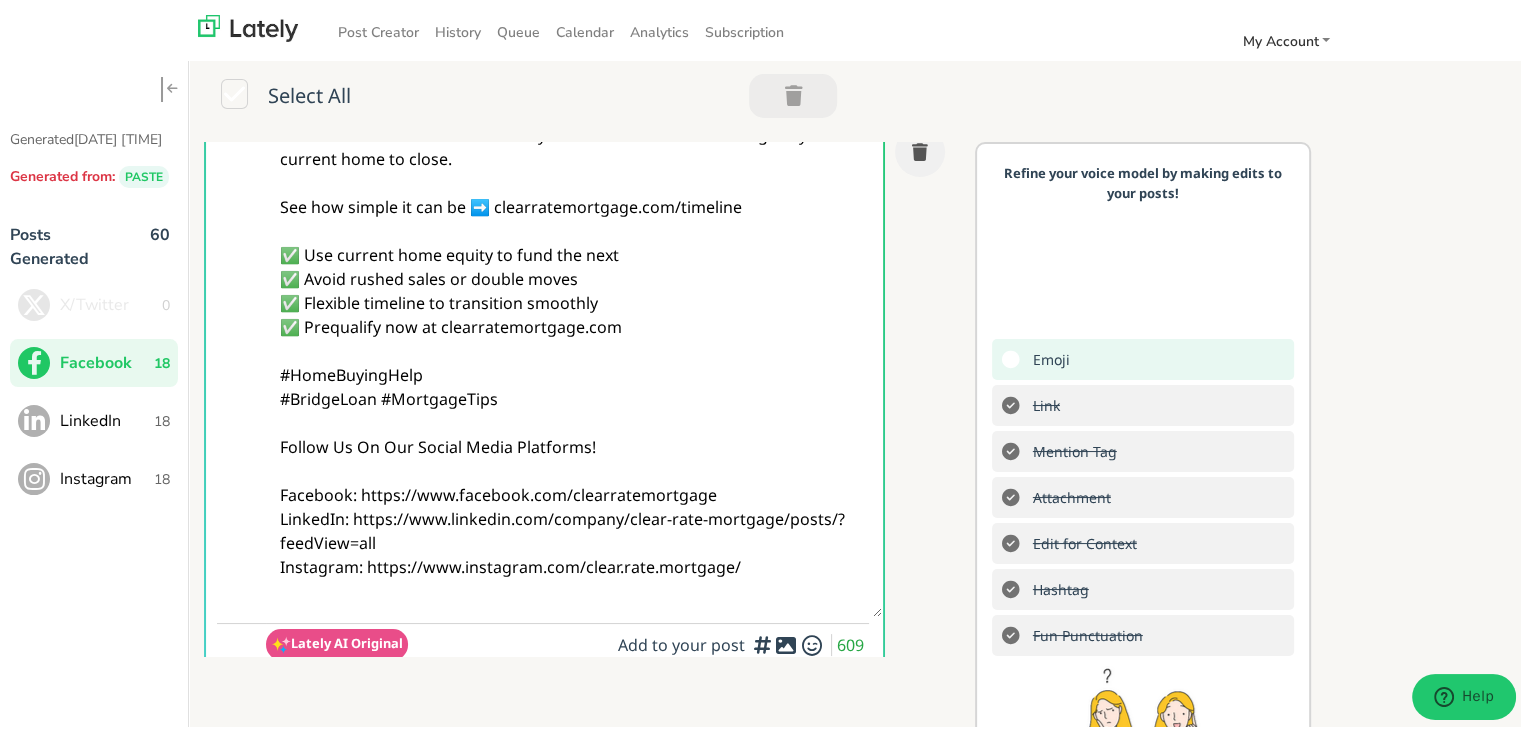 scroll, scrollTop: 0, scrollLeft: 0, axis: both 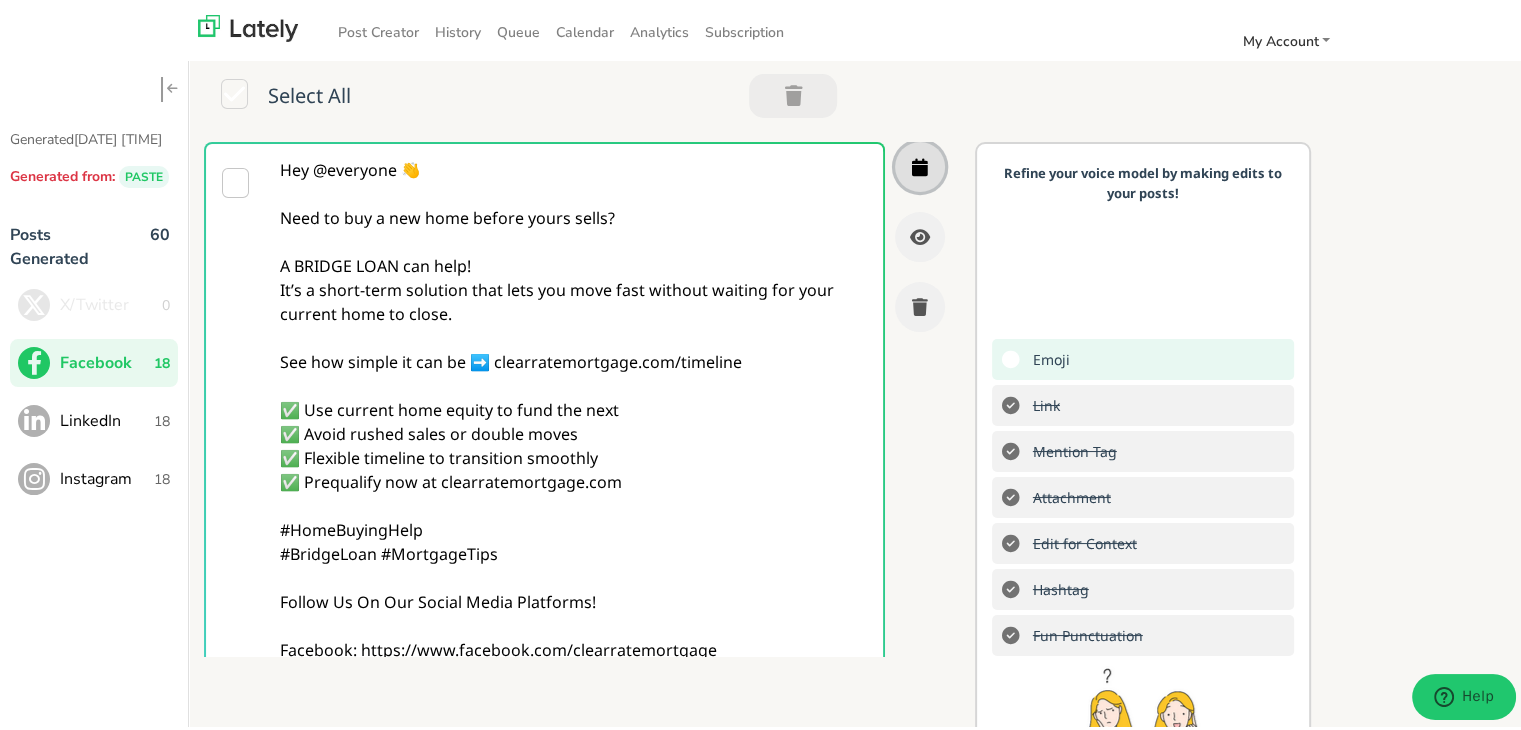 click at bounding box center [920, 163] 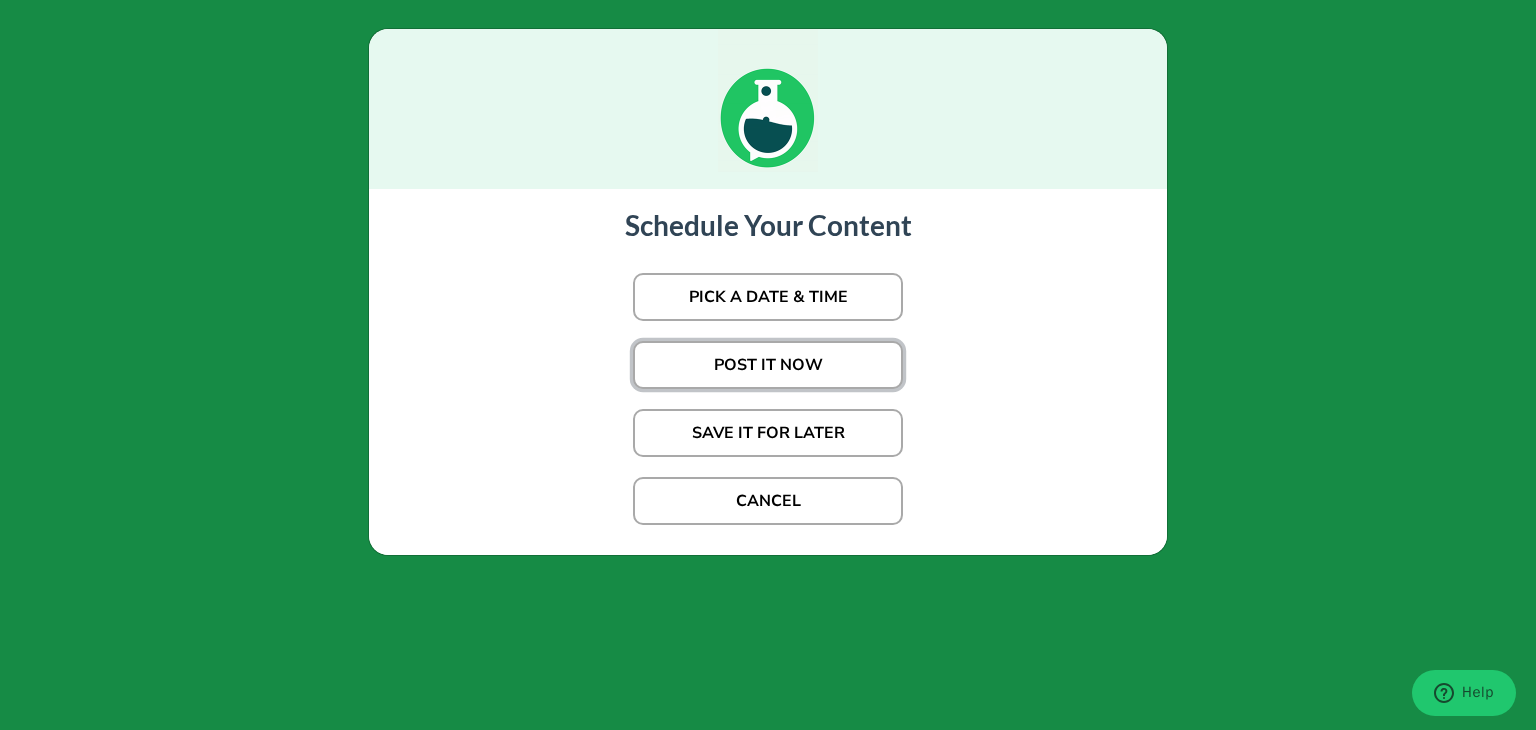 click on "POST IT NOW" at bounding box center (768, 297) 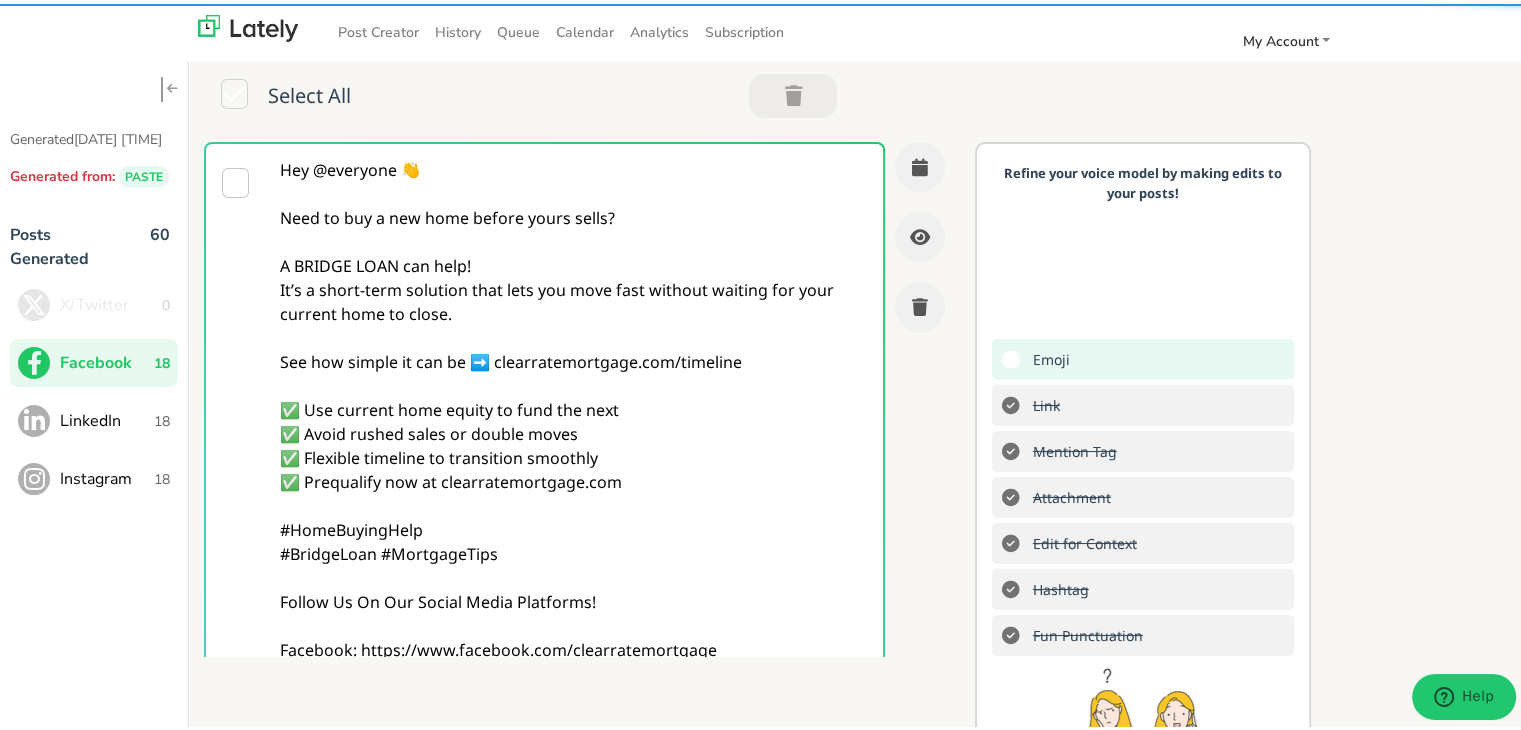 click on "Hey @everyone 👋
Need to buy a new home before yours sells?
A BRIDGE LOAN can help!
It’s a short-term solution that lets you move fast without waiting for your current home to close.
See how simple it can be ➡️ clearratemortgage.com/timeline
✅ Use current home equity to fund the next
✅ Avoid rushed sales or double moves
✅ Flexible timeline to transition smoothly
✅ Prequalify now at clearratemortgage.com
#HomeBuyingHelp
#BridgeLoan #MortgageTips
Follow Us On Our Social Media Platforms!
Facebook: https://www.facebook.com/clearratemortgage
LinkedIn: https://www.linkedin.com/company/clear-rate-mortgage/posts/?feedView=all
Instagram: https://www.instagram.com/clear.rate.mortgage/" at bounding box center [574, 454] 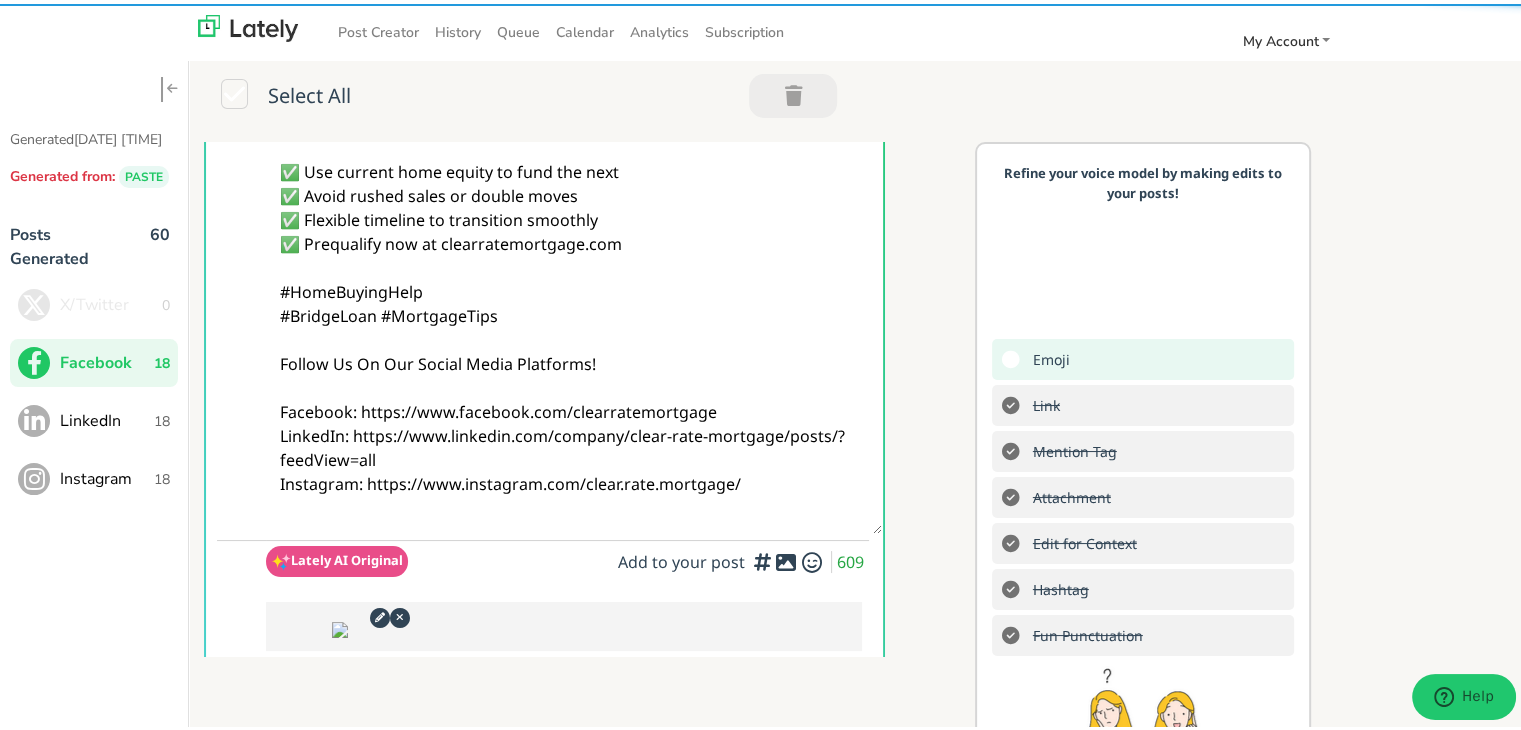 scroll, scrollTop: 300, scrollLeft: 0, axis: vertical 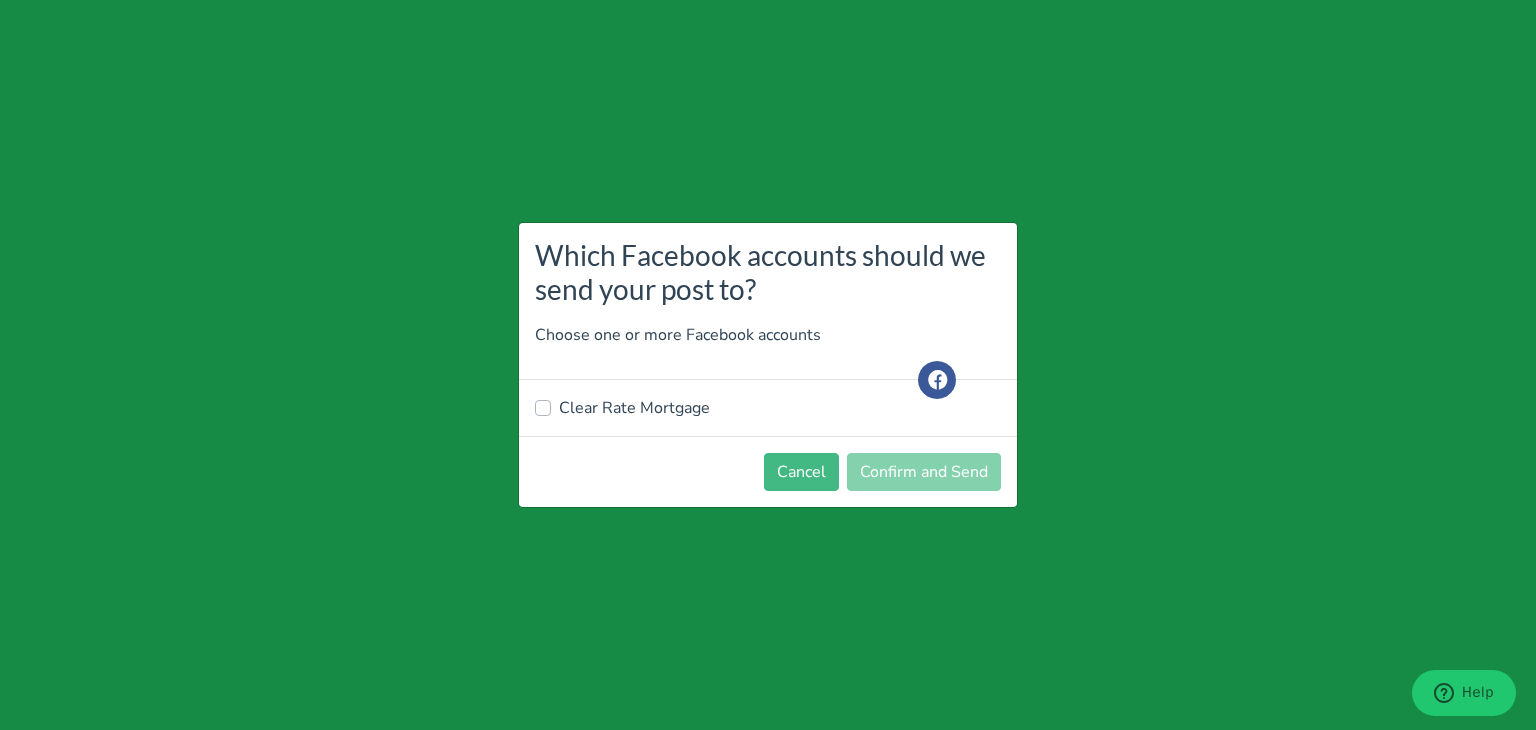 click on "Clear Rate Mortgage" at bounding box center (634, 408) 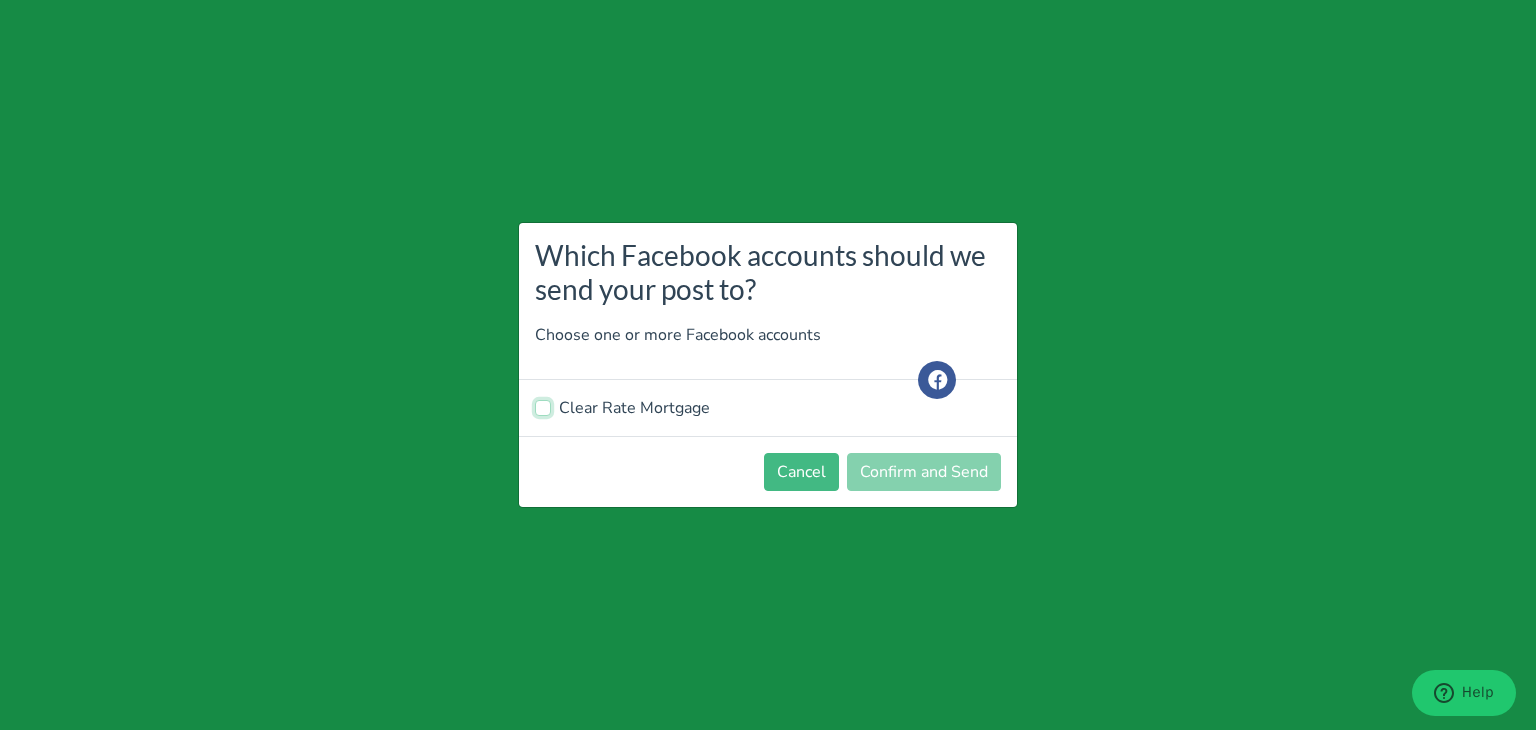 click on "Clear Rate Mortgage" at bounding box center [543, 406] 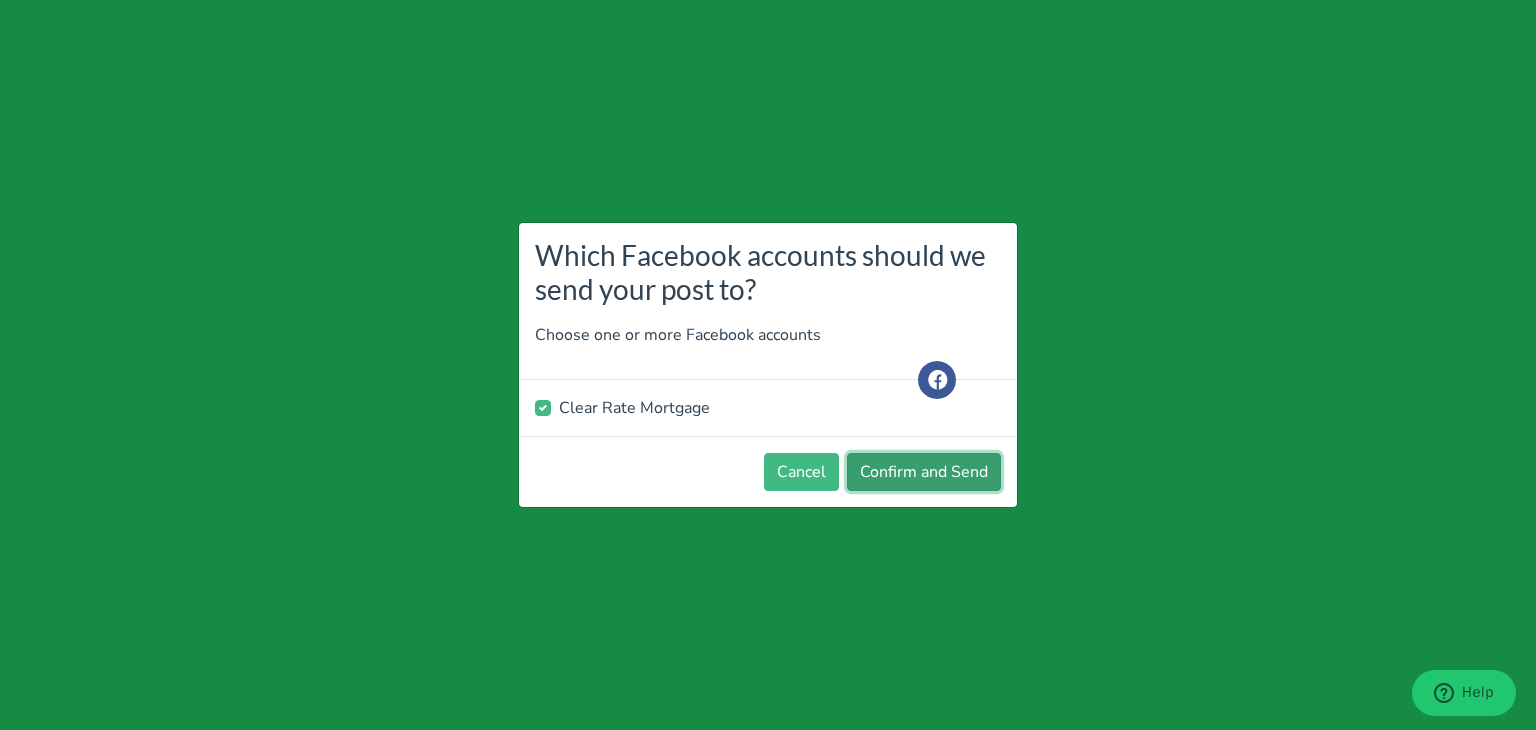 click on "Confirm and Send" at bounding box center (924, 472) 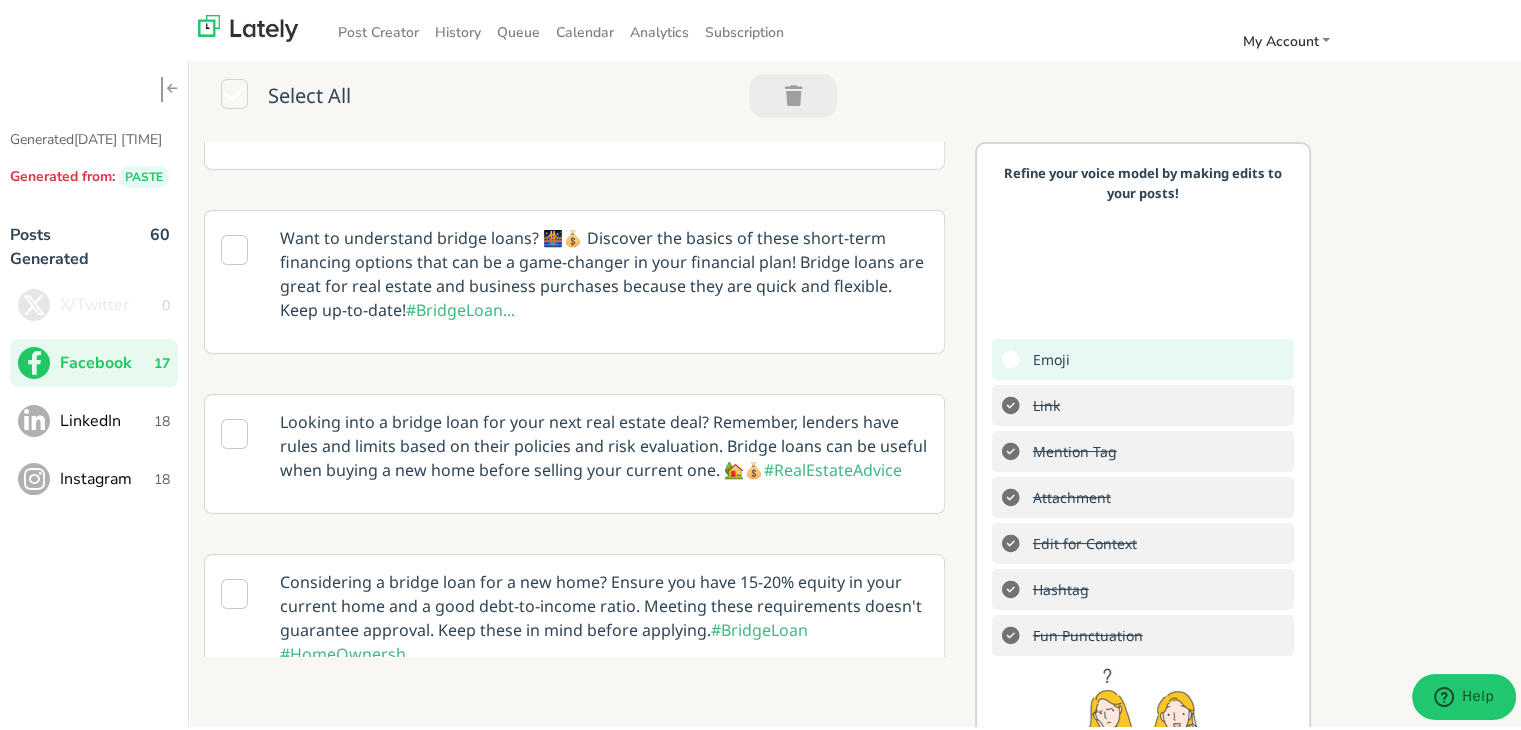 click on "LinkedIn" at bounding box center (111, 301) 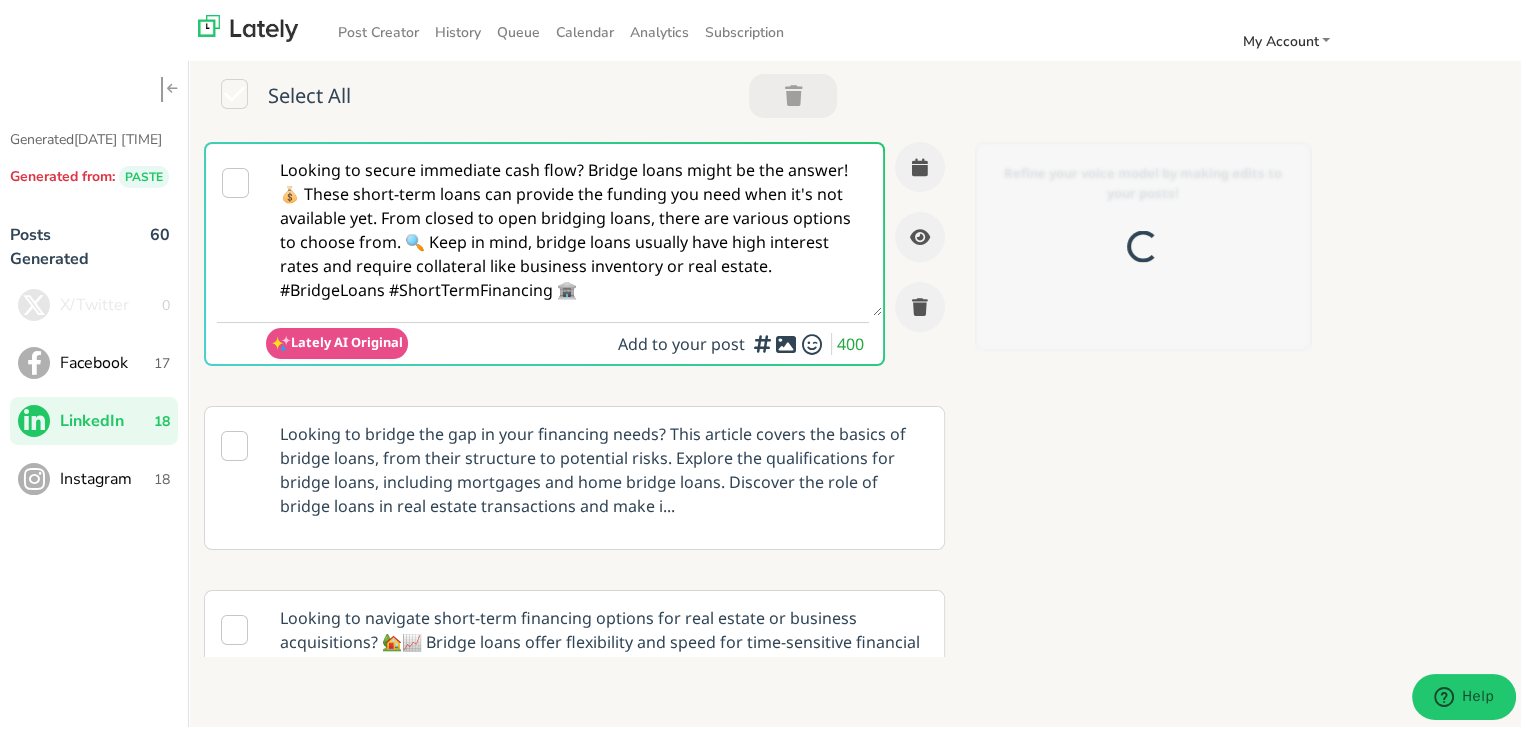 scroll, scrollTop: 0, scrollLeft: 0, axis: both 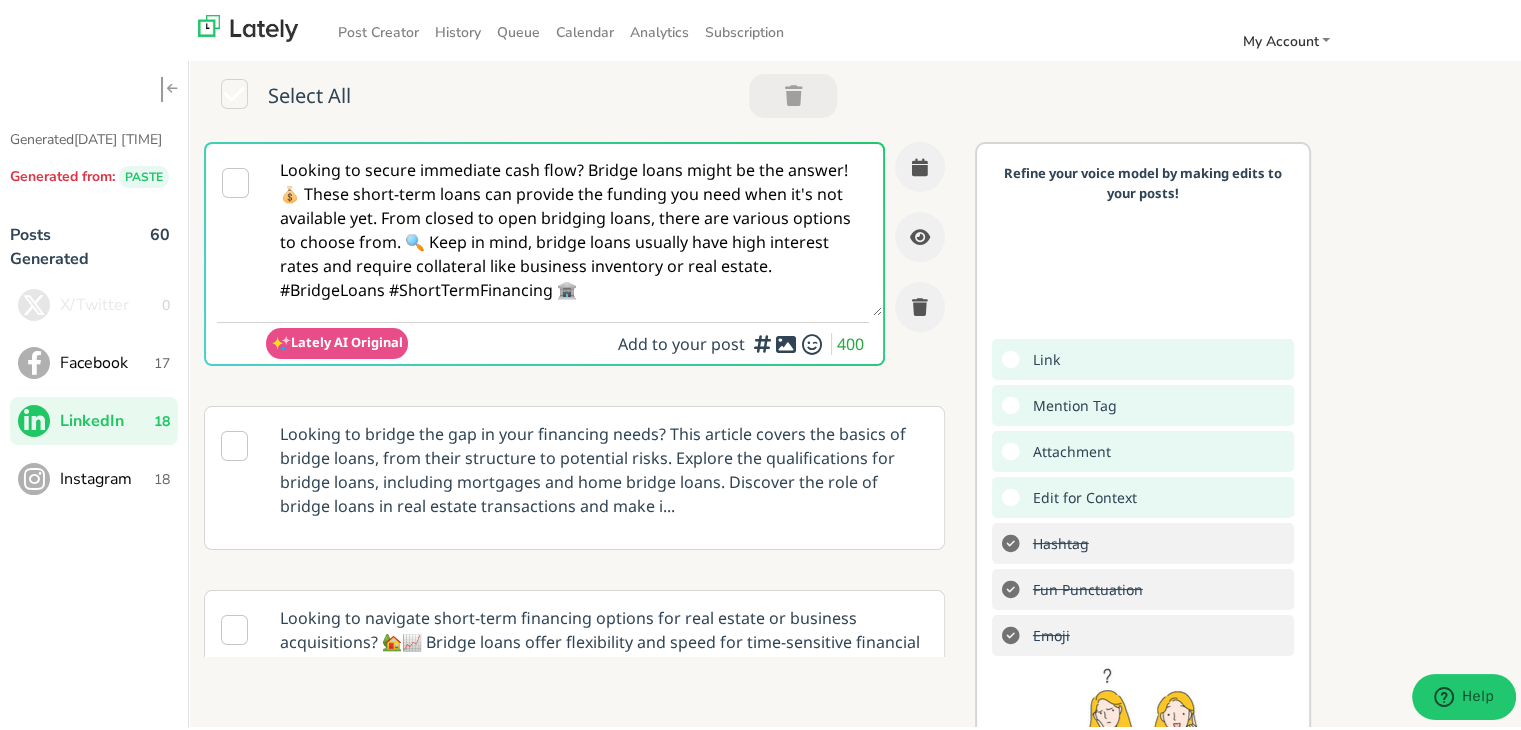 click on "Looking to secure immediate cash flow? Bridge loans might be the answer! 💰 These short-term loans can provide the funding you need when it's not available yet. From closed to open bridging loans, there are various options to choose from. 🔍 Keep in mind, bridge loans usually have high interest rates and require collateral like business inventory or real estate. #BridgeLoans #ShortTermFinancing 🏦" at bounding box center (574, 226) 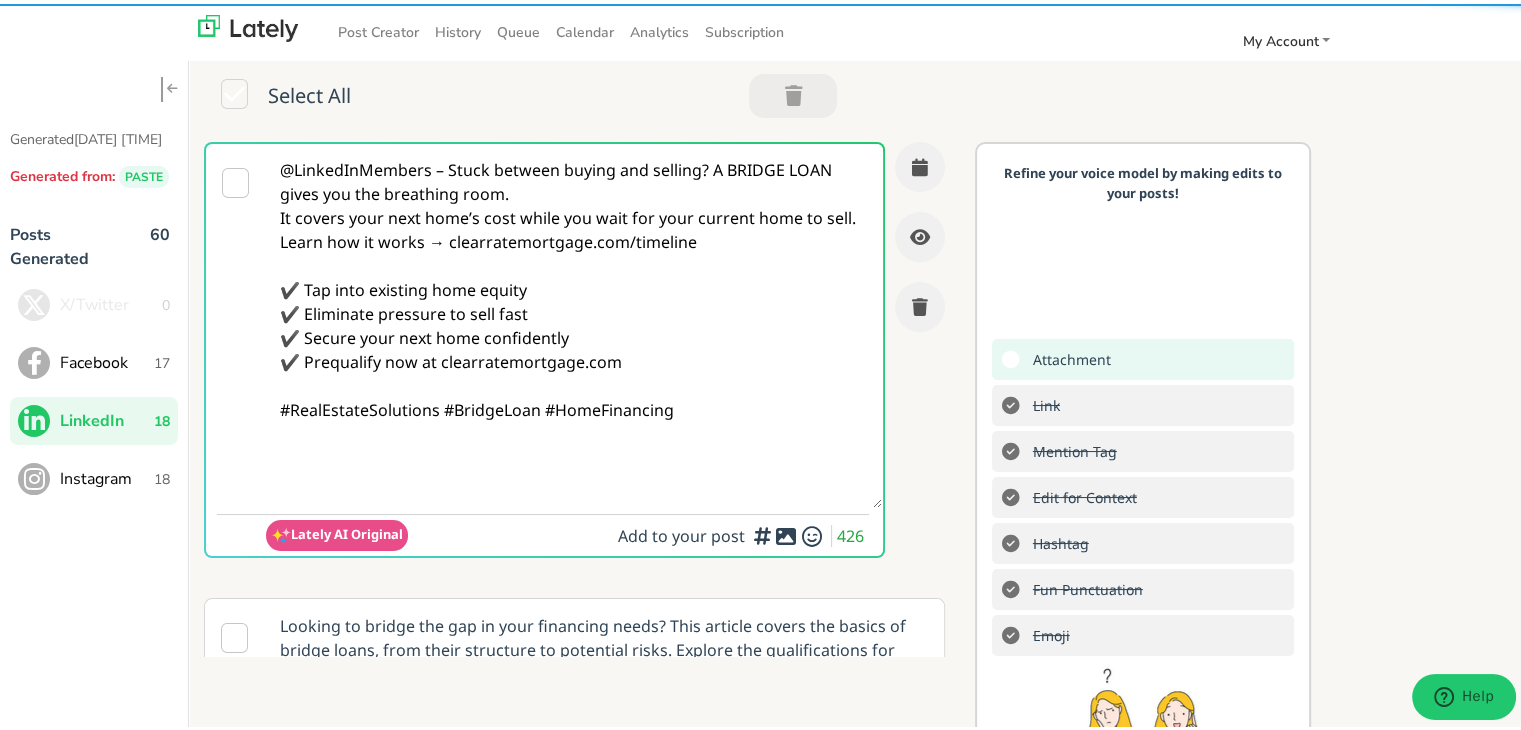 click on "@LinkedInMembers – Stuck between buying and selling? A BRIDGE LOAN gives you the breathing room.
It covers your next home’s cost while you wait for your current home to sell.
Learn how it works → clearratemortgage.com/timeline
✔️ Tap into existing home equity
✔️ Eliminate pressure to sell fast
✔️ Secure your next home confidently
✔️ Prequalify now at clearratemortgage.com
#RealEstateSolutions #BridgeLoan #HomeFinancing" at bounding box center (574, 322) 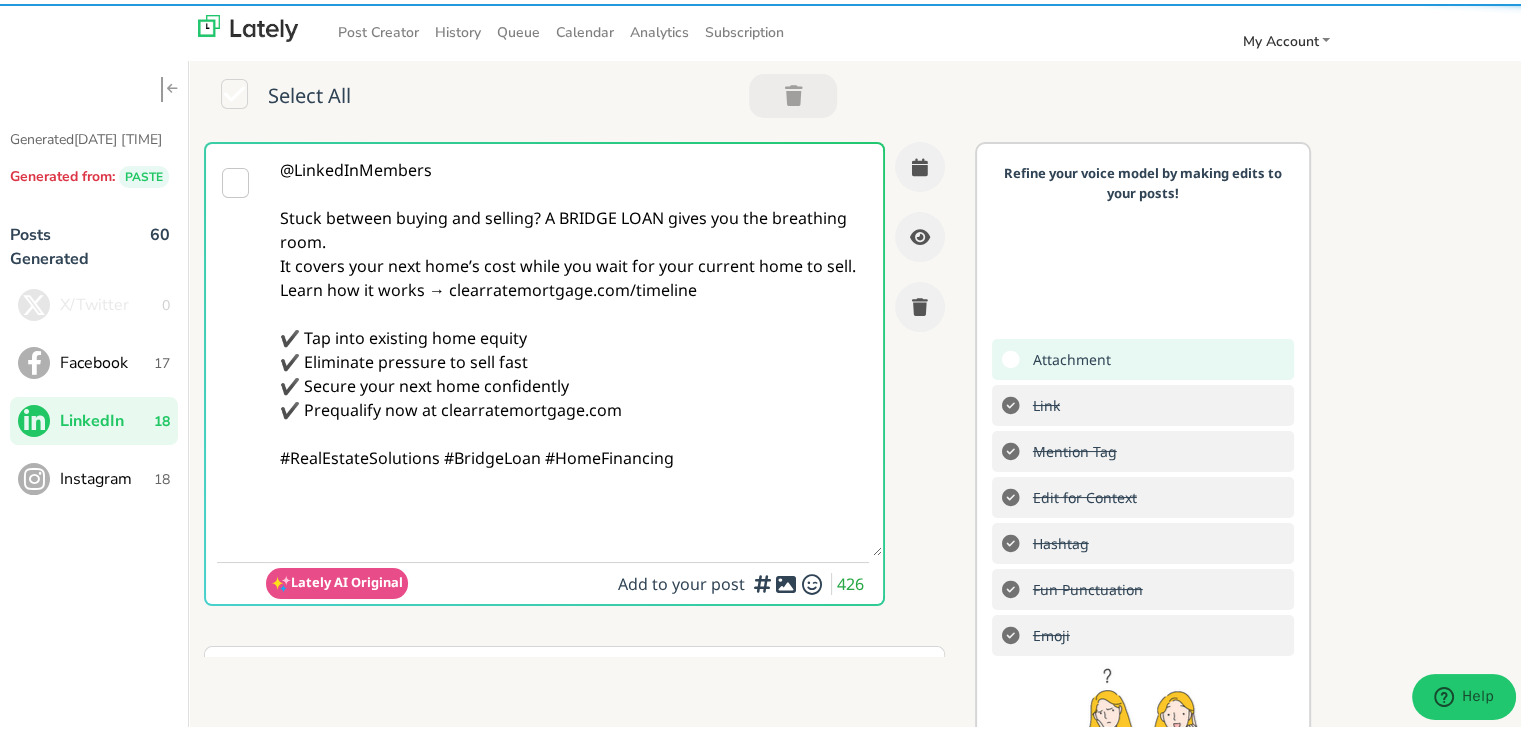 click on "@LinkedInMembers
Stuck between buying and selling? A BRIDGE LOAN gives you the breathing room.
It covers your next home’s cost while you wait for your current home to sell.
Learn how it works → clearratemortgage.com/timeline
✔️ Tap into existing home equity
✔️ Eliminate pressure to sell fast
✔️ Secure your next home confidently
✔️ Prequalify now at clearratemortgage.com
#RealEstateSolutions #BridgeLoan #HomeFinancing" at bounding box center (574, 346) 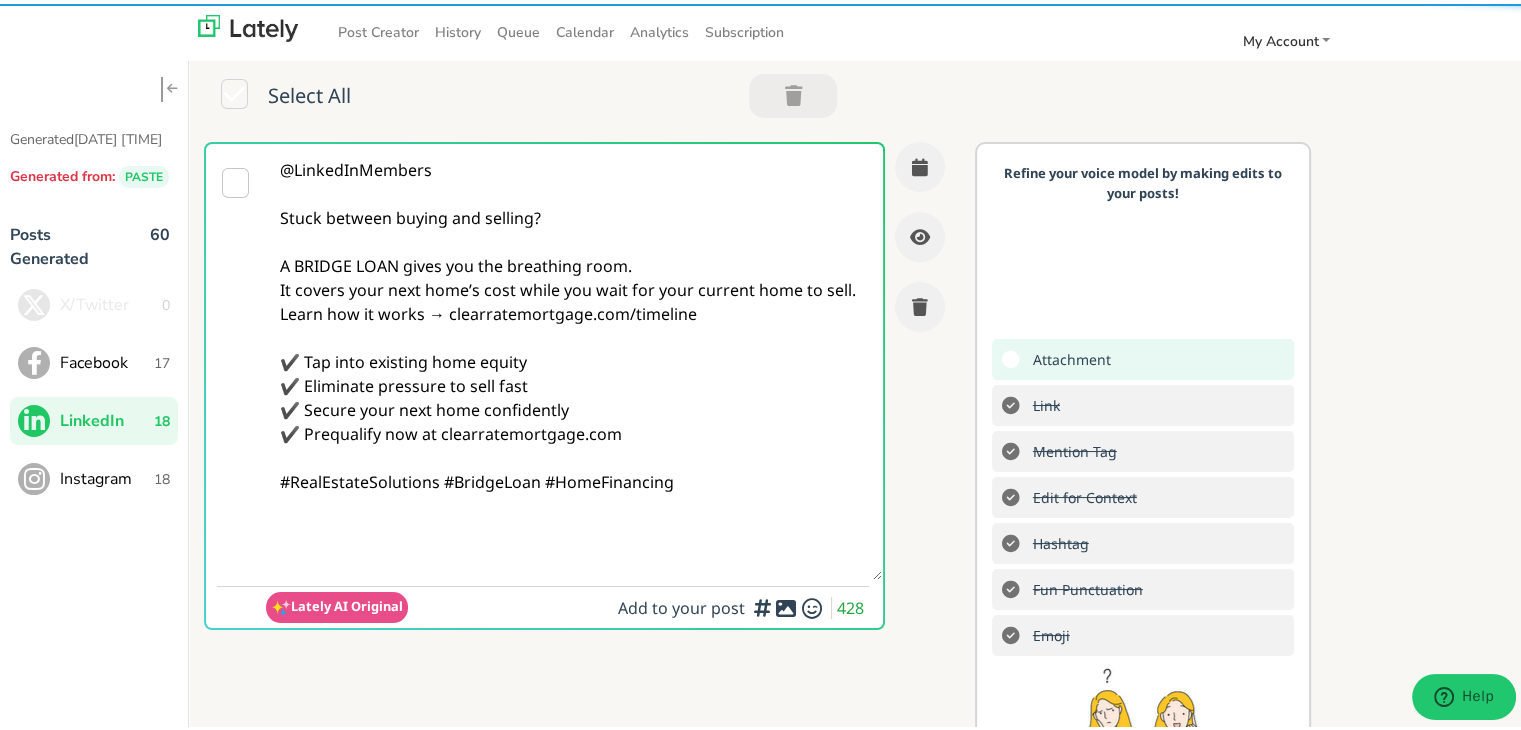 click on "@LinkedInMembers
Stuck between buying and selling?
A BRIDGE LOAN gives you the breathing room.
It covers your next home’s cost while you wait for your current home to sell.
Learn how it works → clearratemortgage.com/timeline
✔️ Tap into existing home equity
✔️ Eliminate pressure to sell fast
✔️ Secure your next home confidently
✔️ Prequalify now at clearratemortgage.com
#RealEstateSolutions #BridgeLoan #HomeFinancing" at bounding box center [574, 358] 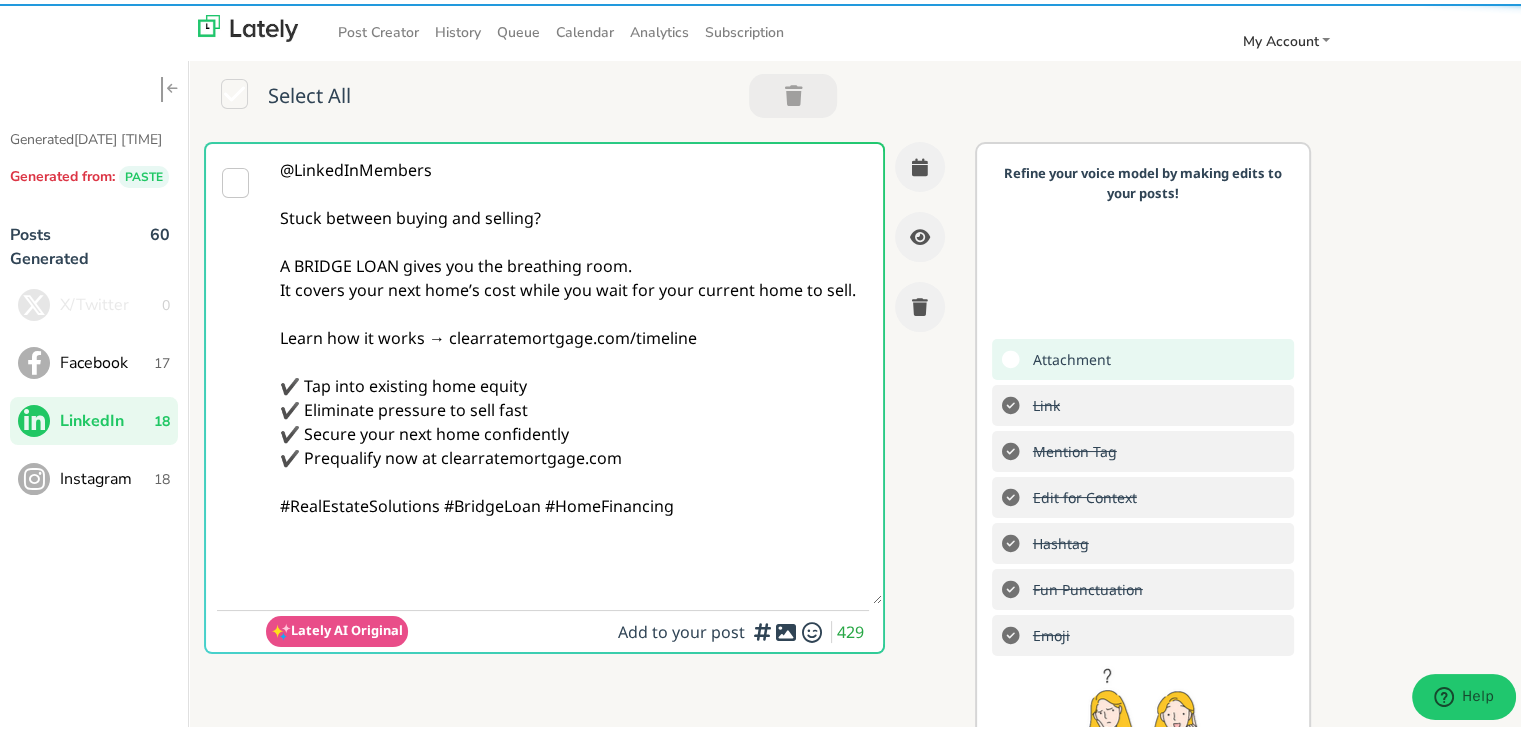 click on "@LinkedInMembers
Stuck between buying and selling?
A BRIDGE LOAN gives you the breathing room.
It covers your next home’s cost while you wait for your current home to sell.
Learn how it works → clearratemortgage.com/timeline
✔️ Tap into existing home equity
✔️ Eliminate pressure to sell fast
✔️ Secure your next home confidently
✔️ Prequalify now at clearratemortgage.com
#RealEstateSolutions #BridgeLoan #HomeFinancing" at bounding box center (574, 370) 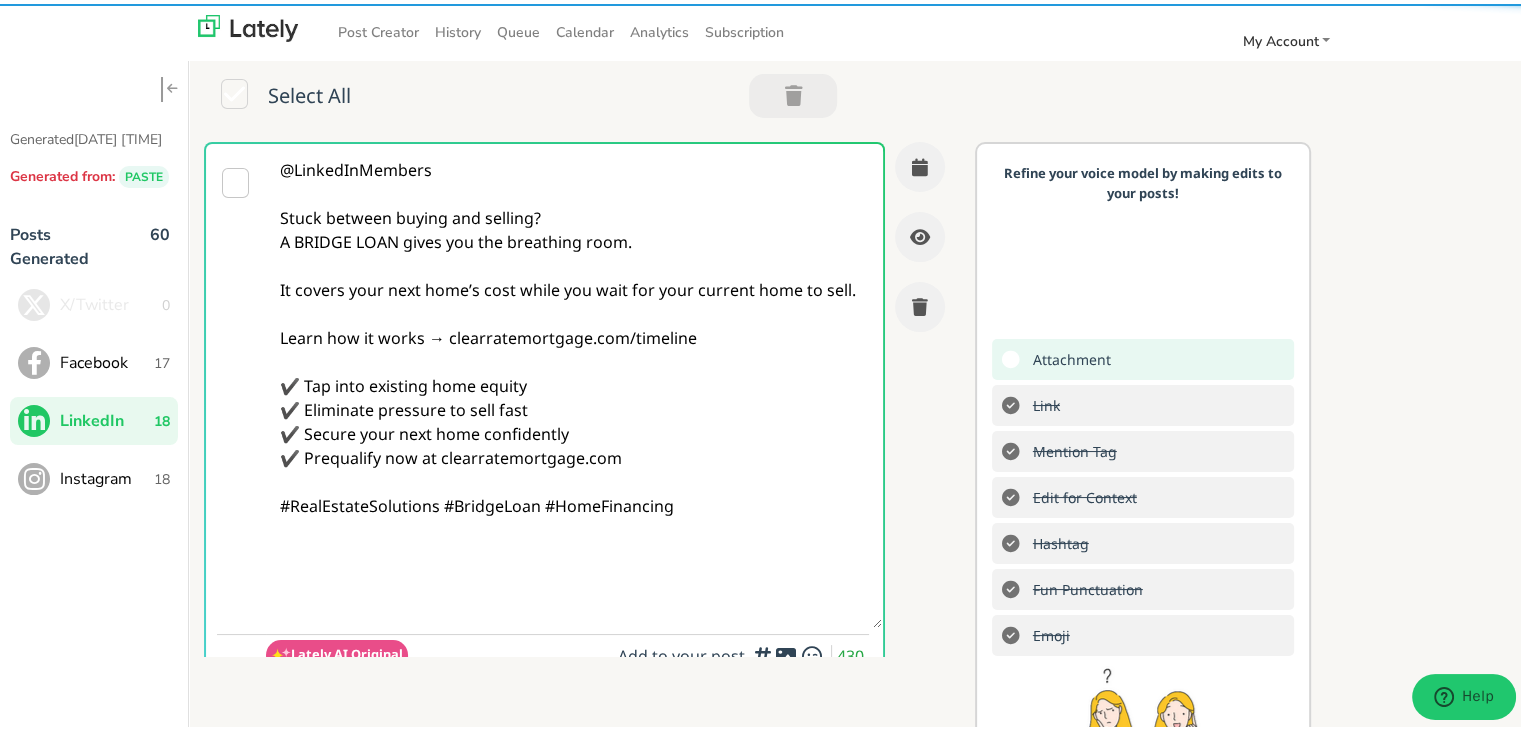 click on "@LinkedInMembers
Stuck between buying and selling?
A BRIDGE LOAN gives you the breathing room.
It covers your next home’s cost while you wait for your current home to sell.
Learn how it works → clearratemortgage.com/timeline
✔️ Tap into existing home equity
✔️ Eliminate pressure to sell fast
✔️ Secure your next home confidently
✔️ Prequalify now at clearratemortgage.com
#RealEstateSolutions #BridgeLoan #HomeFinancing" at bounding box center [574, 382] 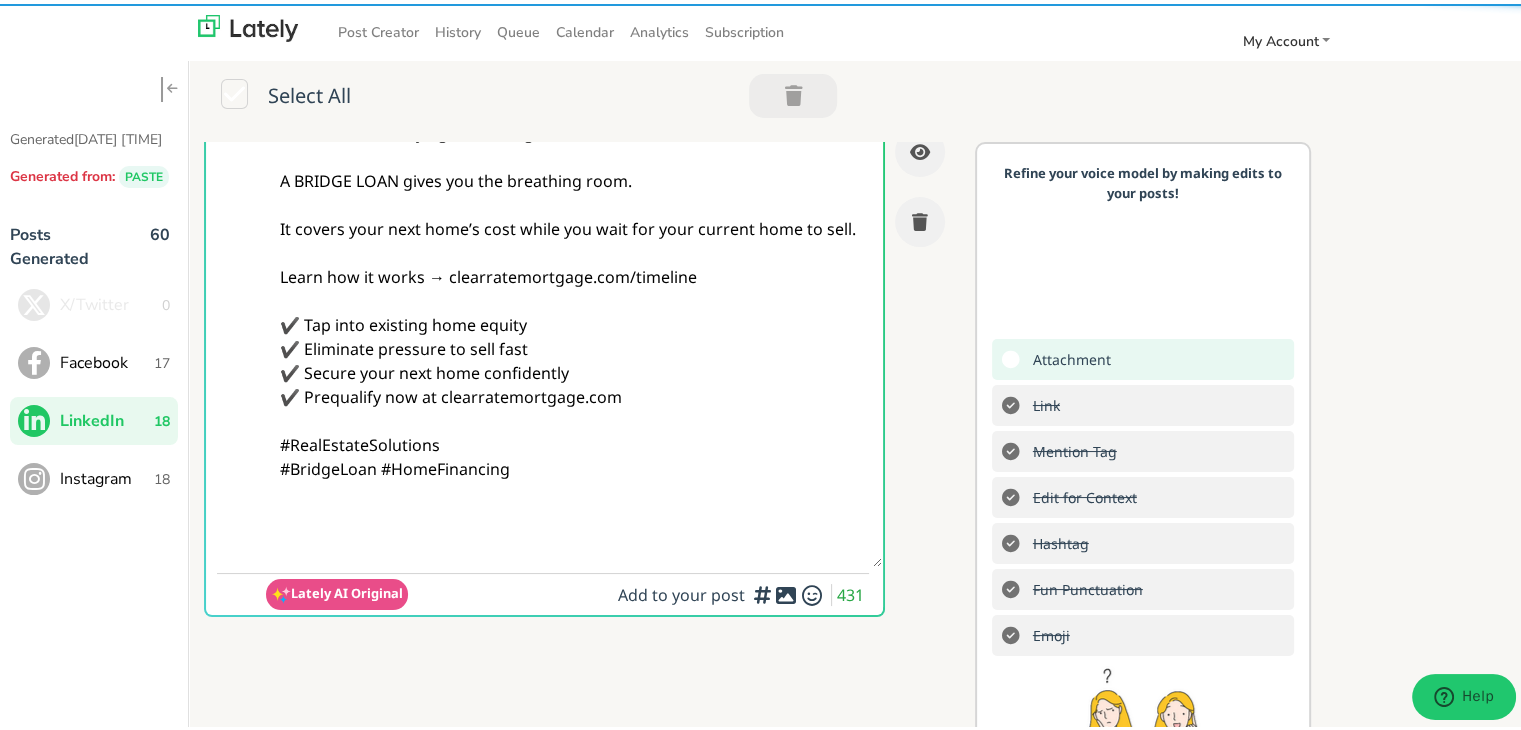 scroll, scrollTop: 300, scrollLeft: 0, axis: vertical 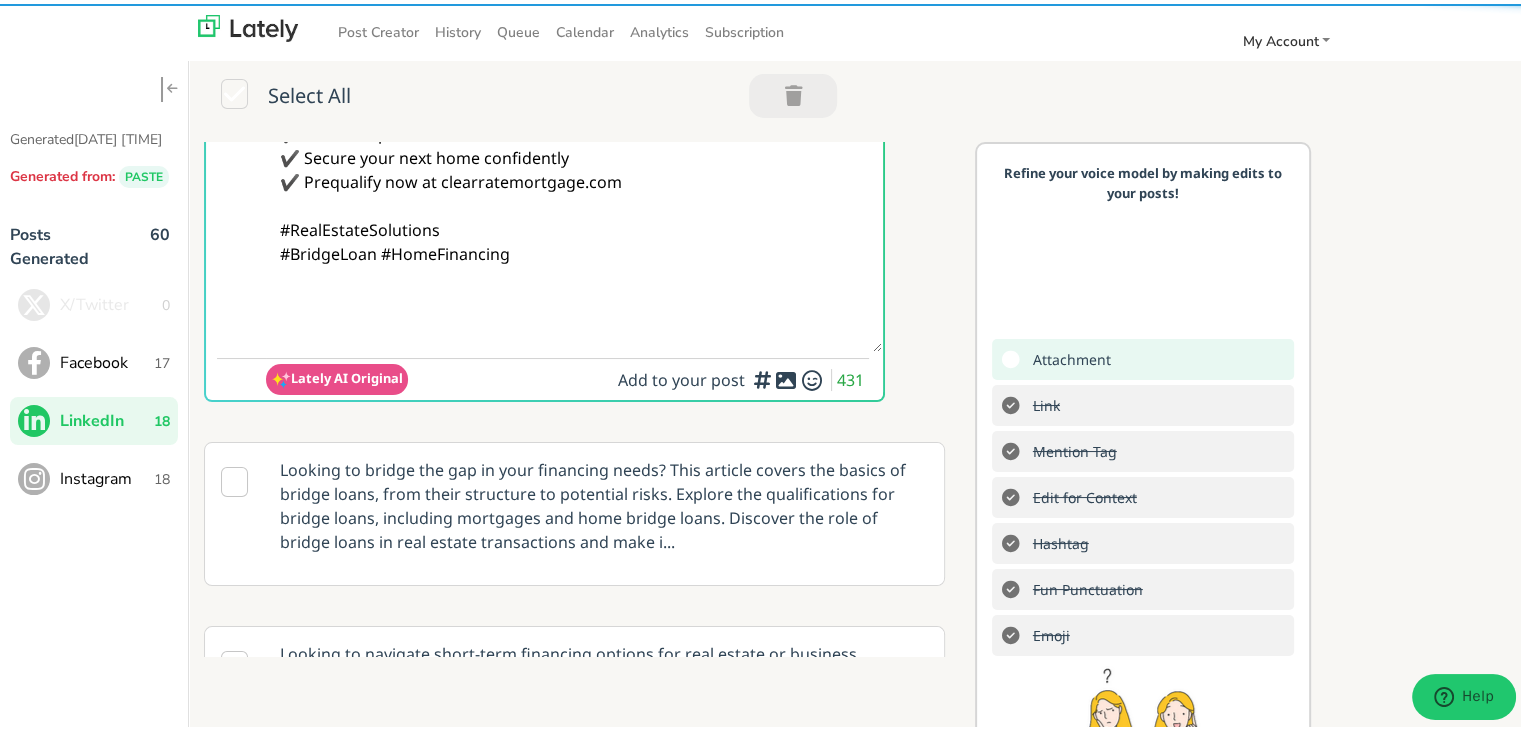 click on "@LinkedInMembers
Stuck between buying and selling?
A BRIDGE LOAN gives you the breathing room.
It covers your next home’s cost while you wait for your current home to sell.
Learn how it works → clearratemortgage.com/timeline
✔️ Tap into existing home equity
✔️ Eliminate pressure to sell fast
✔️ Secure your next home confidently
✔️ Prequalify now at clearratemortgage.com
#RealEstateSolutions
#BridgeLoan #HomeFinancing" at bounding box center [574, 94] 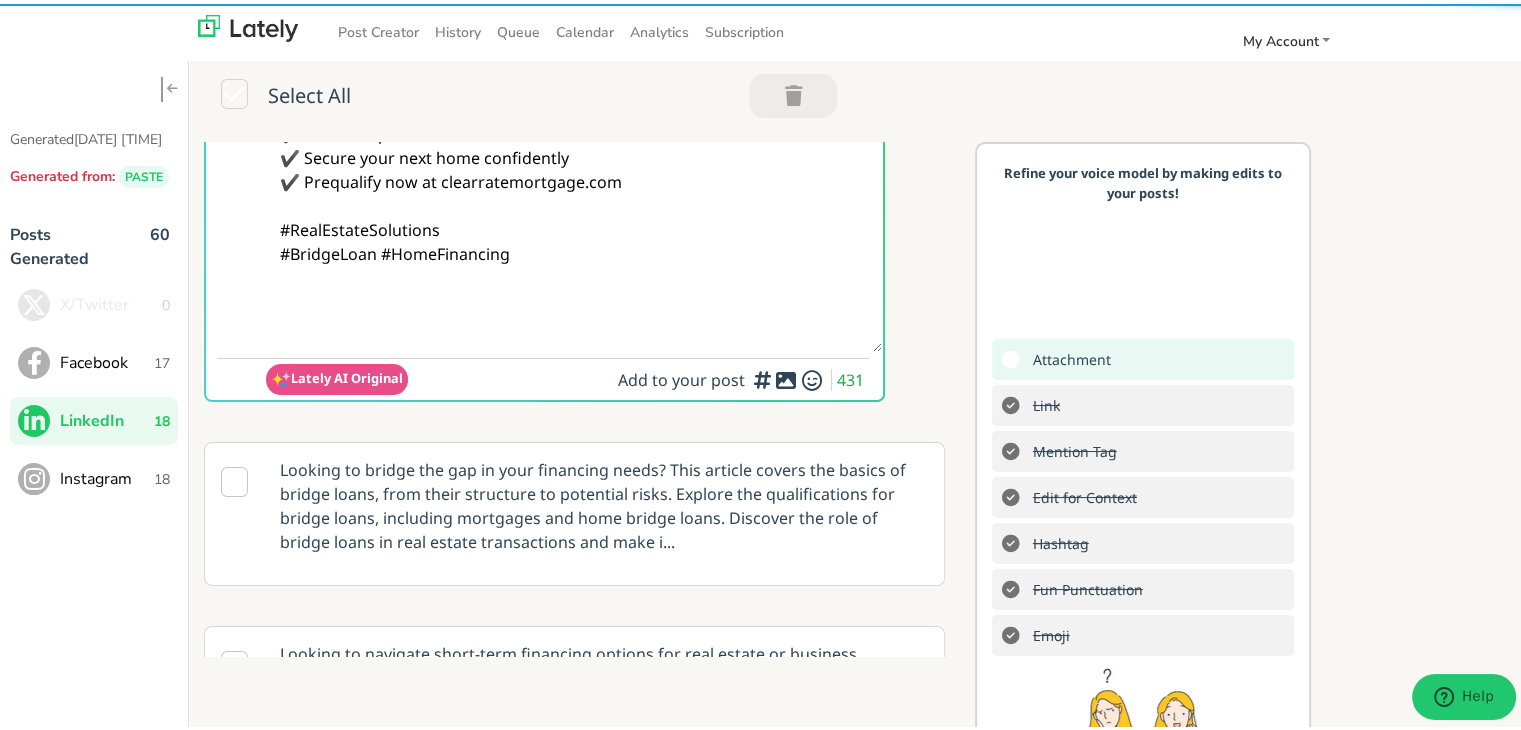 click on "Add to your post    431" at bounding box center (743, 378) 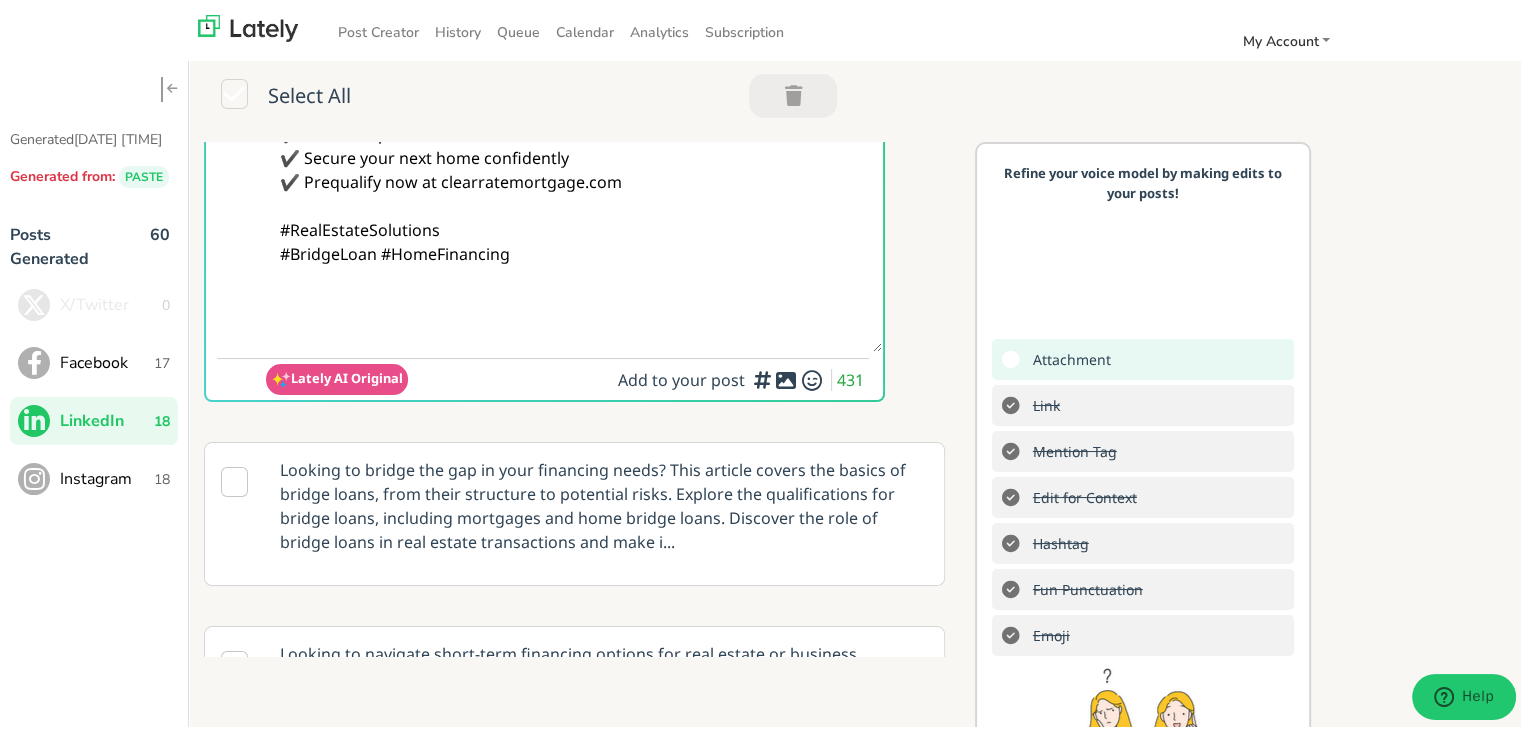 click on "Add to your post    431" at bounding box center [743, 376] 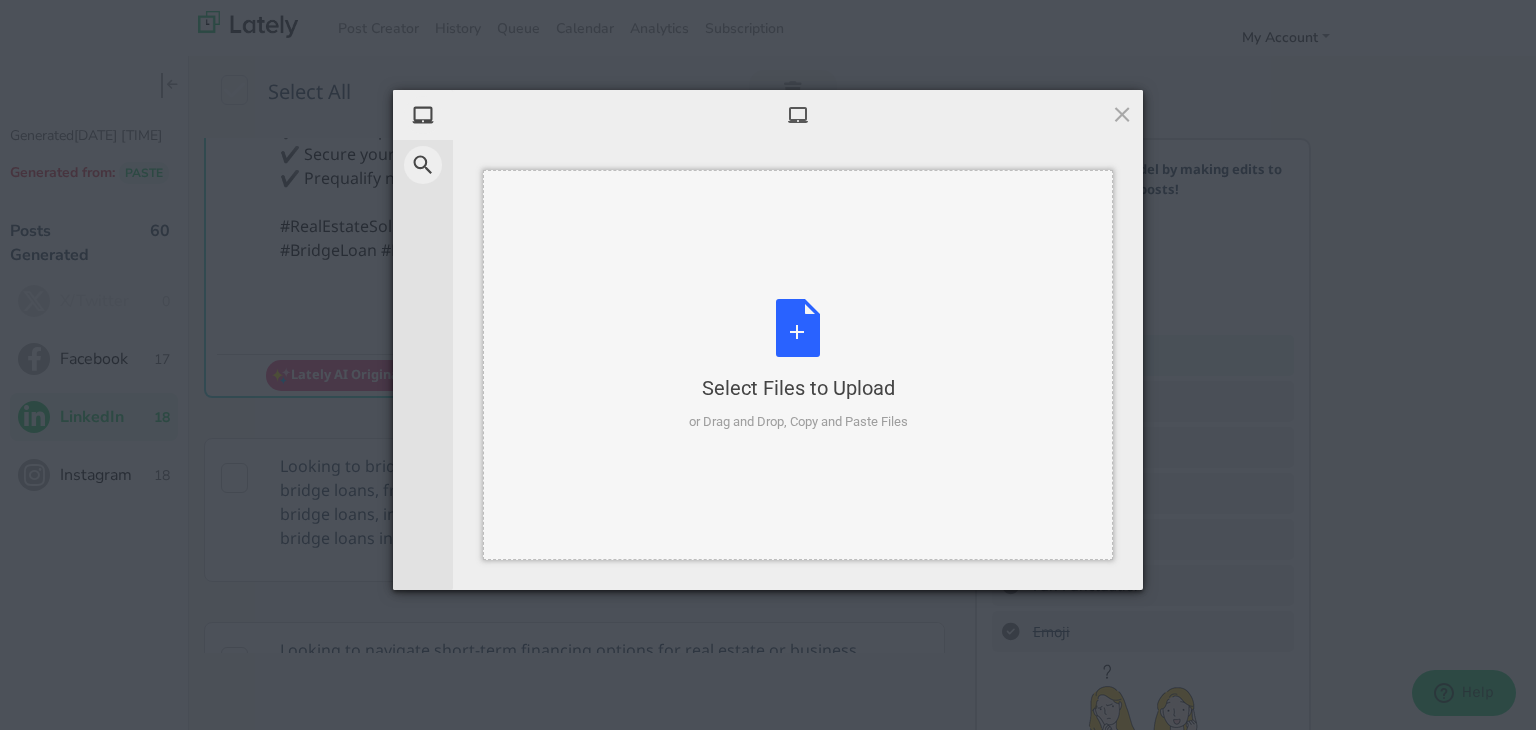 click on "Select Files to Upload
or Drag and Drop, Copy and Paste Files" at bounding box center [798, 365] 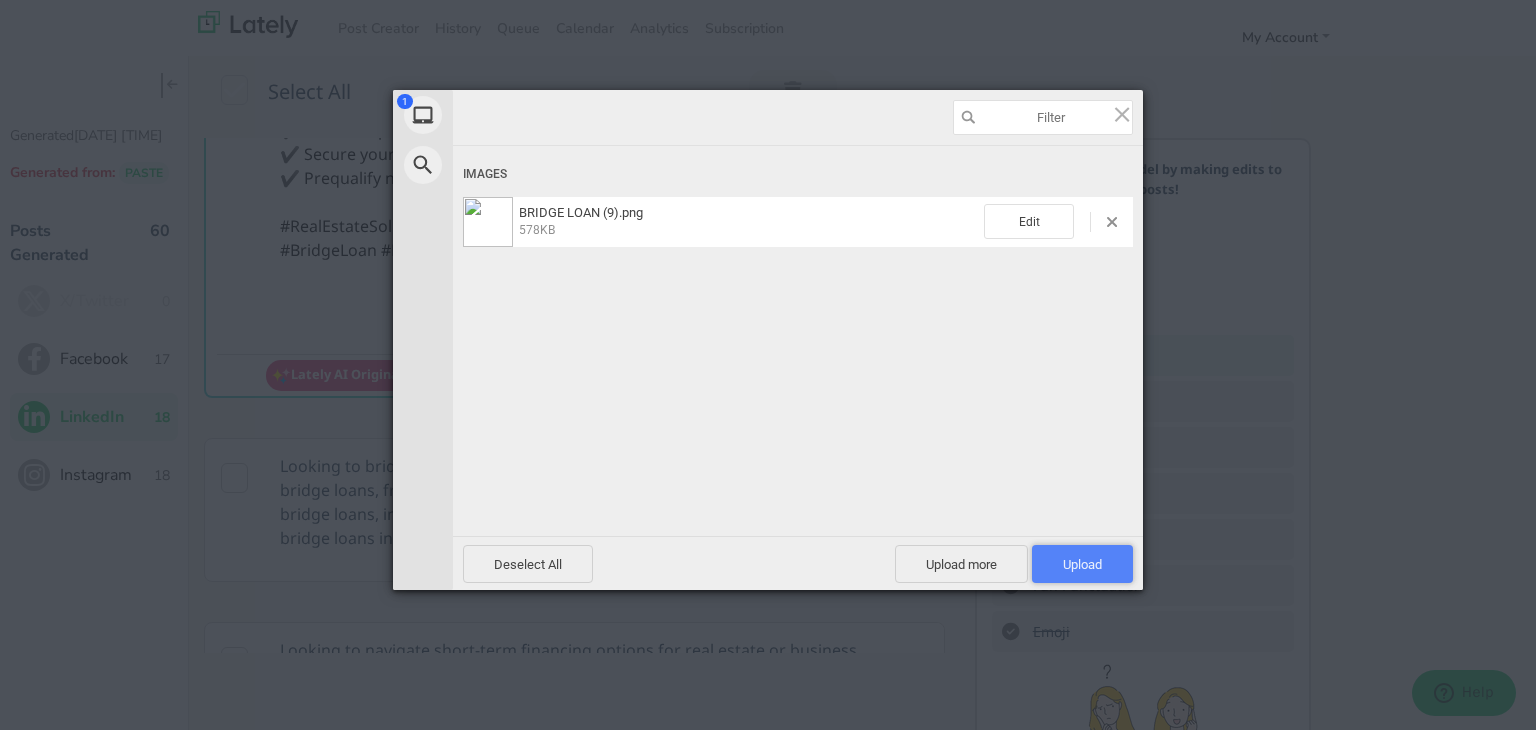 click on "Upload
1" at bounding box center (1082, 564) 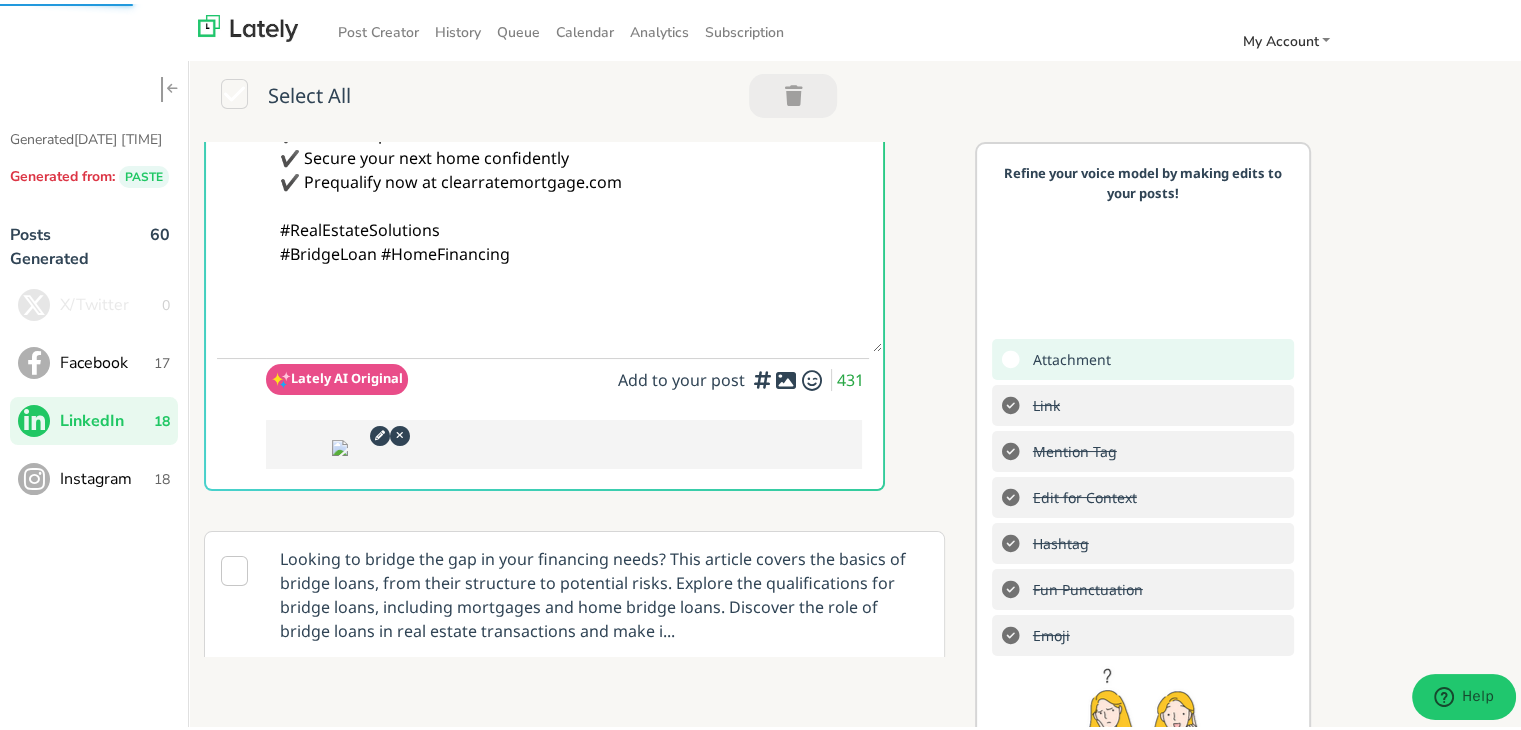 click on "@LinkedInMembers
Stuck between buying and selling?
A BRIDGE LOAN gives you the breathing room.
It covers your next home’s cost while you wait for your current home to sell.
Learn how it works → clearratemortgage.com/timeline
✔️ Tap into existing home equity
✔️ Eliminate pressure to sell fast
✔️ Secure your next home confidently
✔️ Prequalify now at clearratemortgage.com
#RealEstateSolutions
#BridgeLoan #HomeFinancing" at bounding box center (574, 94) 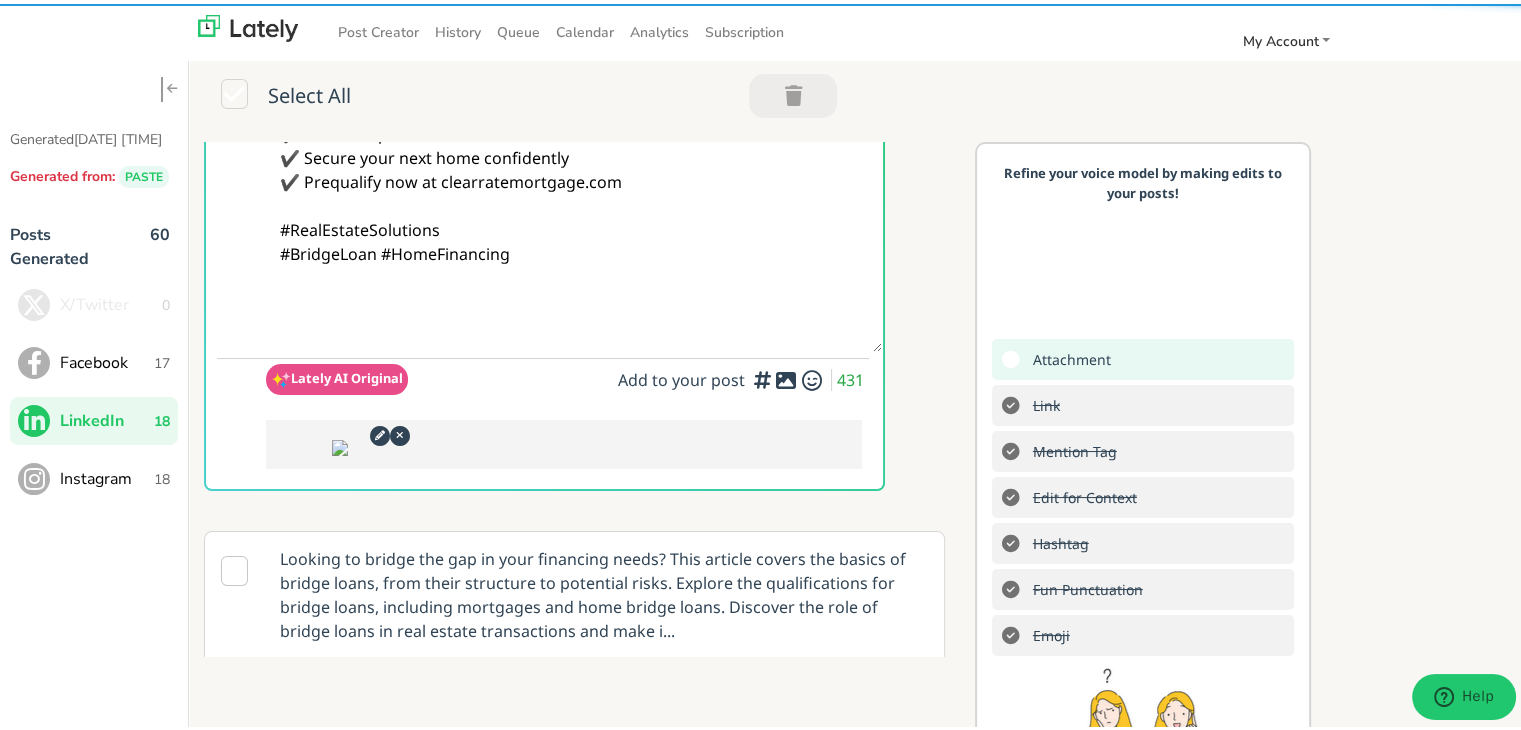 paste on "Follow Us On Our Social Media Platforms!
Facebook: https://www.facebook.com/clearratemortgage
LinkedIn: https://www.linkedin.com/company/clear-rate-mortgage/posts/?feedView=all
Instagram: https://www.instagram.com/clear.rate.mortgage/" 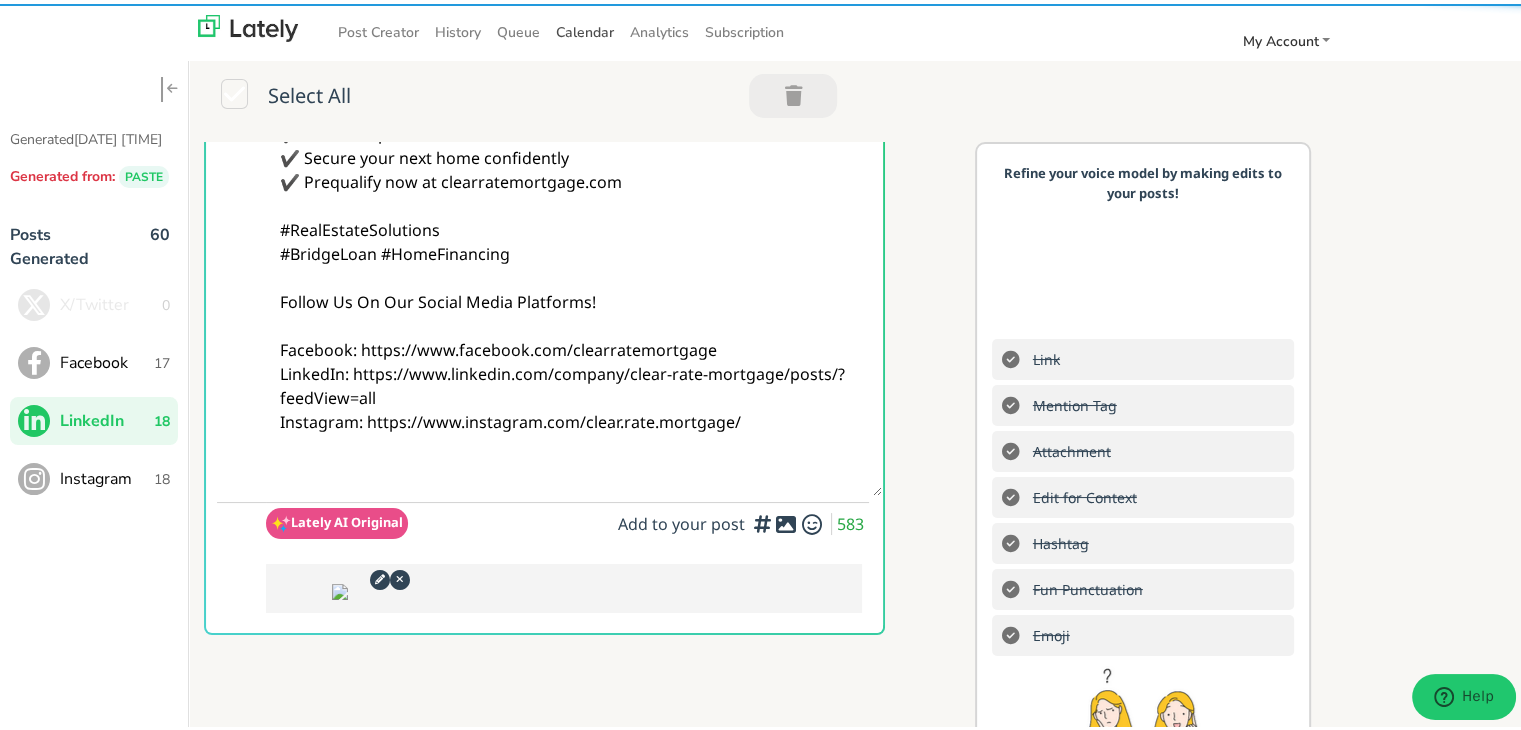 type on "@LinkedInMembers
Stuck between buying and selling?
A BRIDGE LOAN gives you the breathing room.
It covers your next home’s cost while you wait for your current home to sell.
Learn how it works → clearratemortgage.com/timeline
✔️ Tap into existing home equity
✔️ Eliminate pressure to sell fast
✔️ Secure your next home confidently
✔️ Prequalify now at clearratemortgage.com
#RealEstateSolutions
#BridgeLoan #HomeFinancing
Follow Us On Our Social Media Platforms!
Facebook: https://www.facebook.com/clearratemortgage
LinkedIn: https://www.linkedin.com/company/clear-rate-mortgage/posts/?feedView=all
Instagram: https://www.instagram.com/clear.rate.mortgage/" 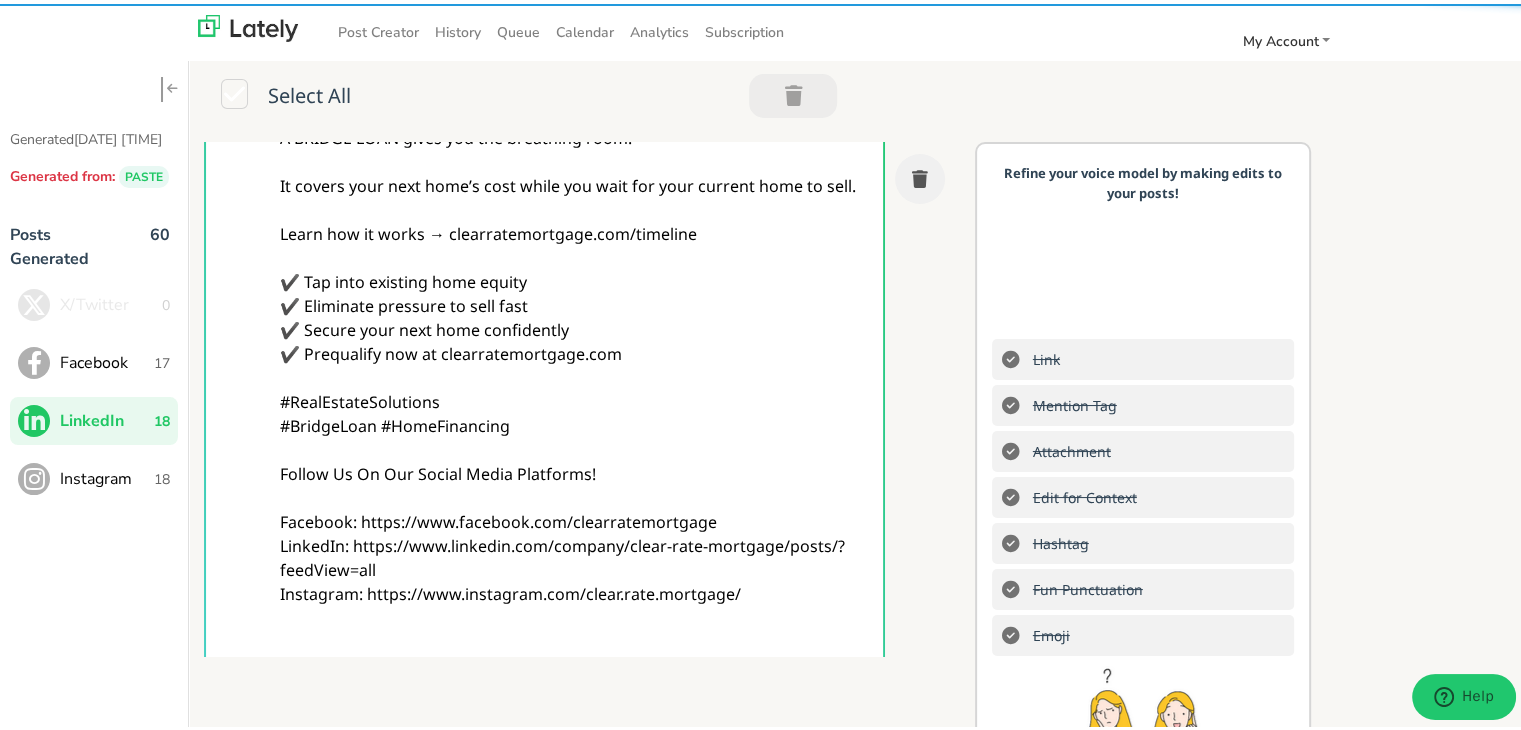 scroll, scrollTop: 0, scrollLeft: 0, axis: both 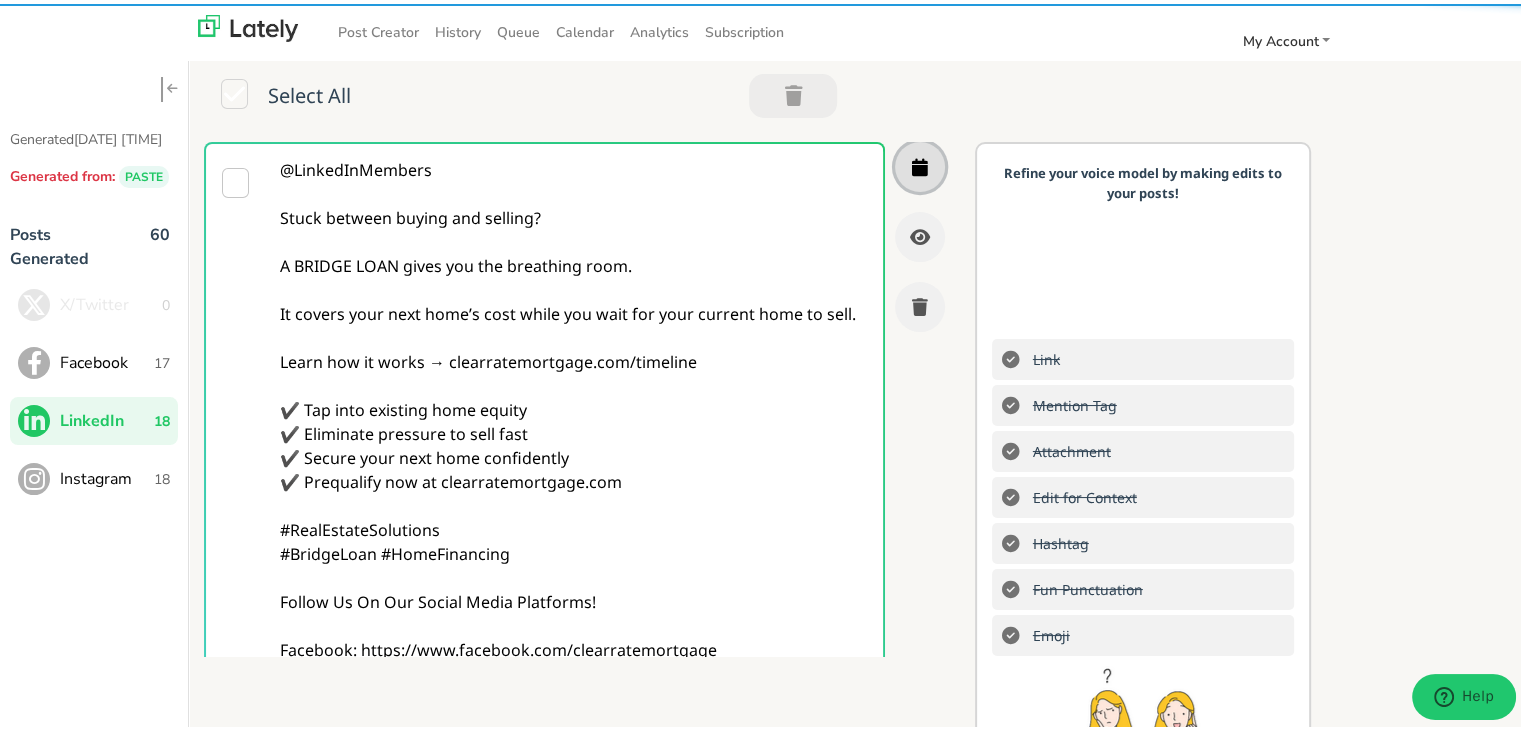 click at bounding box center [920, 163] 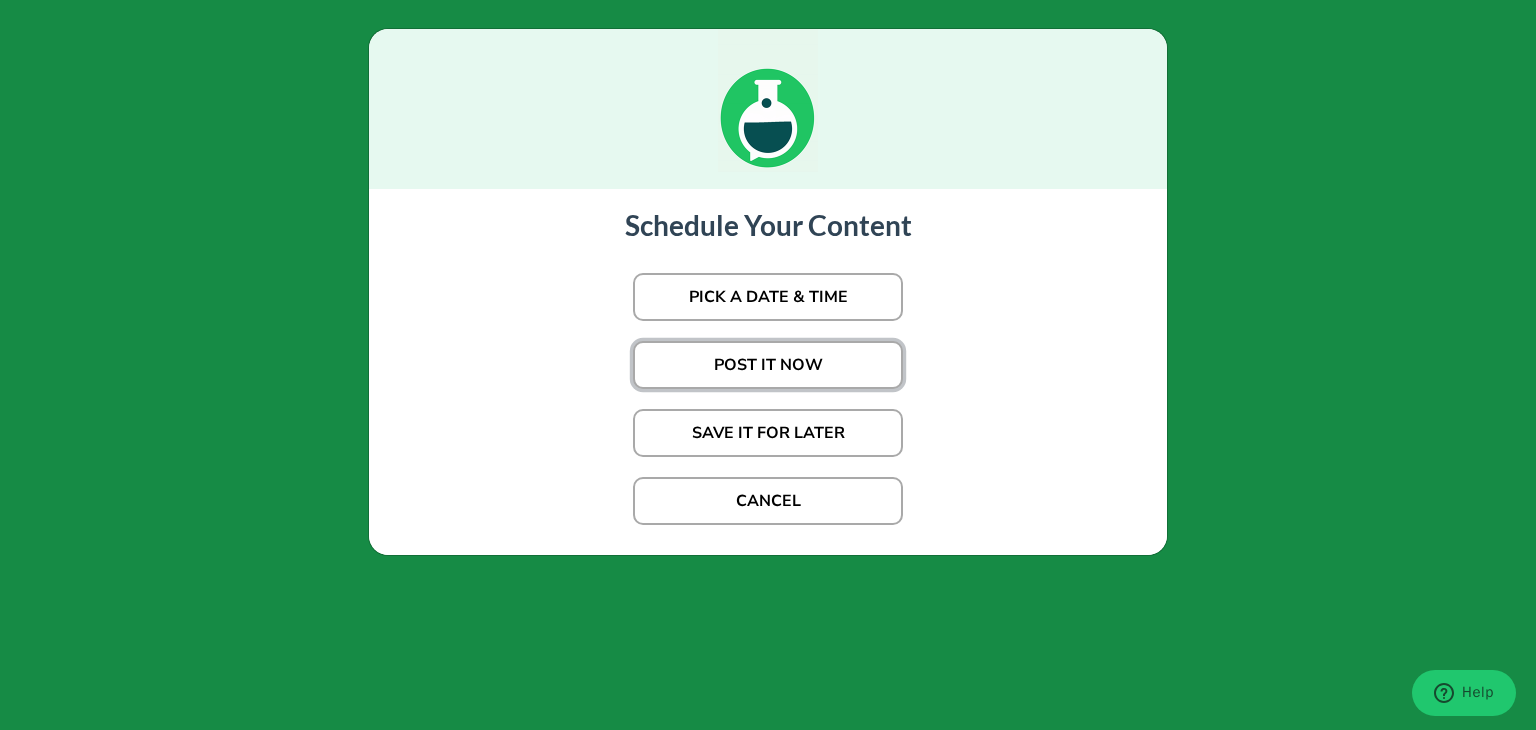 click on "POST IT NOW" at bounding box center [768, 297] 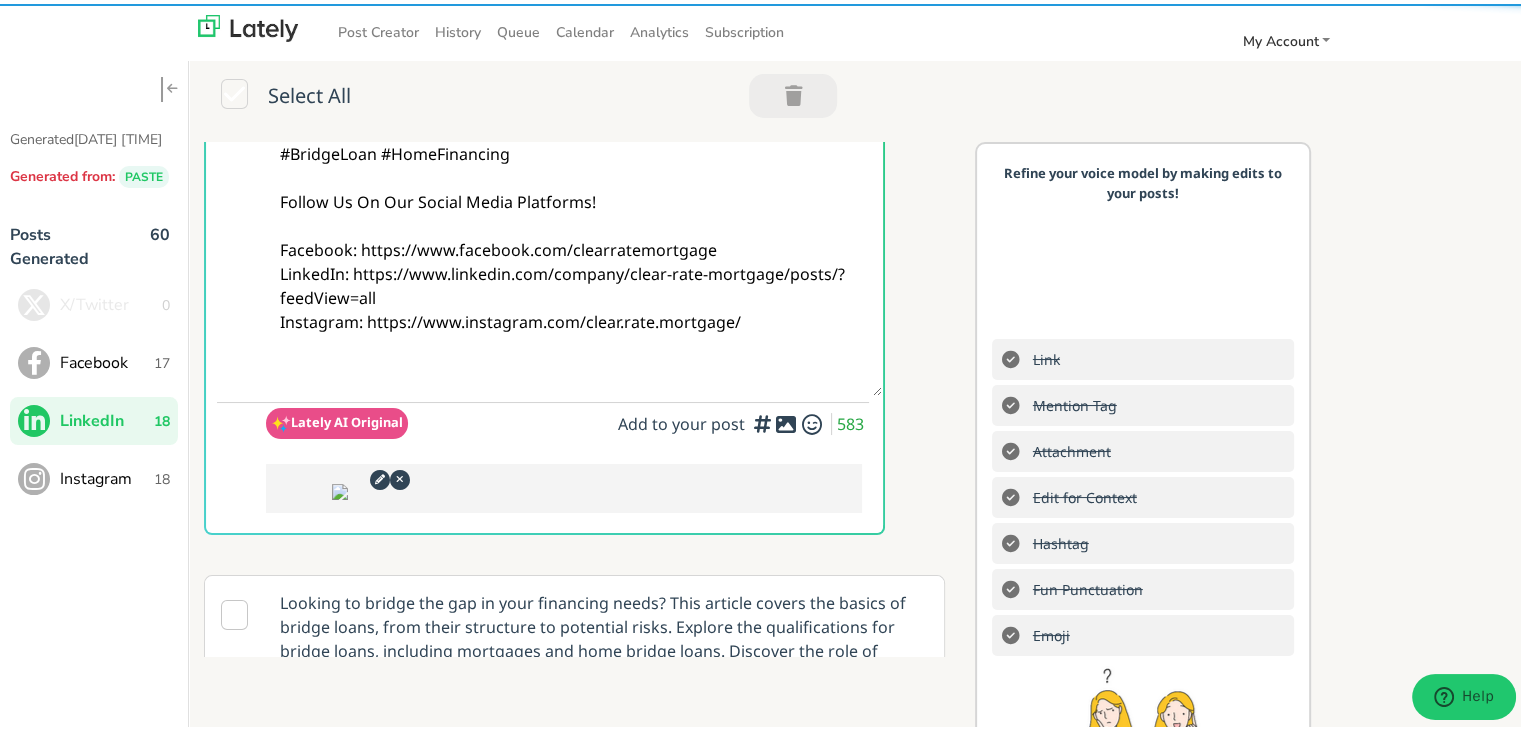 scroll, scrollTop: 0, scrollLeft: 0, axis: both 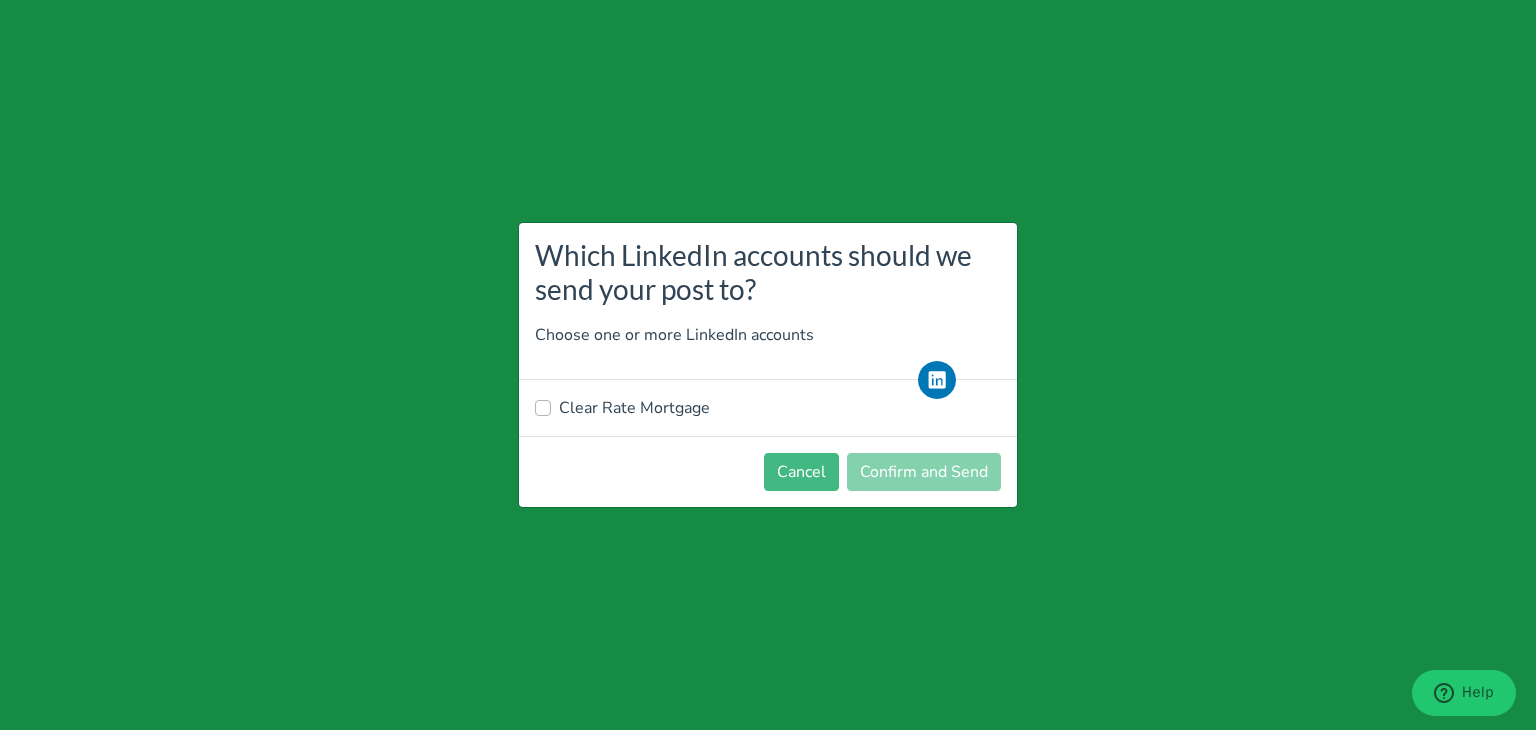 click on "Clear Rate Mortgage" at bounding box center [634, 408] 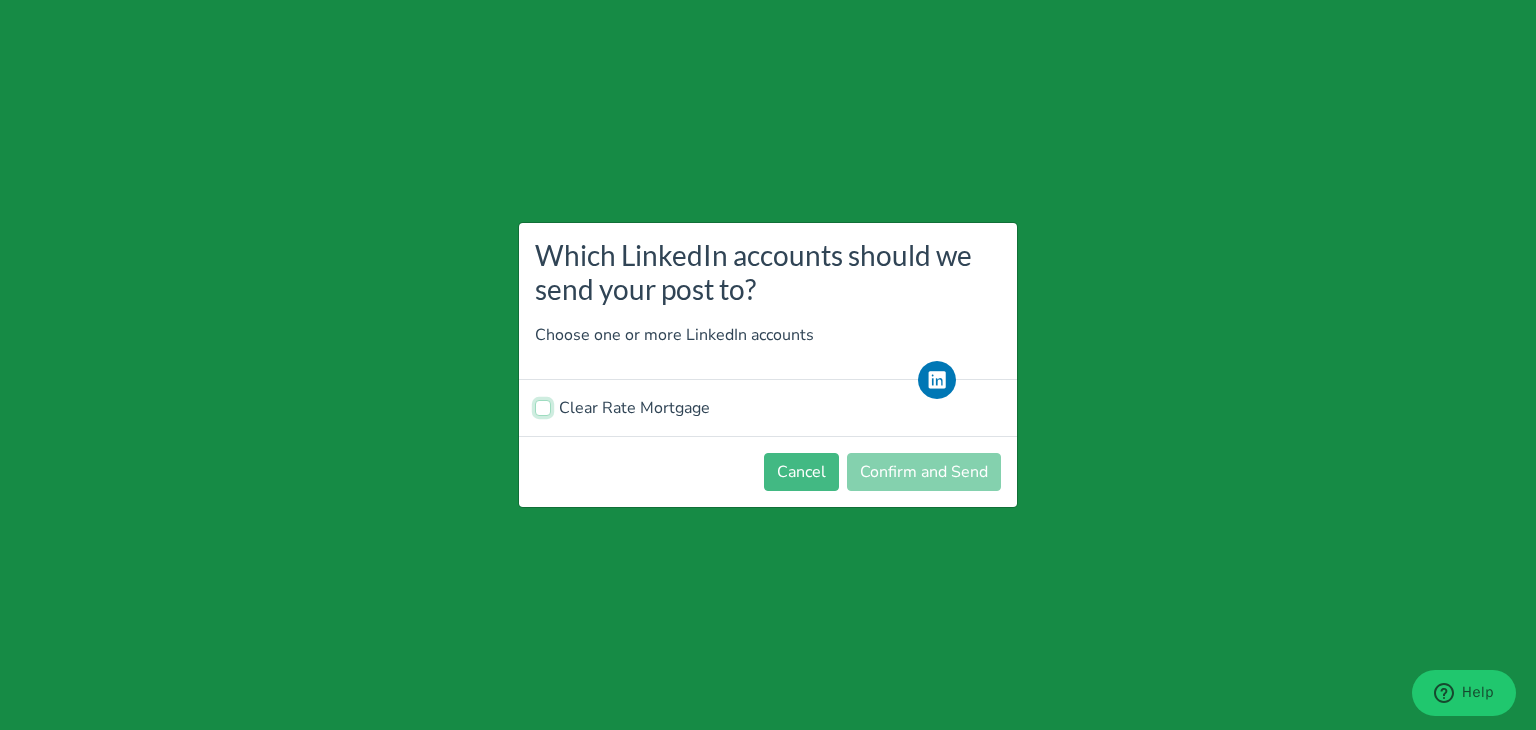 click on "Clear Rate Mortgage" at bounding box center [543, 406] 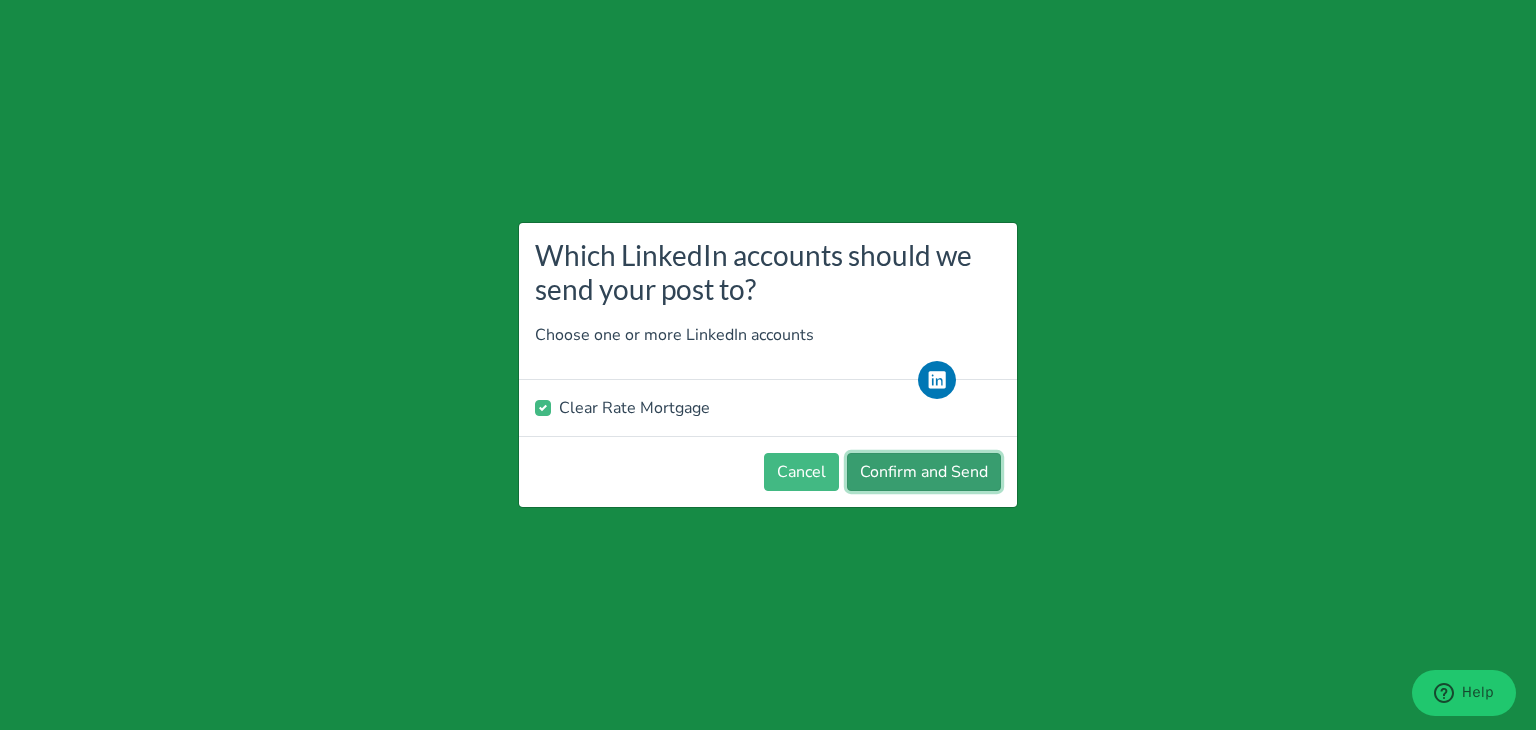 click on "Confirm and Send" at bounding box center (924, 472) 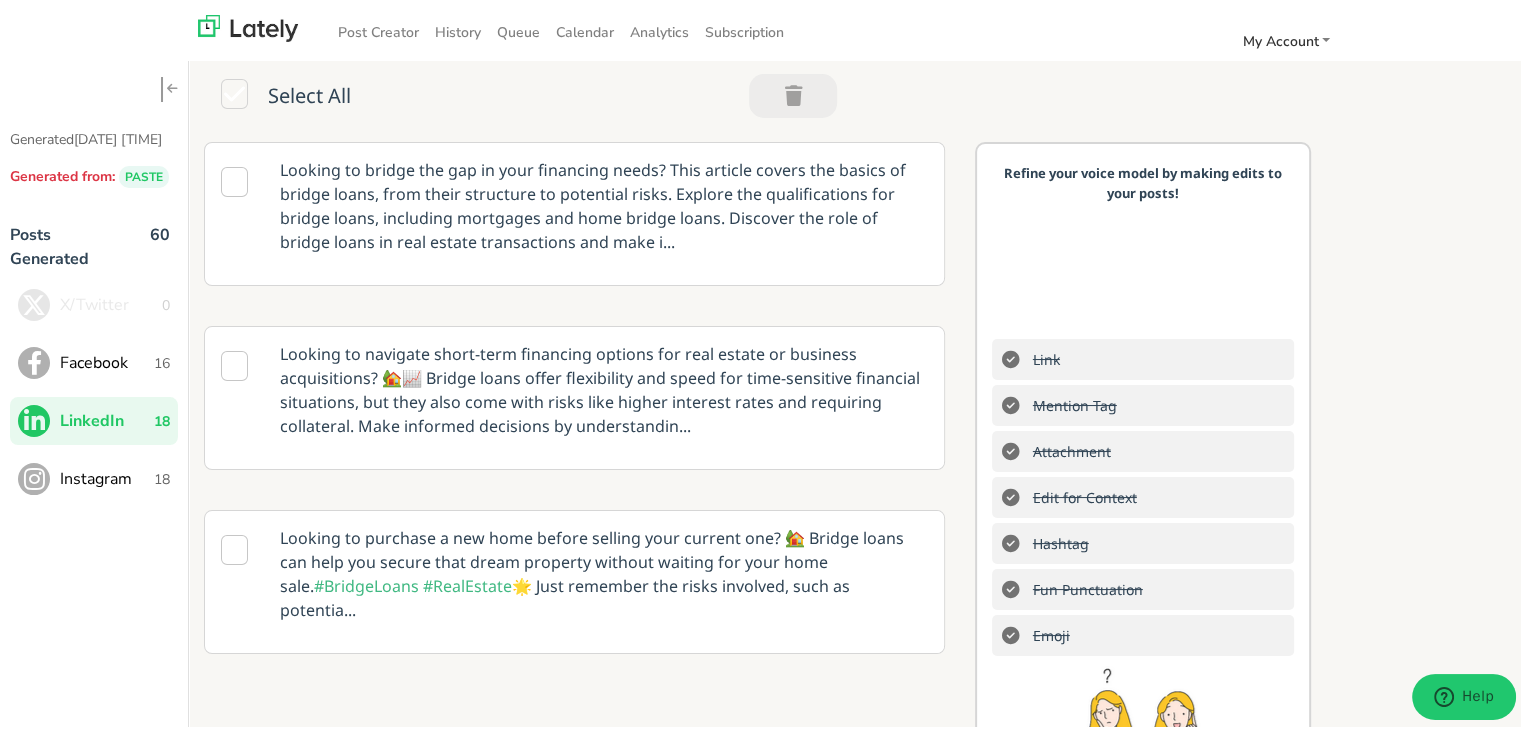 click on "Instagram 18" at bounding box center (94, 301) 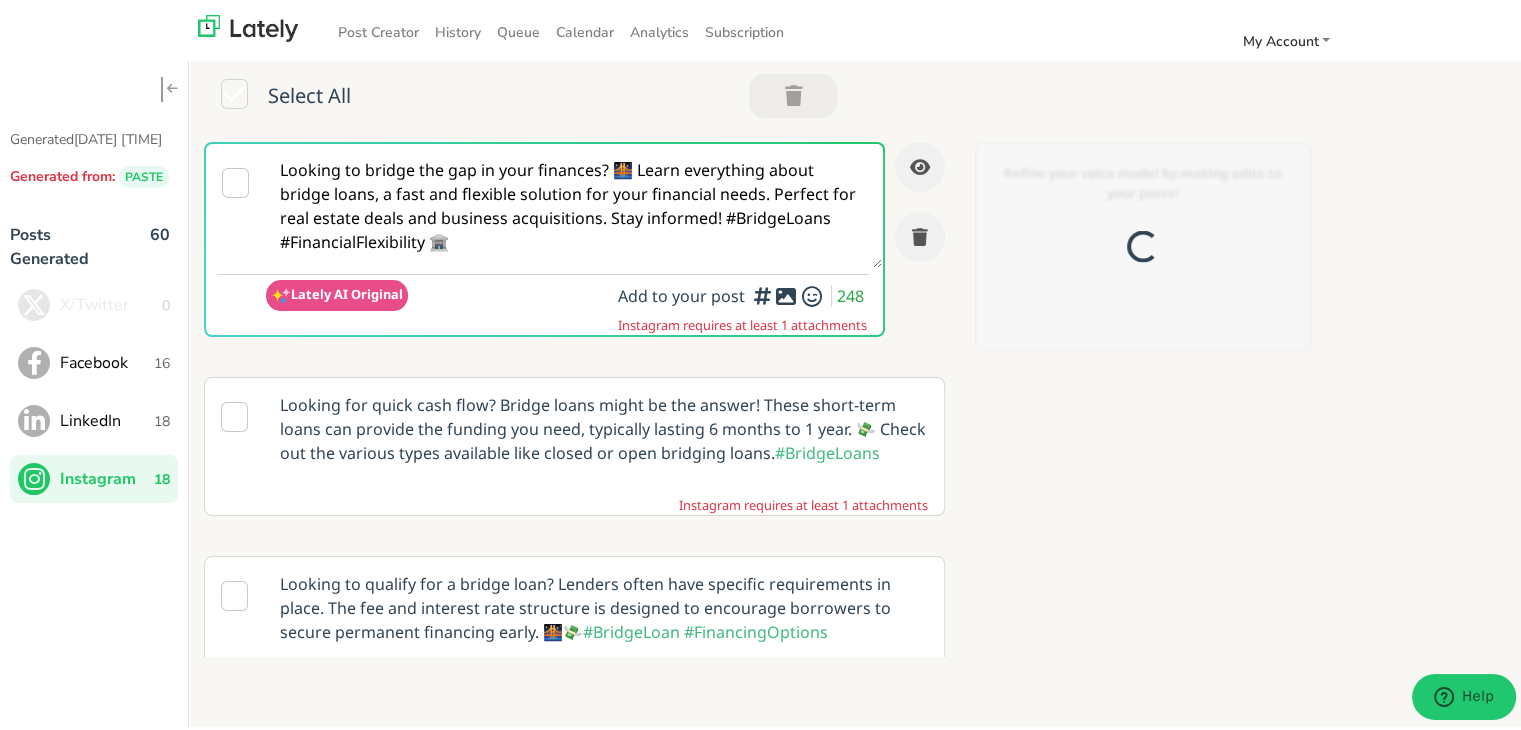 click on "Looking to bridge the gap in your finances? 🌉 Learn everything about bridge loans, a fast and flexible solution for your financial needs. Perfect for real estate deals and business acquisitions. Stay informed! #BridgeLoans #FinancialFlexibility 🏦" at bounding box center [574, 202] 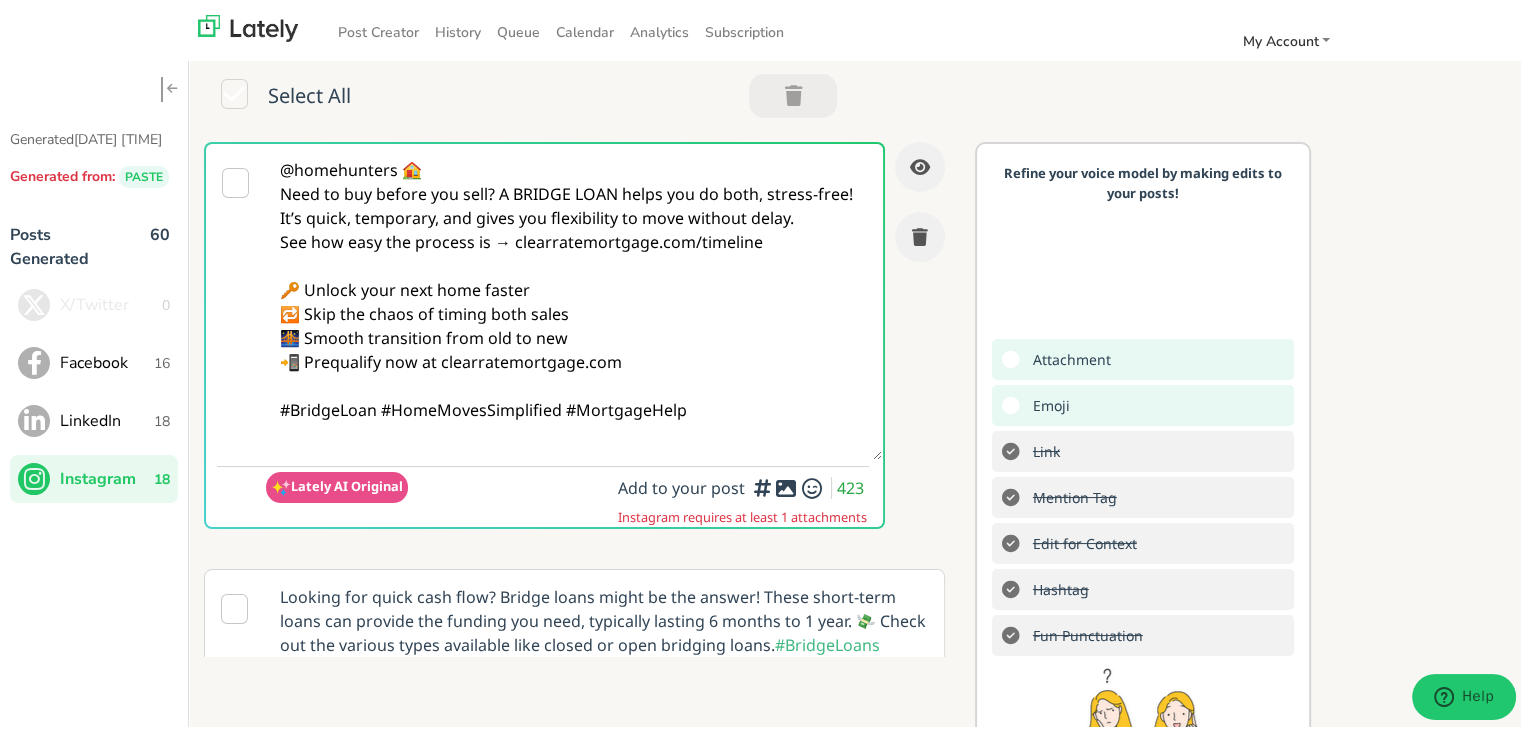 click on "@homehunters 🏠
Need to buy before you sell? A BRIDGE LOAN helps you do both, stress-free!
It’s quick, temporary, and gives you flexibility to move without delay.
See how easy the process is → clearratemortgage.com/timeline
🔑 Unlock your next home faster
🔁 Skip the chaos of timing both sales
🌉 Smooth transition from old to new
📲 Prequalify now at clearratemortgage.com
#BridgeLoan #HomeMovesSimplified #MortgageHelp" at bounding box center (574, 298) 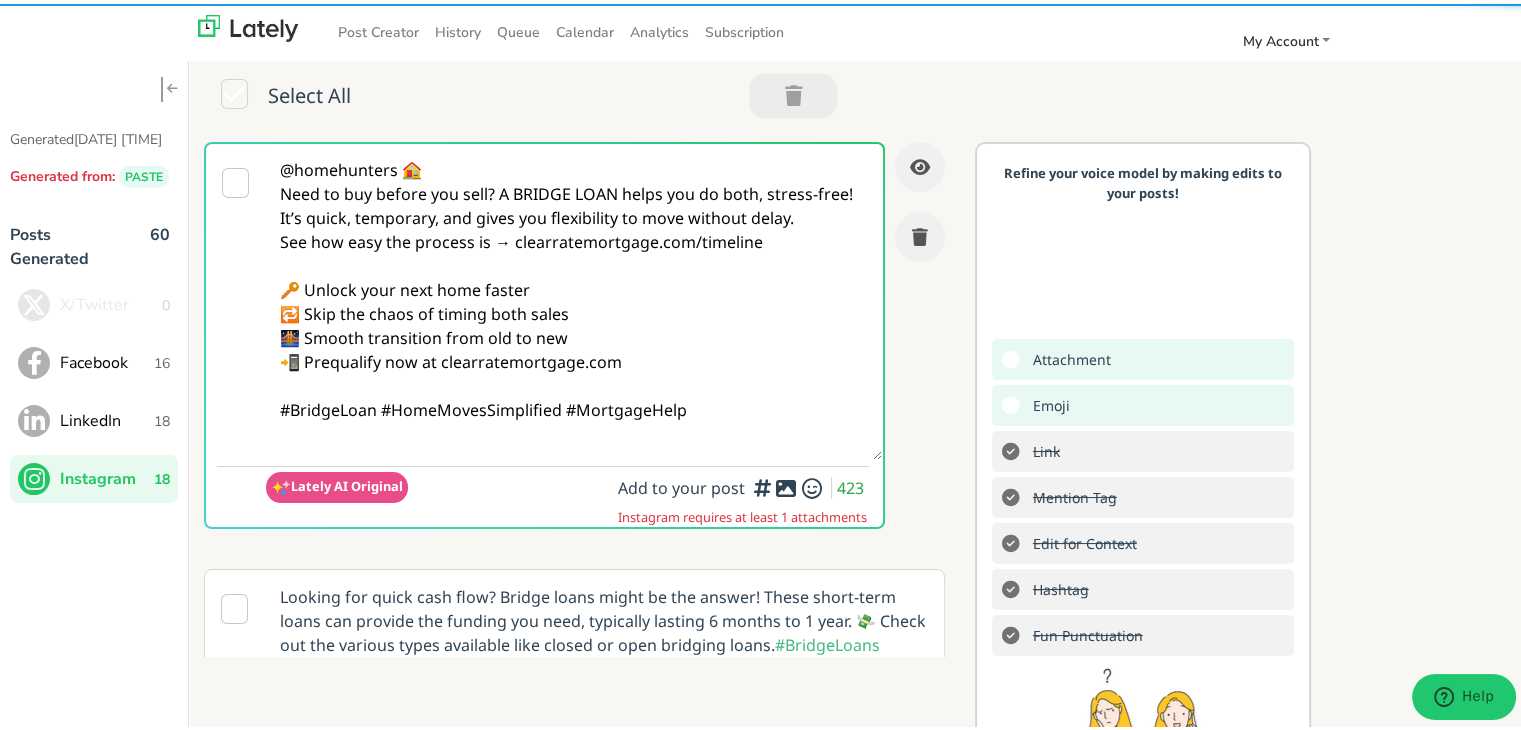 click on "@homehunters 🏠
Need to buy before you sell? A BRIDGE LOAN helps you do both, stress-free!
It’s quick, temporary, and gives you flexibility to move without delay.
See how easy the process is → clearratemortgage.com/timeline
🔑 Unlock your next home faster
🔁 Skip the chaos of timing both sales
🌉 Smooth transition from old to new
📲 Prequalify now at clearratemortgage.com
#BridgeLoan #HomeMovesSimplified #MortgageHelp" at bounding box center [574, 298] 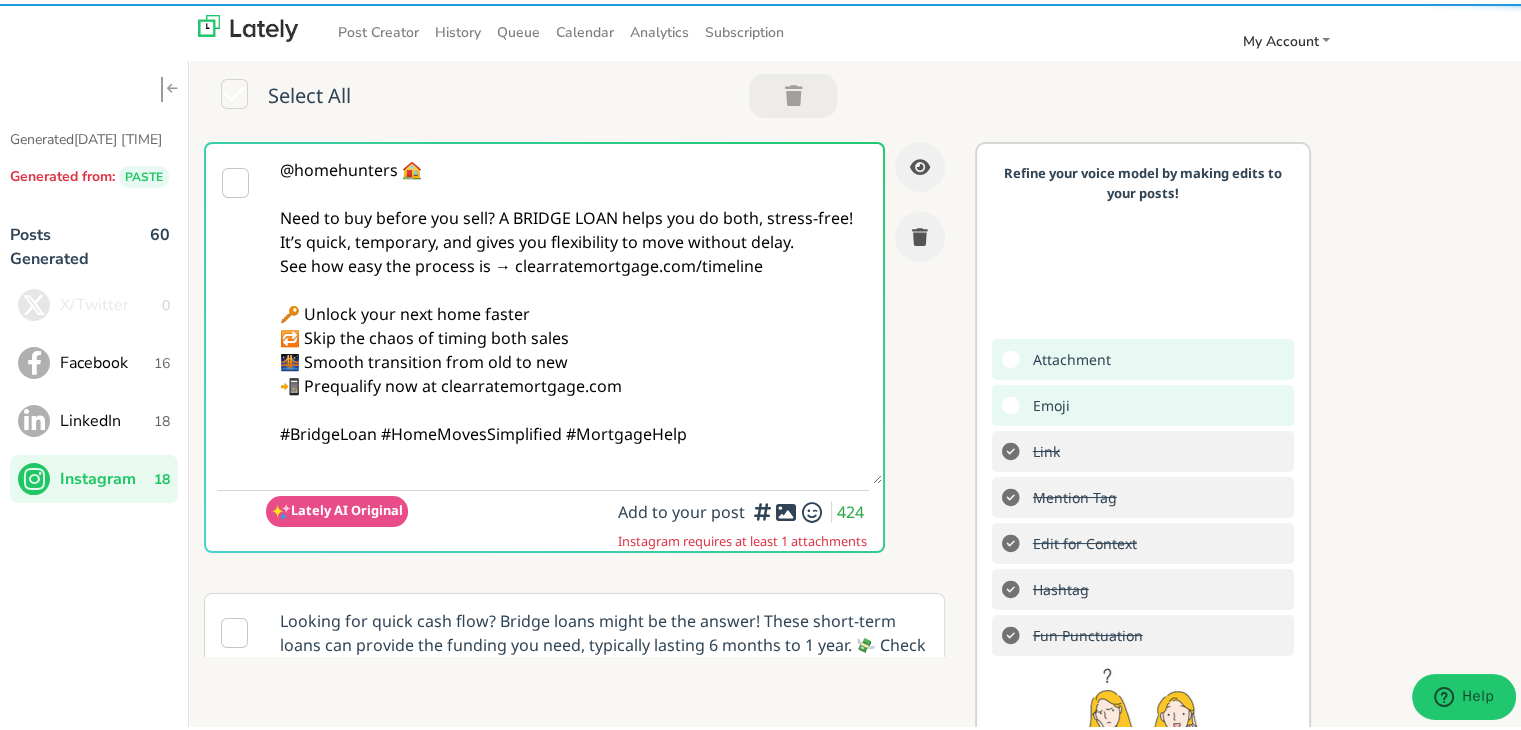 click on "@homehunters 🏠
Need to buy before you sell? A BRIDGE LOAN helps you do both, stress-free!
It’s quick, temporary, and gives you flexibility to move without delay.
See how easy the process is → clearratemortgage.com/timeline
🔑 Unlock your next home faster
🔁 Skip the chaos of timing both sales
🌉 Smooth transition from old to new
📲 Prequalify now at clearratemortgage.com
#BridgeLoan #HomeMovesSimplified #MortgageHelp" at bounding box center (574, 310) 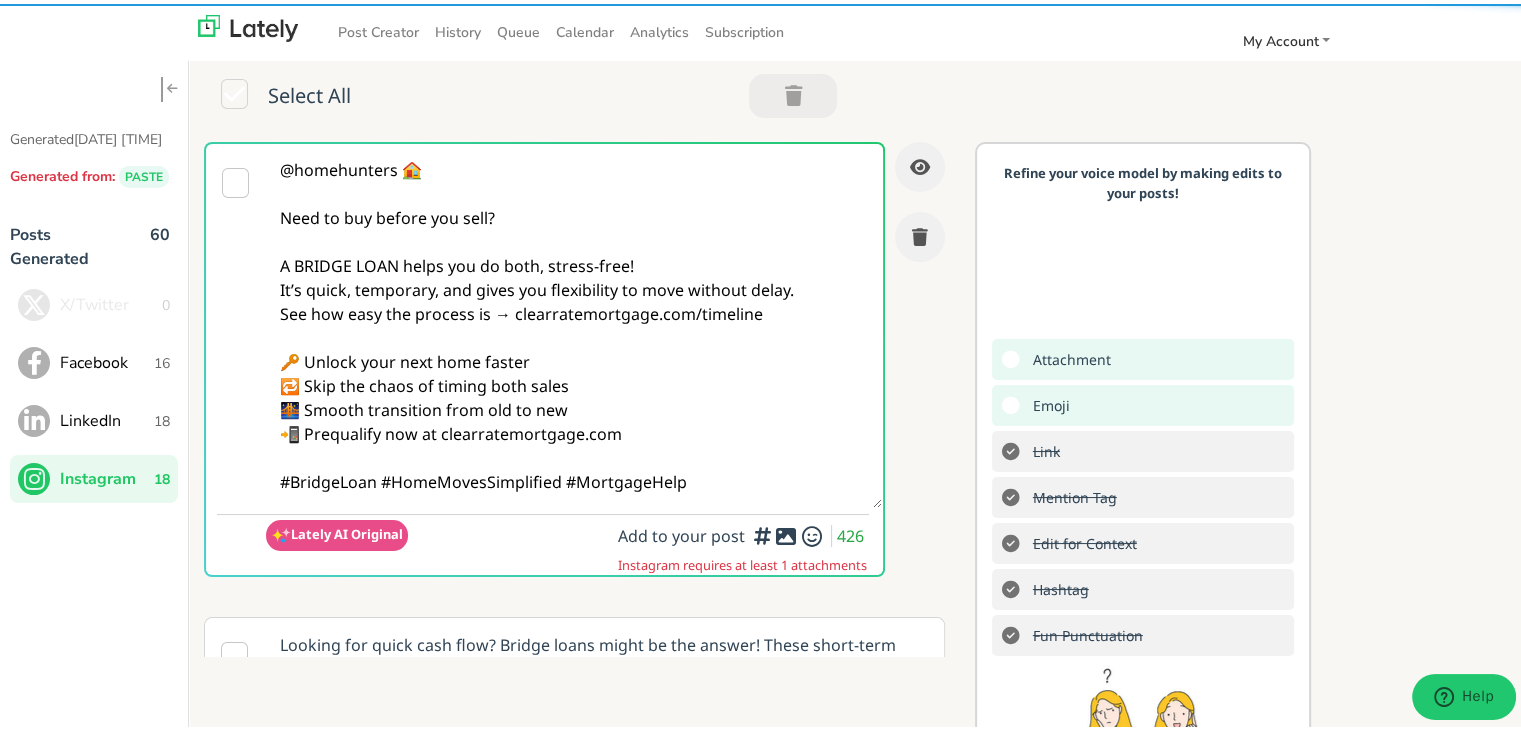 click on "@homehunters 🏠
Need to buy before you sell?
A BRIDGE LOAN helps you do both, stress-free!
It’s quick, temporary, and gives you flexibility to move without delay.
See how easy the process is → clearratemortgage.com/timeline
🔑 Unlock your next home faster
🔁 Skip the chaos of timing both sales
🌉 Smooth transition from old to new
📲 Prequalify now at clearratemortgage.com
#BridgeLoan #HomeMovesSimplified #MortgageHelp" at bounding box center [574, 322] 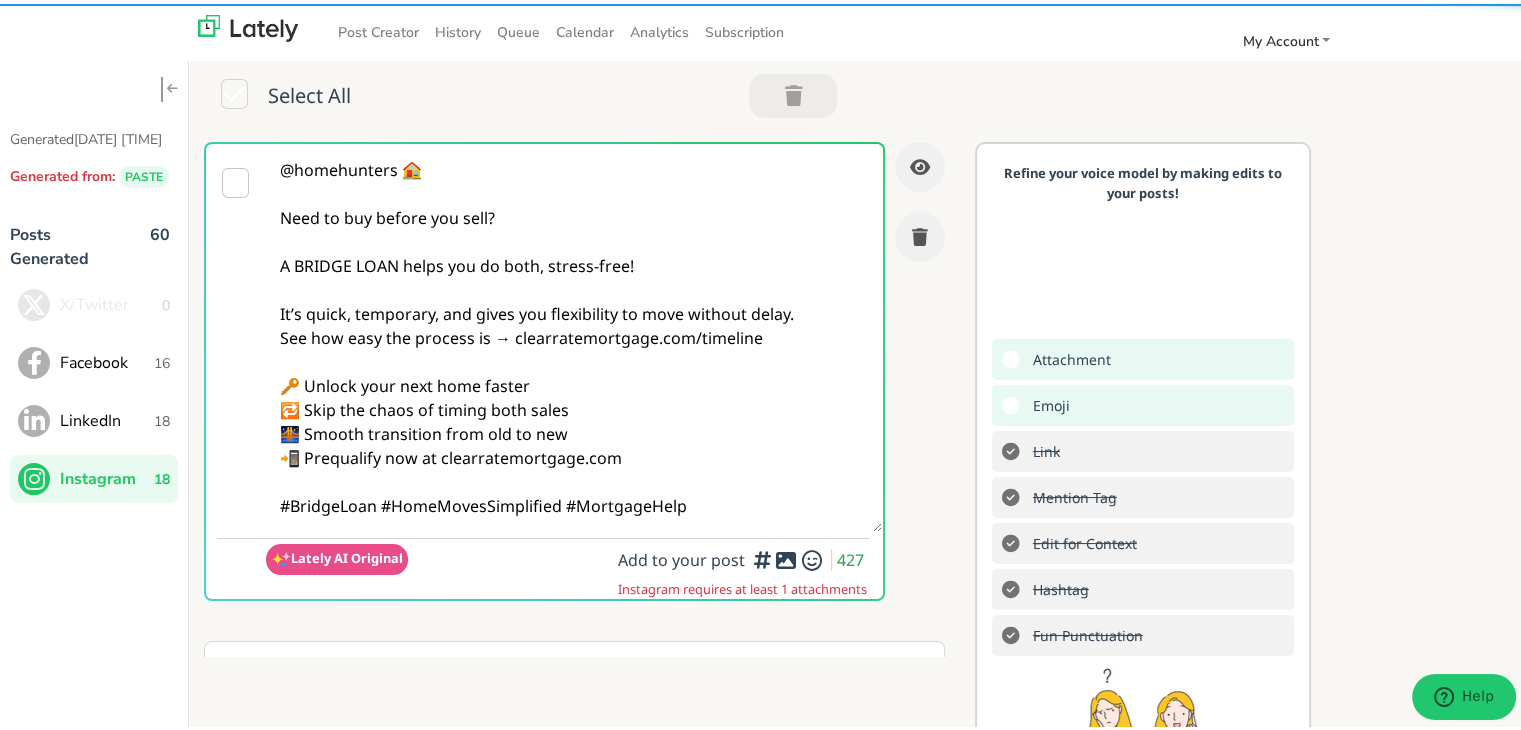 click on "@homehunters 🏠
Need to buy before you sell?
A BRIDGE LOAN helps you do both, stress-free!
It’s quick, temporary, and gives you flexibility to move without delay.
See how easy the process is → clearratemortgage.com/timeline
🔑 Unlock your next home faster
🔁 Skip the chaos of timing both sales
🌉 Smooth transition from old to new
📲 Prequalify now at clearratemortgage.com
#BridgeLoan #HomeMovesSimplified #MortgageHelp" at bounding box center [574, 334] 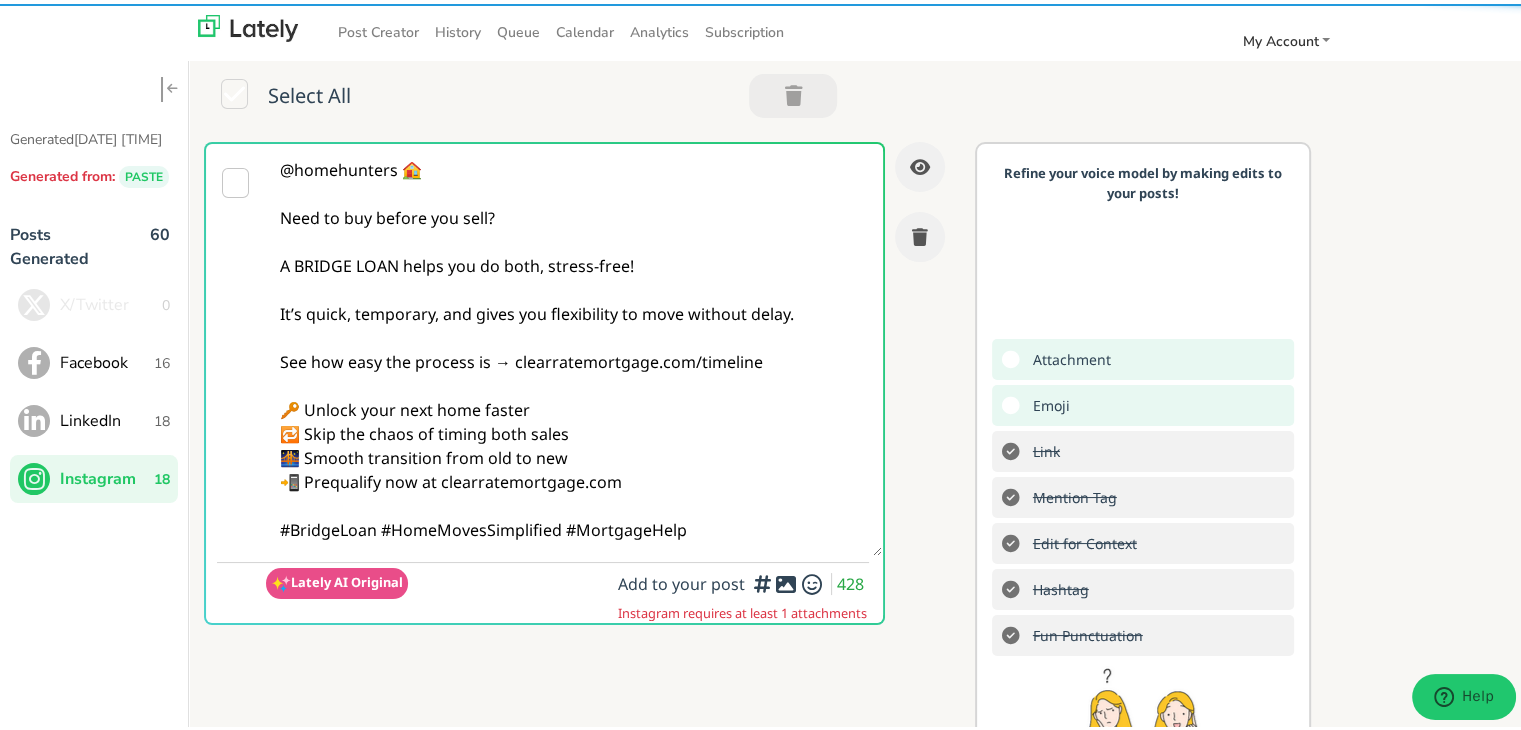 click on "@homehunters 🏠
Need to buy before you sell?
A BRIDGE LOAN helps you do both, stress-free!
It’s quick, temporary, and gives you flexibility to move without delay.
See how easy the process is → clearratemortgage.com/timeline
🔑 Unlock your next home faster
🔁 Skip the chaos of timing both sales
🌉 Smooth transition from old to new
📲 Prequalify now at clearratemortgage.com
#BridgeLoan #HomeMovesSimplified #MortgageHelp" at bounding box center (574, 346) 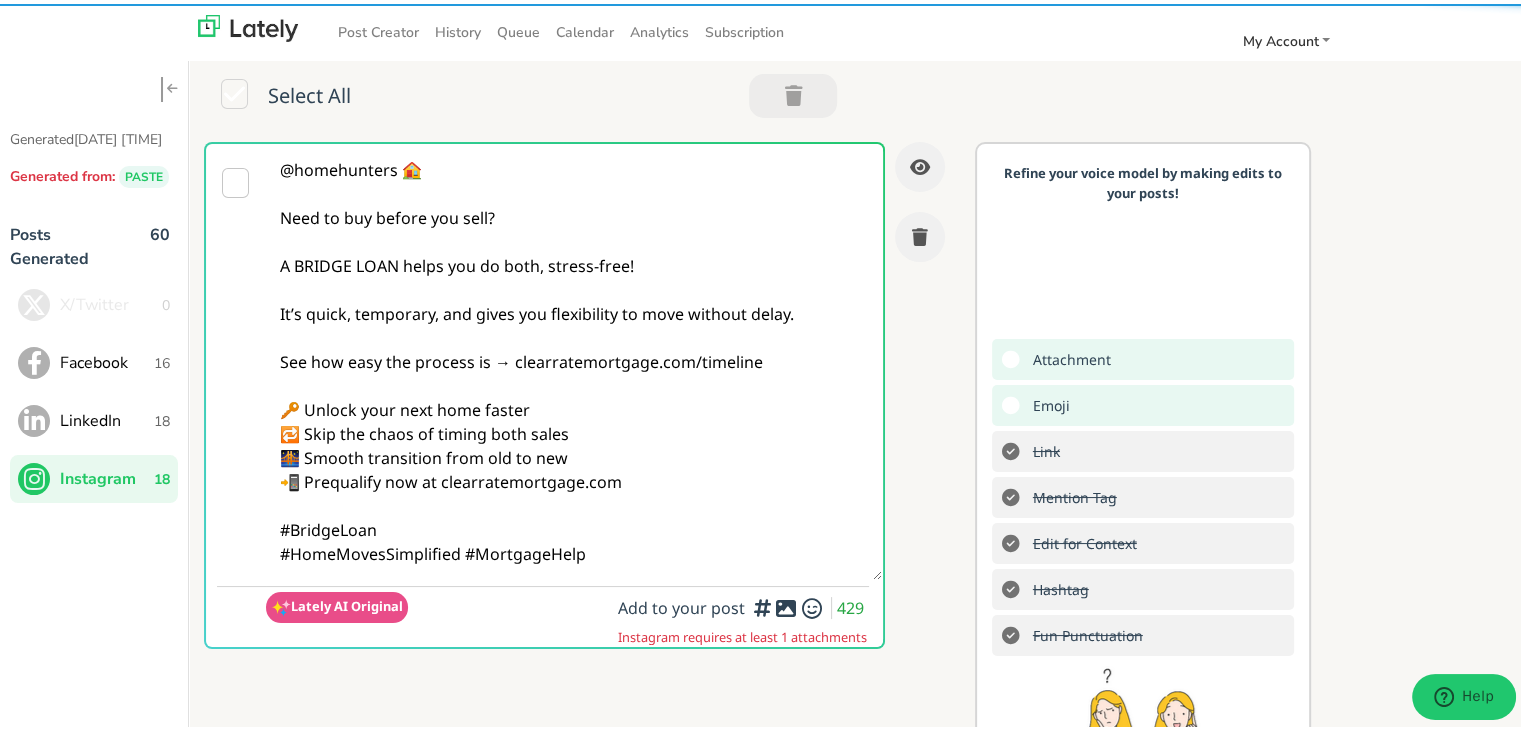 click on "@homehunters 🏠
Need to buy before you sell?
A BRIDGE LOAN helps you do both, stress-free!
It’s quick, temporary, and gives you flexibility to move without delay.
See how easy the process is → clearratemortgage.com/timeline
🔑 Unlock your next home faster
🔁 Skip the chaos of timing both sales
🌉 Smooth transition from old to new
📲 Prequalify now at clearratemortgage.com
#BridgeLoan
#HomeMovesSimplified #MortgageHelp" at bounding box center [574, 358] 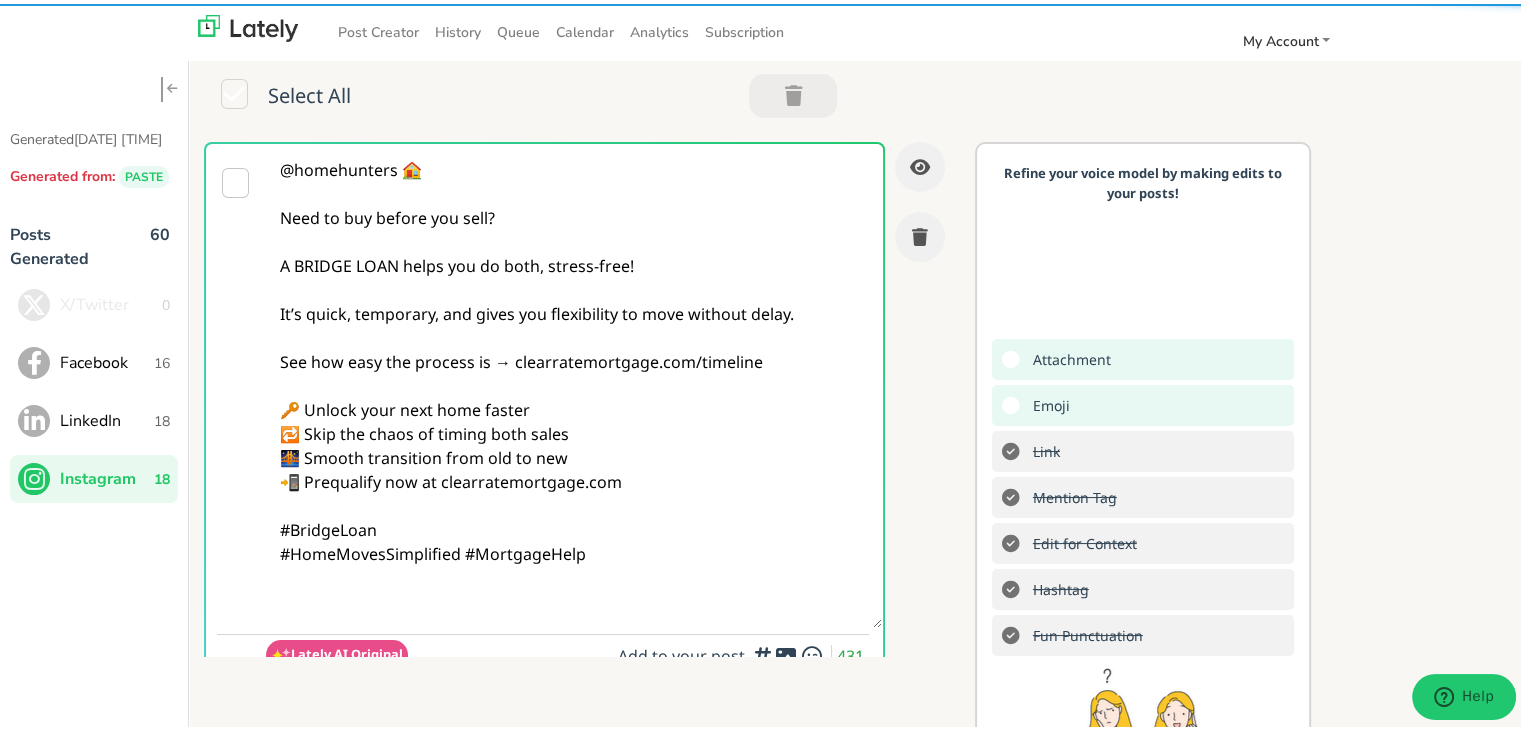 paste on "Follow Us On Our Social Media Platforms!
Facebook: https://www.facebook.com/clearratemortgage
LinkedIn: https://www.linkedin.com/company/clear-rate-mortgage/posts/?feedView=all
Instagram: https://www.instagram.com/clear.rate.mortgage/" 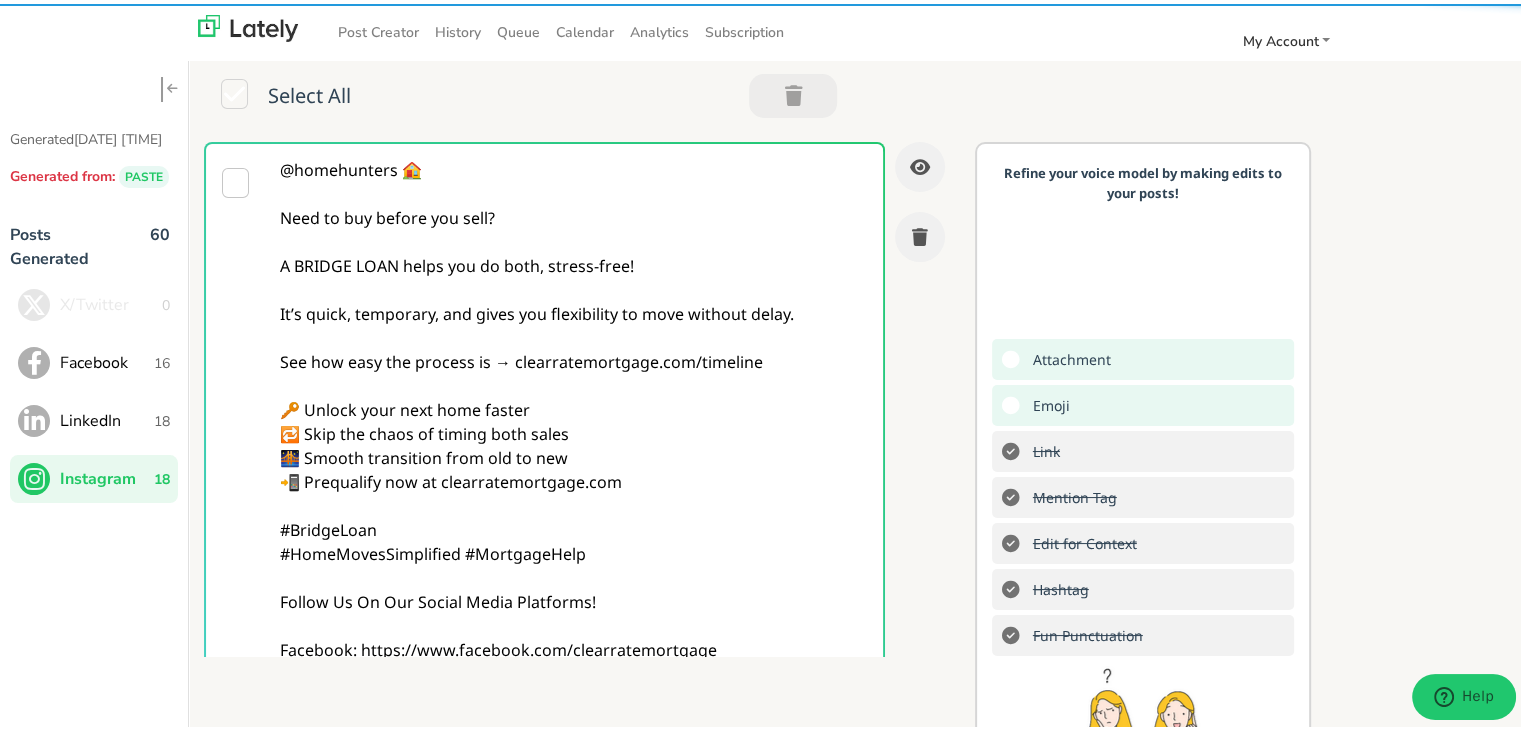 type on "@homehunters 🏠
Need to buy before you sell?
A BRIDGE LOAN helps you do both, stress-free!
It’s quick, temporary, and gives you flexibility to move without delay.
See how easy the process is → clearratemortgage.com/timeline
🔑 Unlock your next home faster
🔁 Skip the chaos of timing both sales
🌉 Smooth transition from old to new
📲 Prequalify now at clearratemortgage.com
#BridgeLoan
#HomeMovesSimplified #MortgageHelp
Follow Us On Our Social Media Platforms!
Facebook: https://www.facebook.com/clearratemortgage
LinkedIn: https://www.linkedin.com/company/clear-rate-mortgage/posts/?feedView=all
Instagram: https://www.instagram.com/clear.rate.mortgage/" 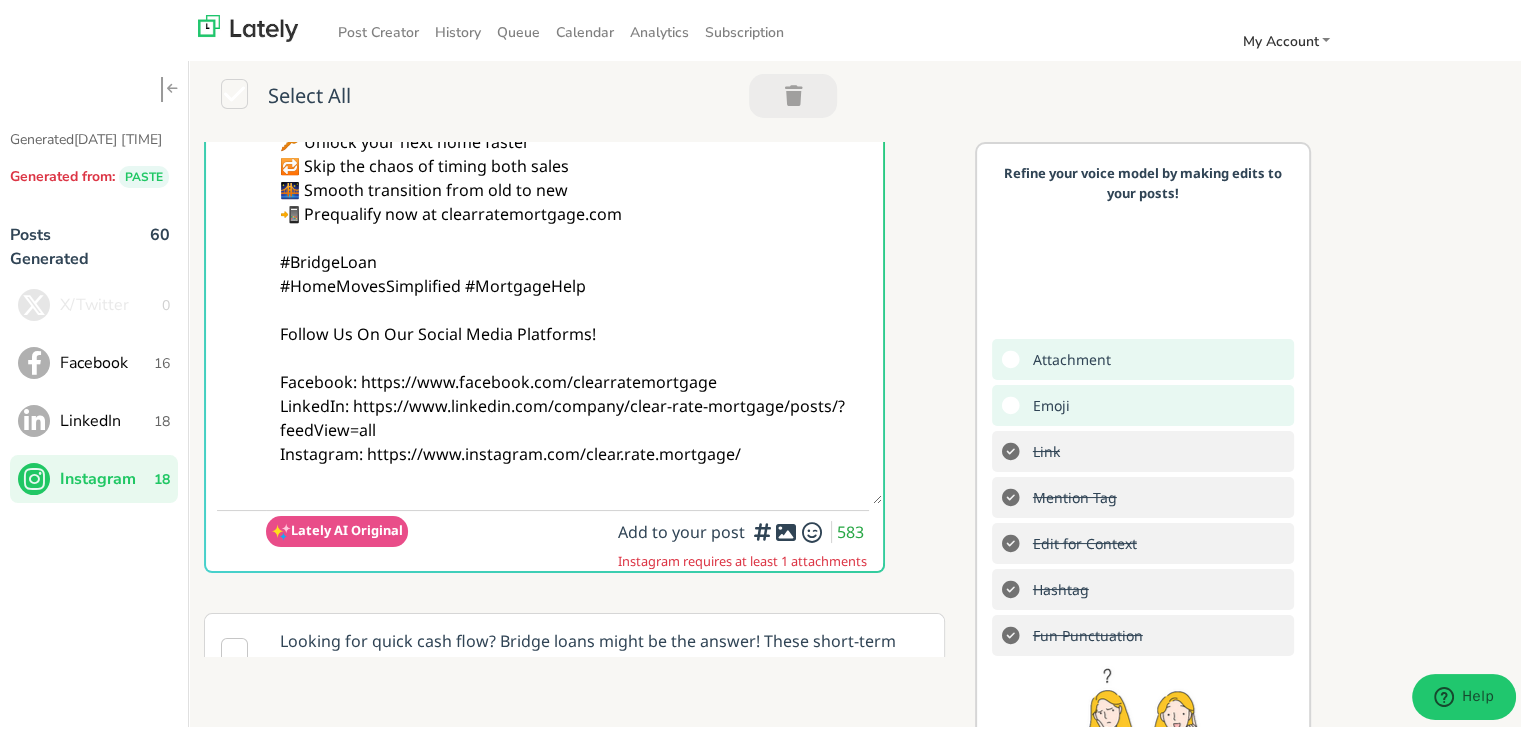 scroll, scrollTop: 500, scrollLeft: 0, axis: vertical 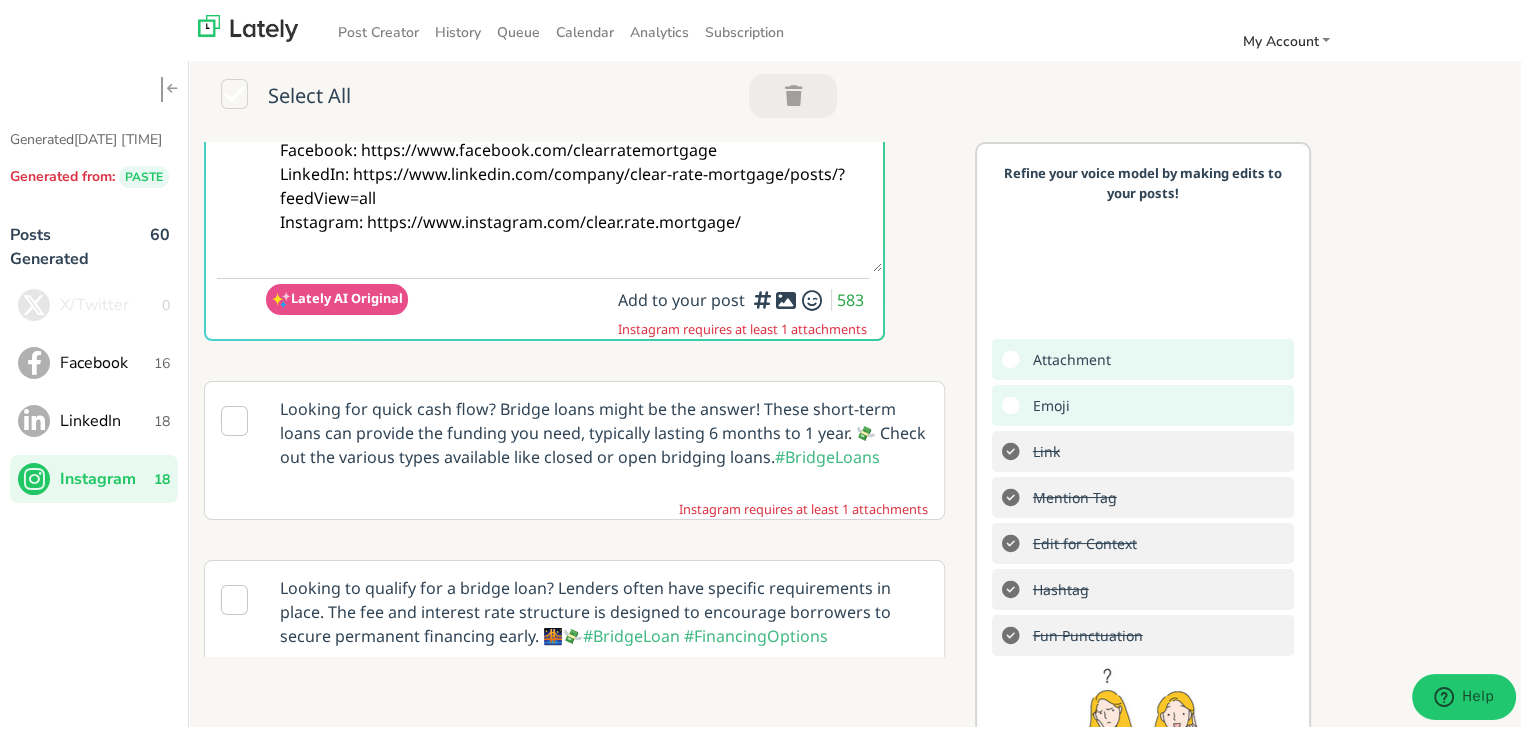 click at bounding box center [786, 296] 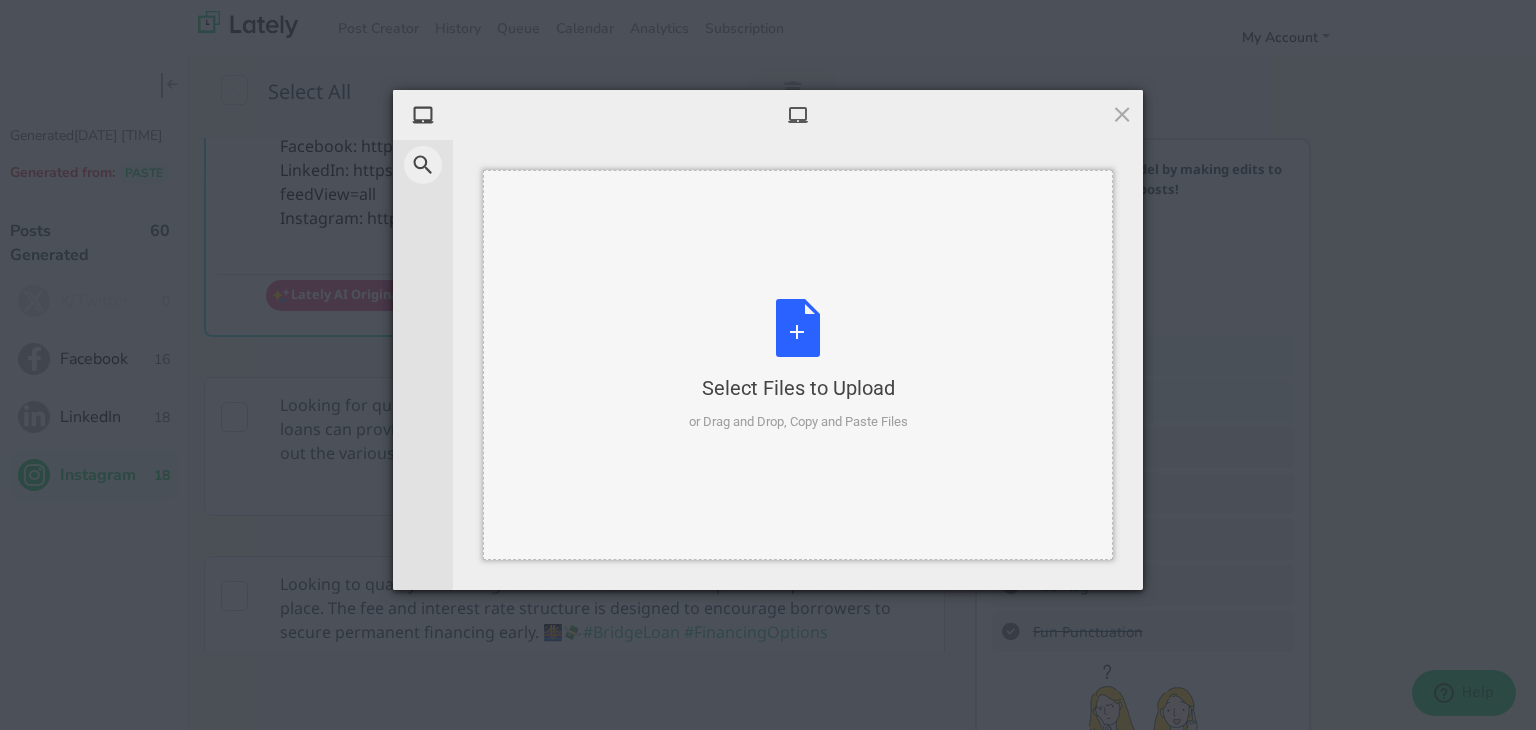 click on "Select Files to Upload" at bounding box center [798, 388] 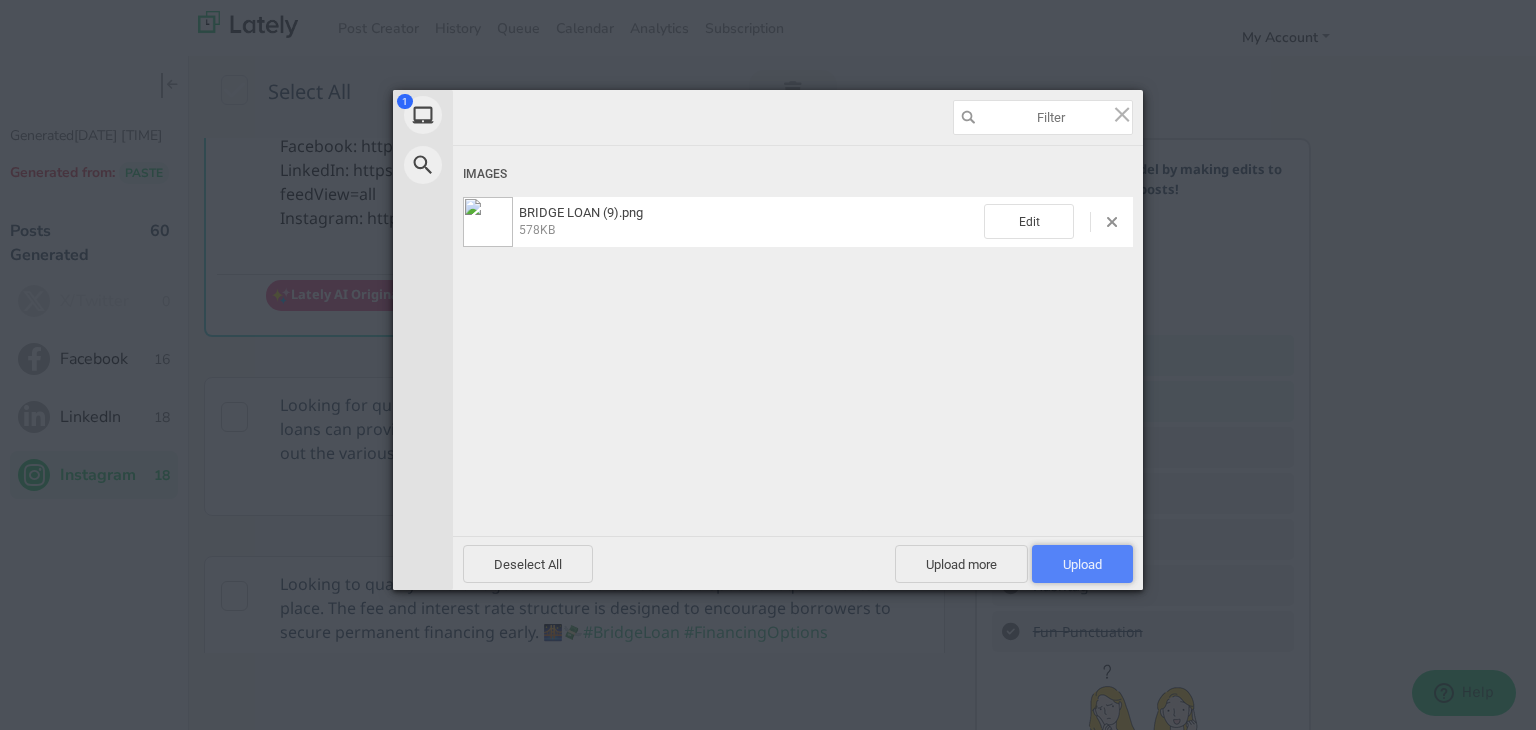 click on "Upload
1" at bounding box center (1082, 564) 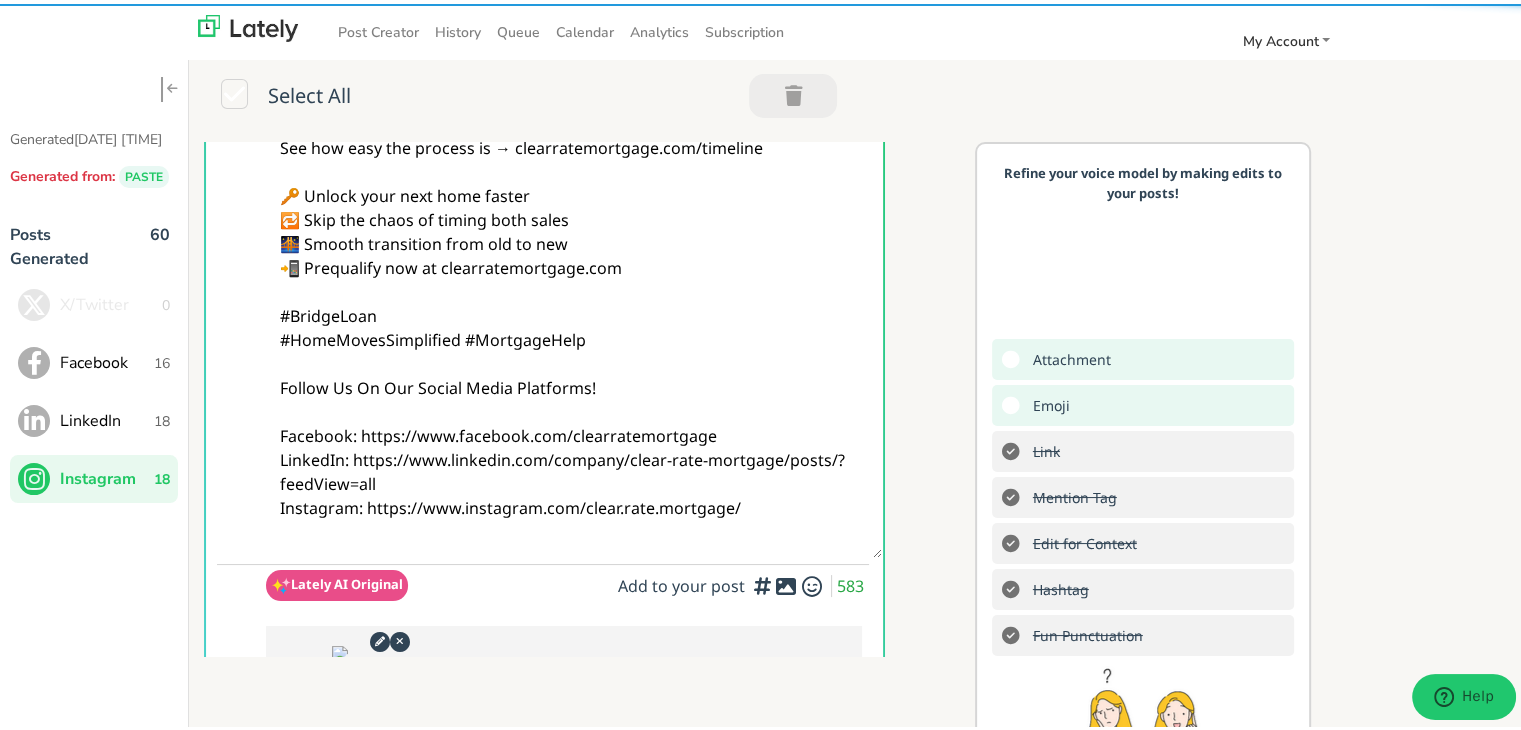 scroll, scrollTop: 0, scrollLeft: 0, axis: both 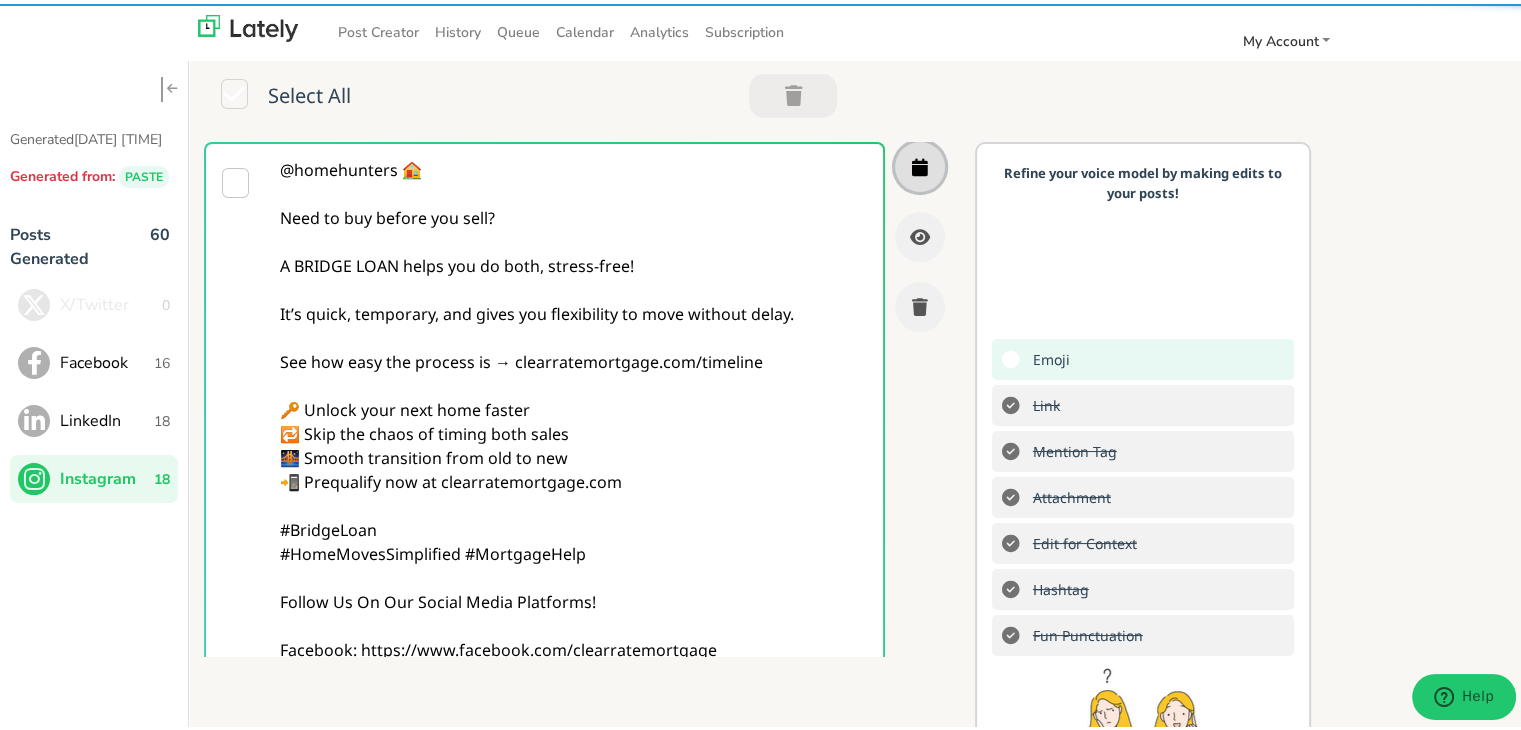 click at bounding box center (920, 163) 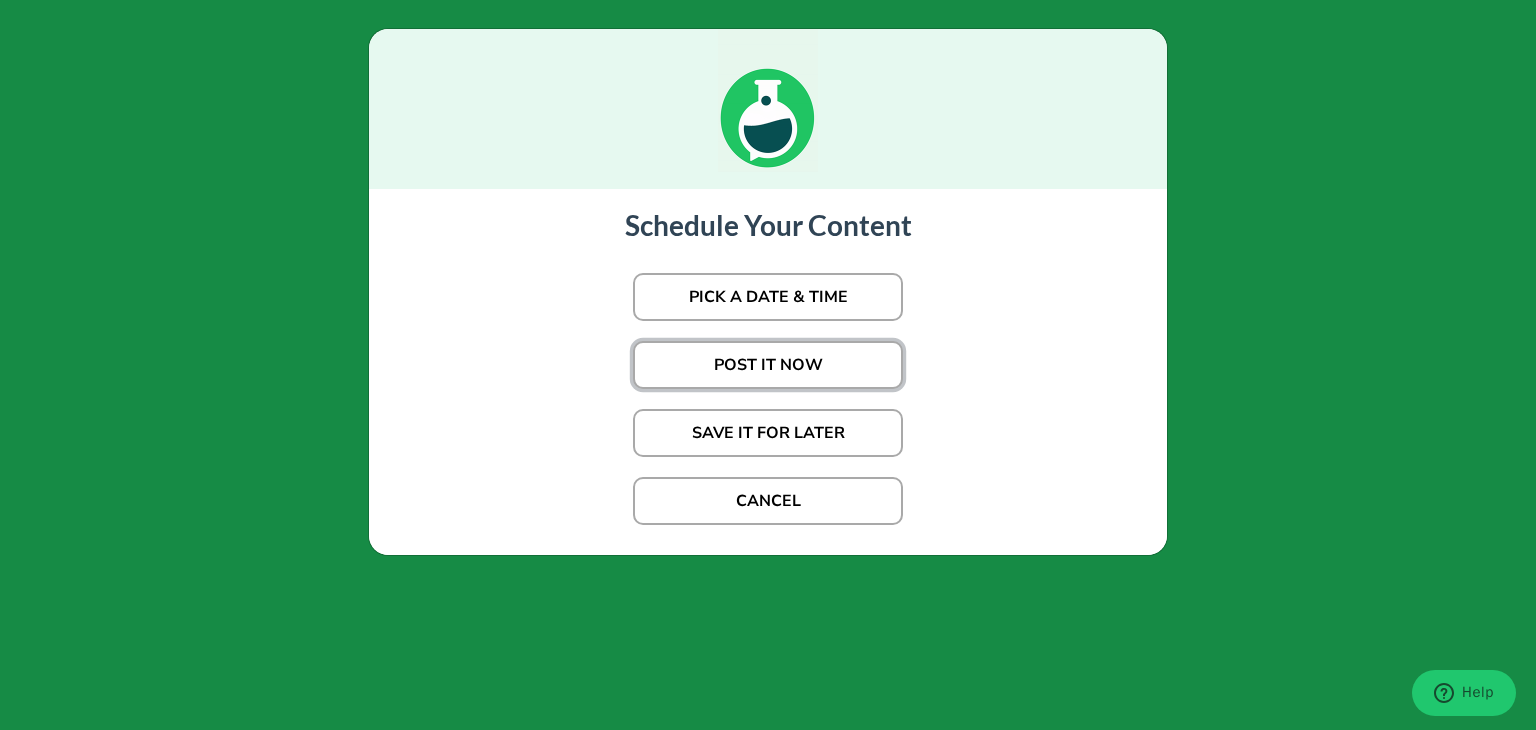 click on "POST IT NOW" at bounding box center (768, 297) 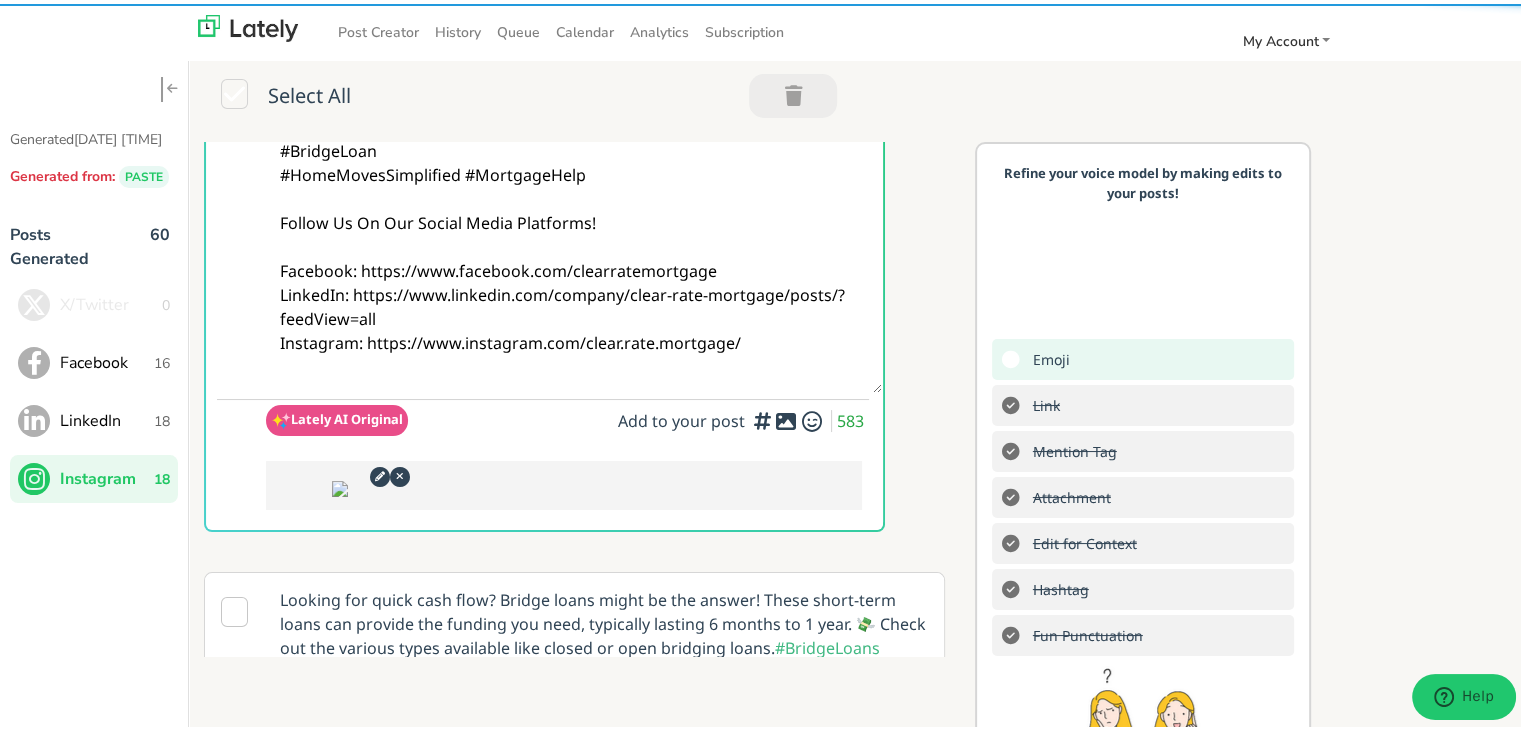 scroll, scrollTop: 300, scrollLeft: 0, axis: vertical 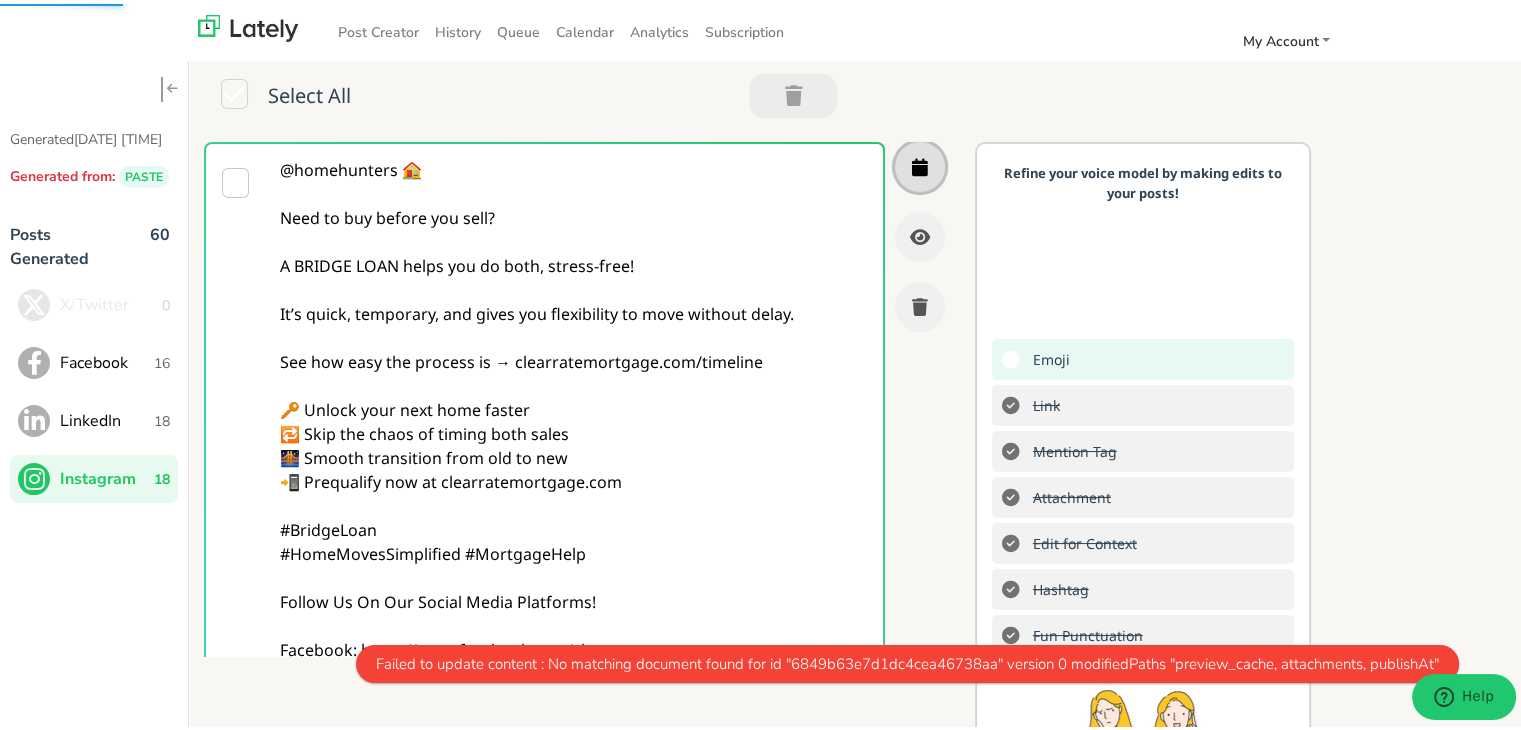 click at bounding box center (920, 163) 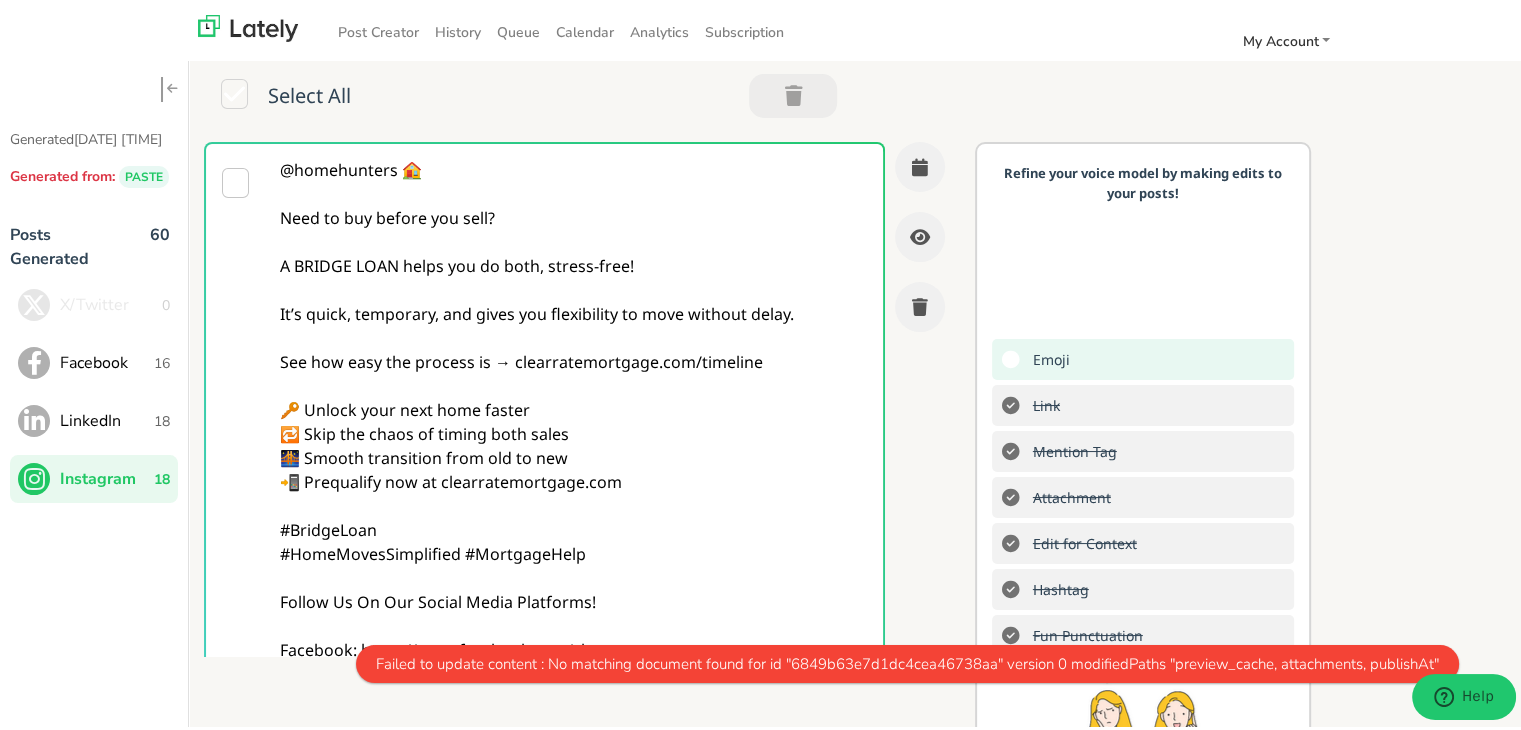 click on "@homehunters 🏠
Need to buy before you sell?
A BRIDGE LOAN helps you do both, stress-free!
It’s quick, temporary, and gives you flexibility to move without delay.
See how easy the process is → clearratemortgage.com/timeline
🔑 Unlock your next home faster
🔁 Skip the chaos of timing both sales
🌉 Smooth transition from old to new
📲 Prequalify now at clearratemortgage.com
#BridgeLoan
#HomeMovesSimplified #MortgageHelp
Follow Us On Our Social Media Platforms!
Facebook: https://www.facebook.com/clearratemortgage
LinkedIn: https://www.linkedin.com/company/clear-rate-mortgage/posts/?feedView=all
Instagram: https://www.instagram.com/clear.rate.mortgage/" at bounding box center (574, 454) 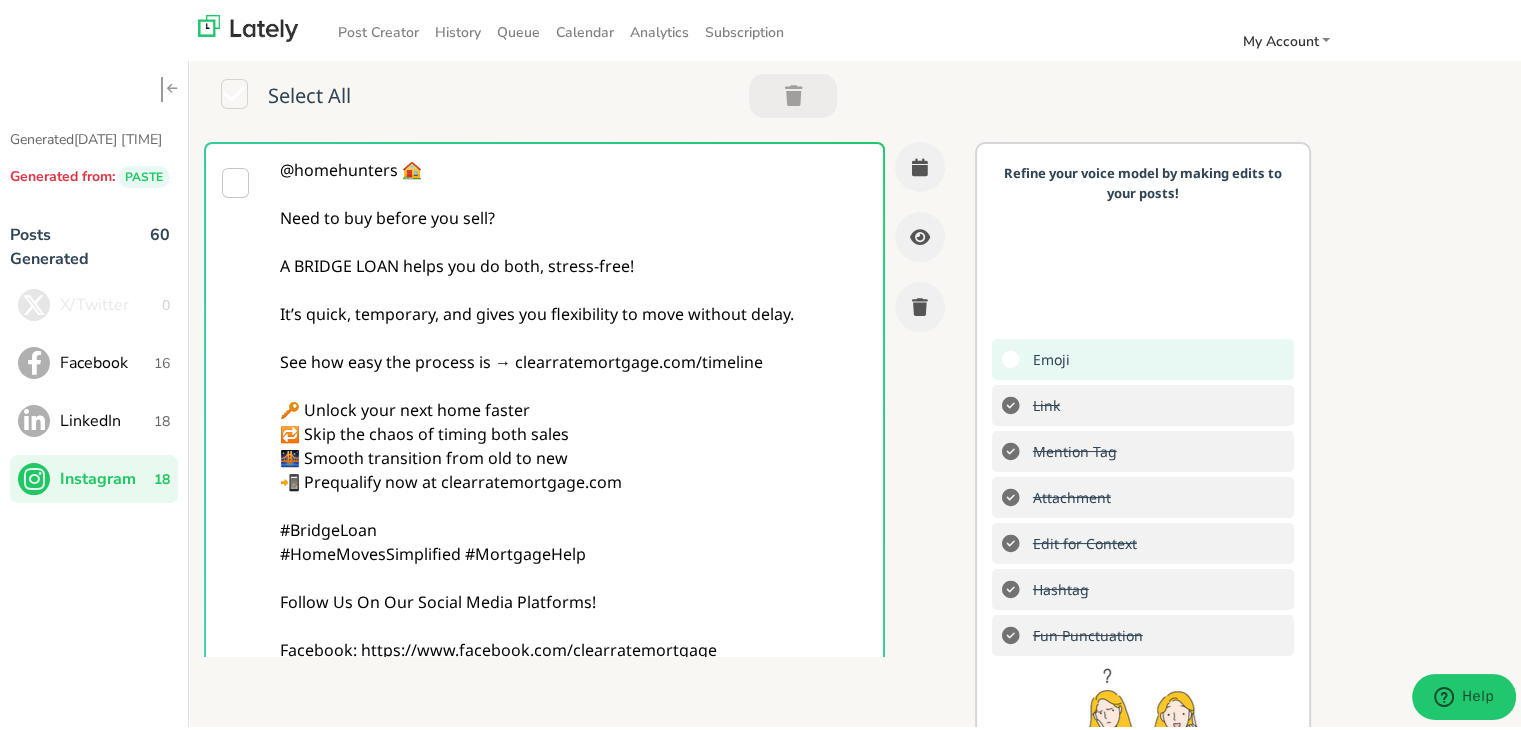 click on "@homehunters 🏠
Need to buy before you sell?
A BRIDGE LOAN helps you do both, stress-free!
It’s quick, temporary, and gives you flexibility to move without delay.
See how easy the process is → clearratemortgage.com/timeline
🔑 Unlock your next home faster
🔁 Skip the chaos of timing both sales
🌉 Smooth transition from old to new
📲 Prequalify now at clearratemortgage.com
#BridgeLoan
#HomeMovesSimplified #MortgageHelp
Follow Us On Our Social Media Platforms!
Facebook: https://www.facebook.com/clearratemortgage
LinkedIn: https://www.linkedin.com/company/clear-rate-mortgage/posts/?feedView=all
Instagram: https://www.instagram.com/clear.rate.mortgage/" at bounding box center (574, 454) 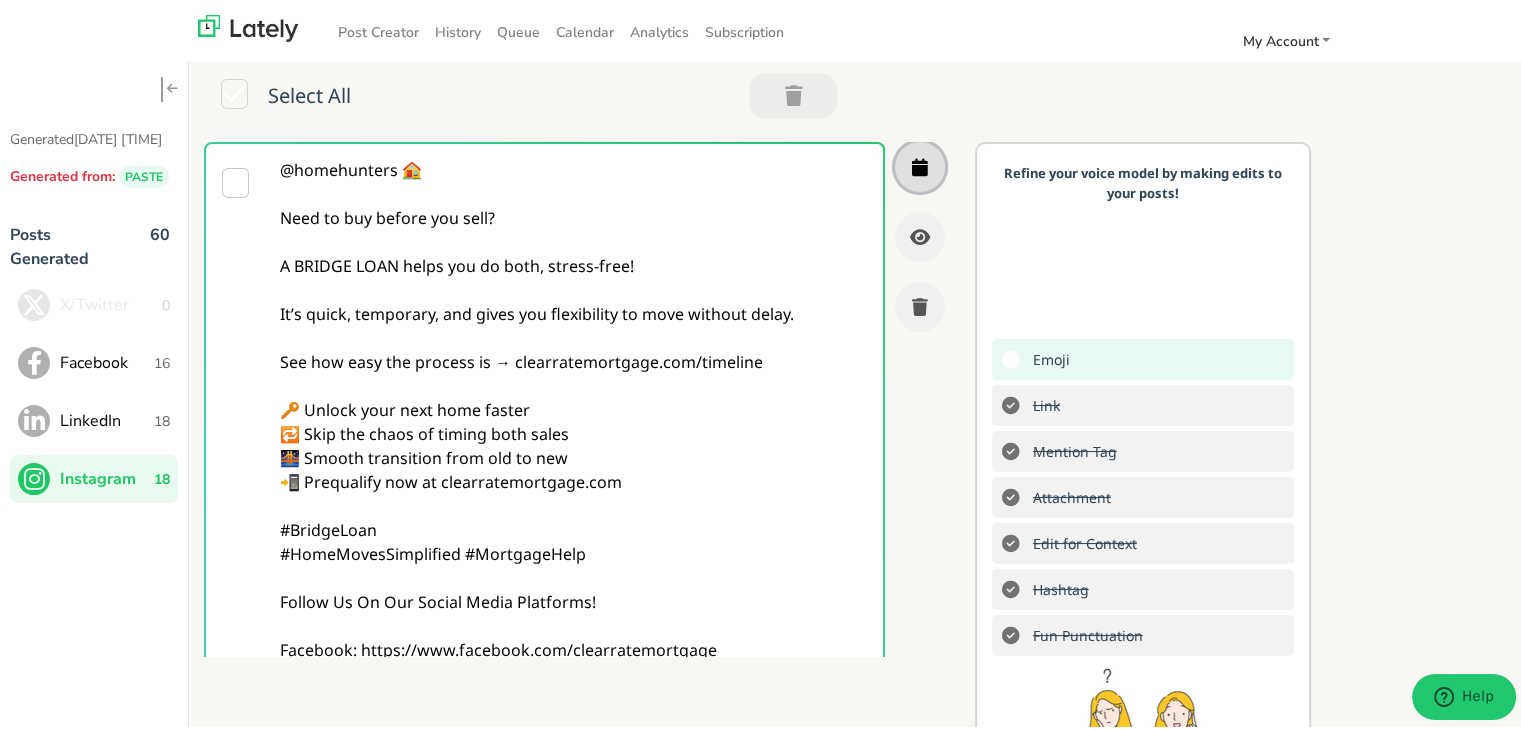 click at bounding box center [920, 163] 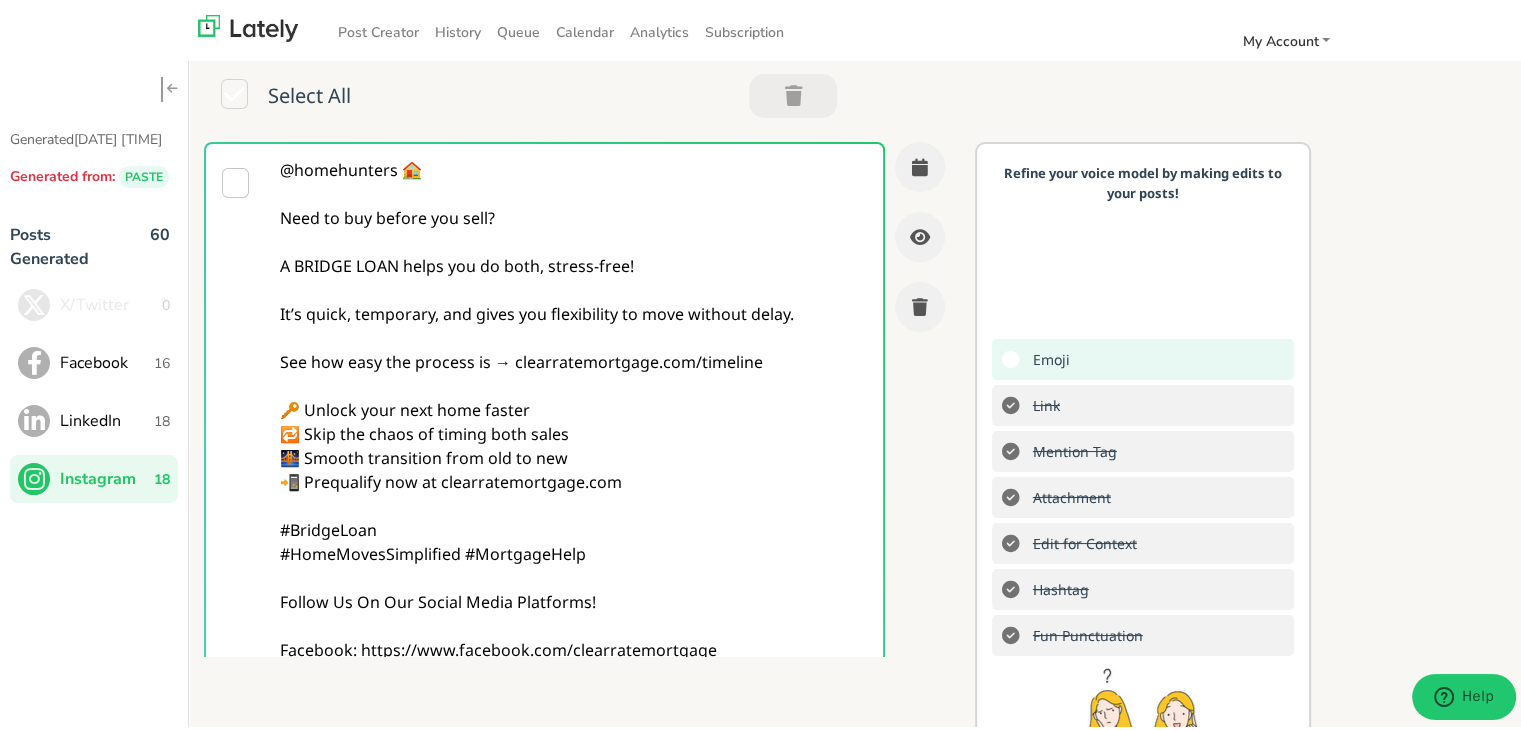 drag, startPoint x: 729, startPoint y: 294, endPoint x: 347, endPoint y: 349, distance: 385.93912 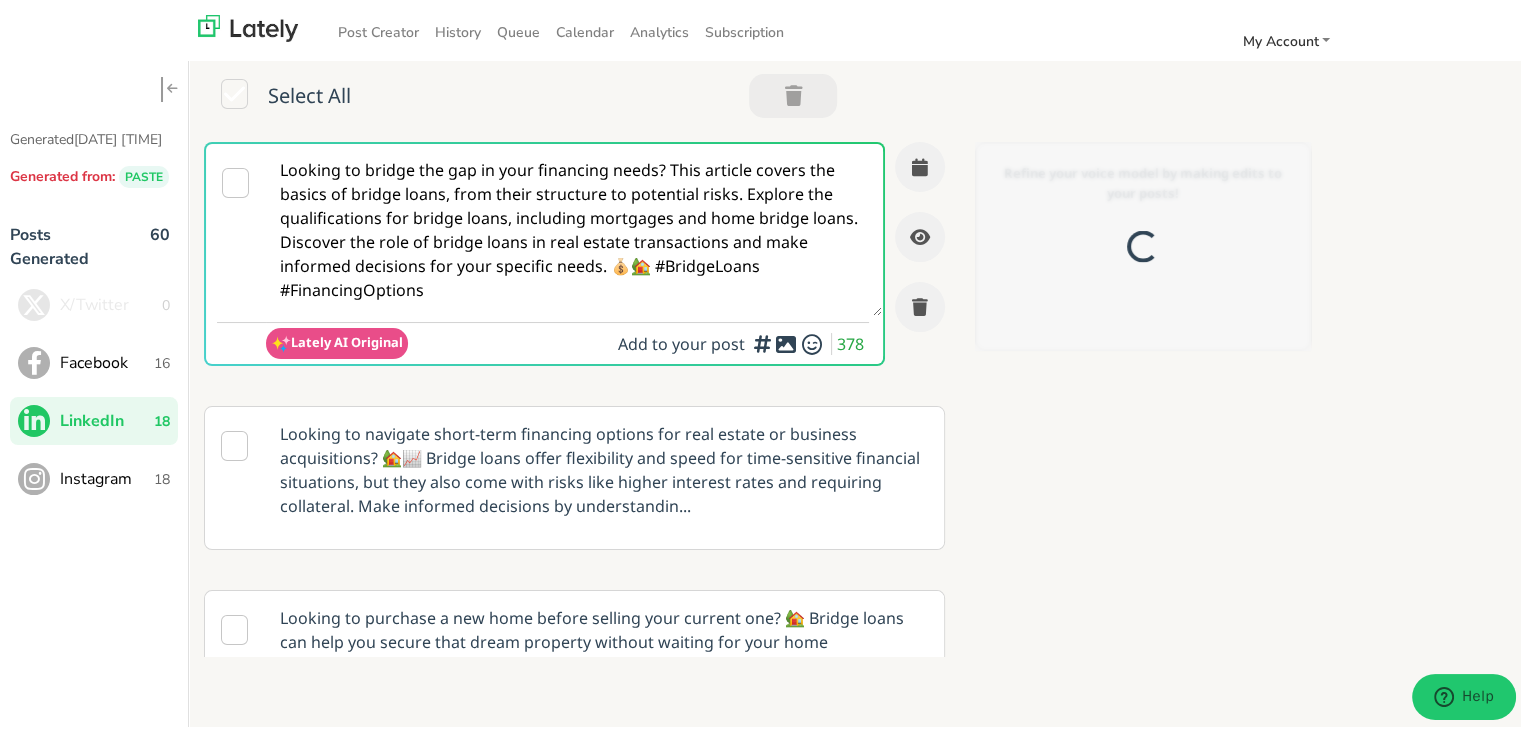scroll, scrollTop: 0, scrollLeft: 0, axis: both 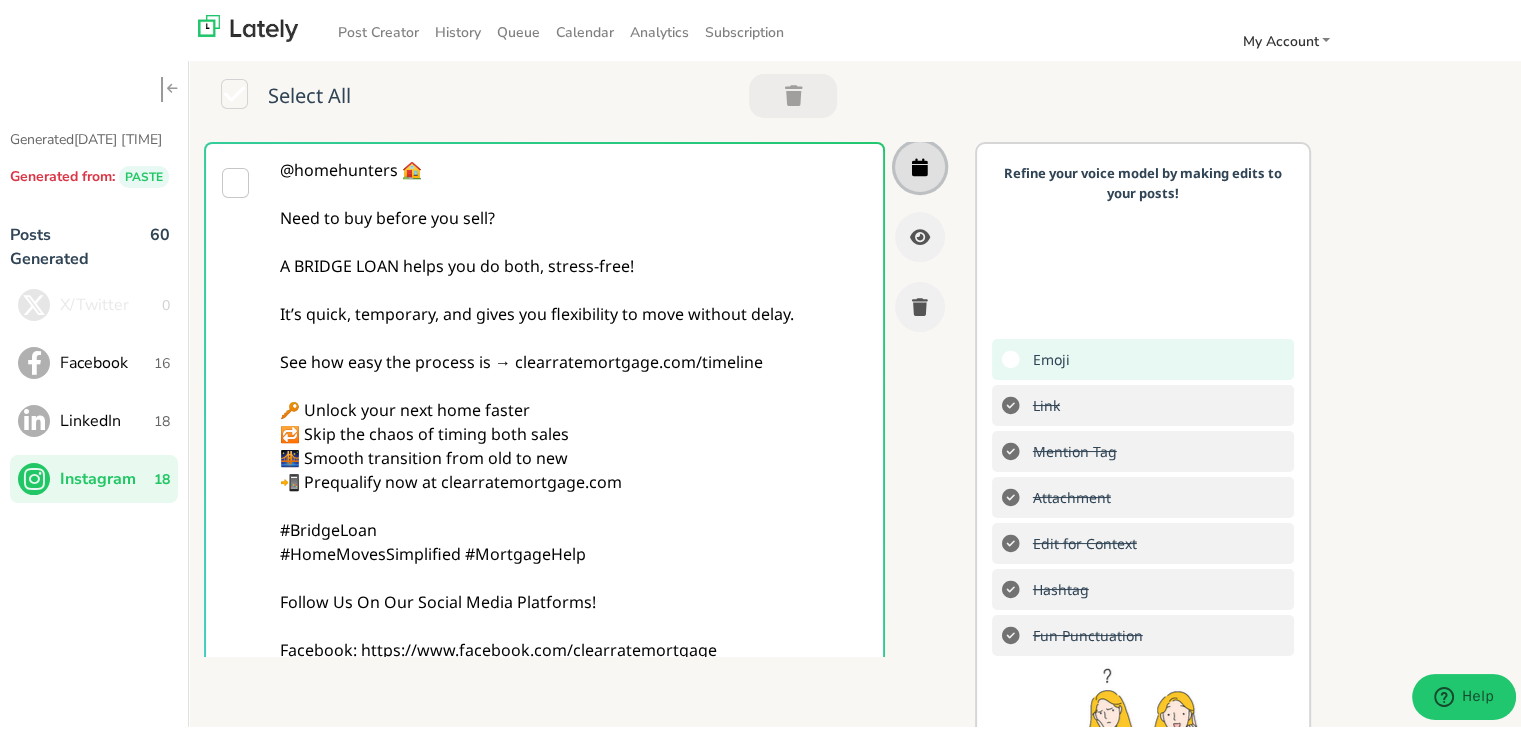 click at bounding box center (920, 163) 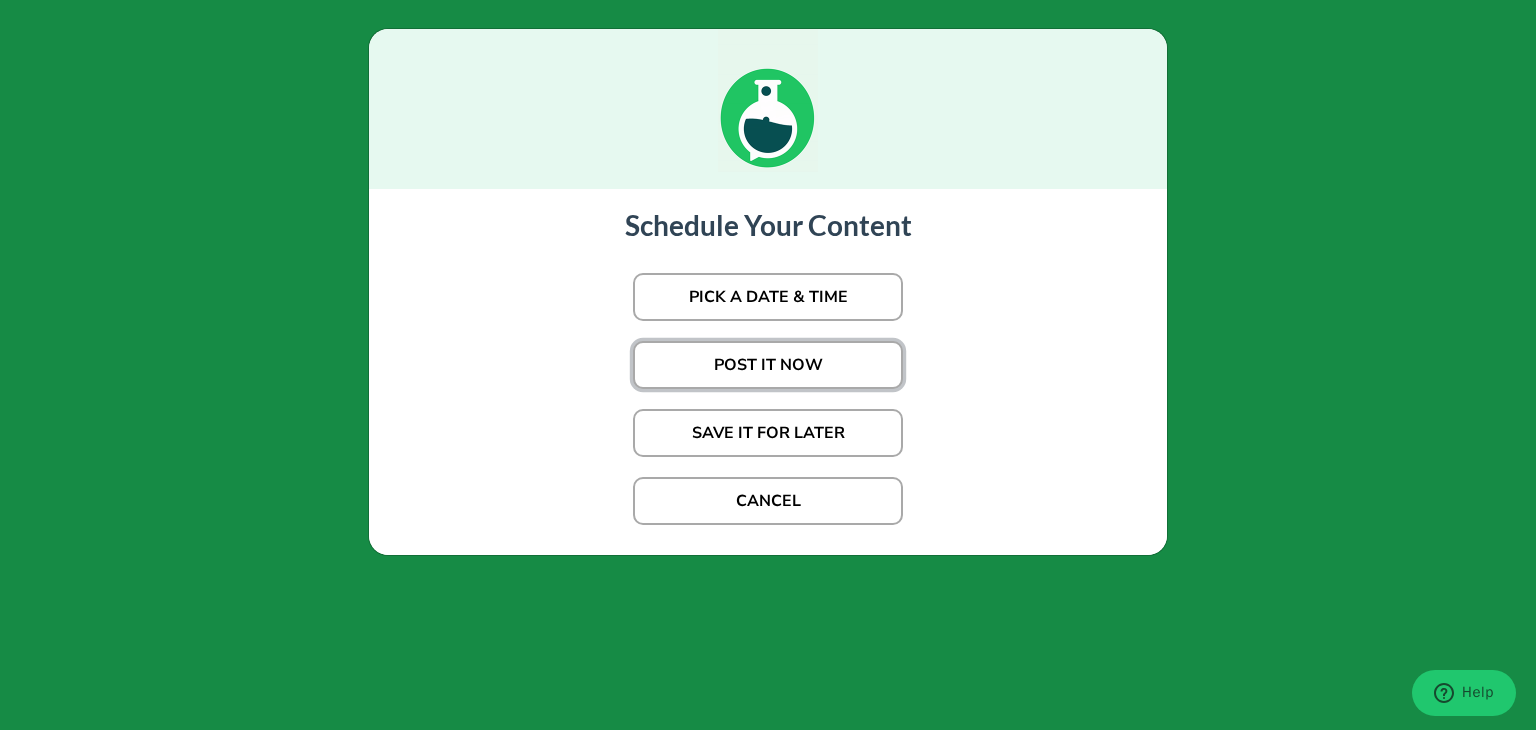 click on "POST IT NOW" at bounding box center [768, 297] 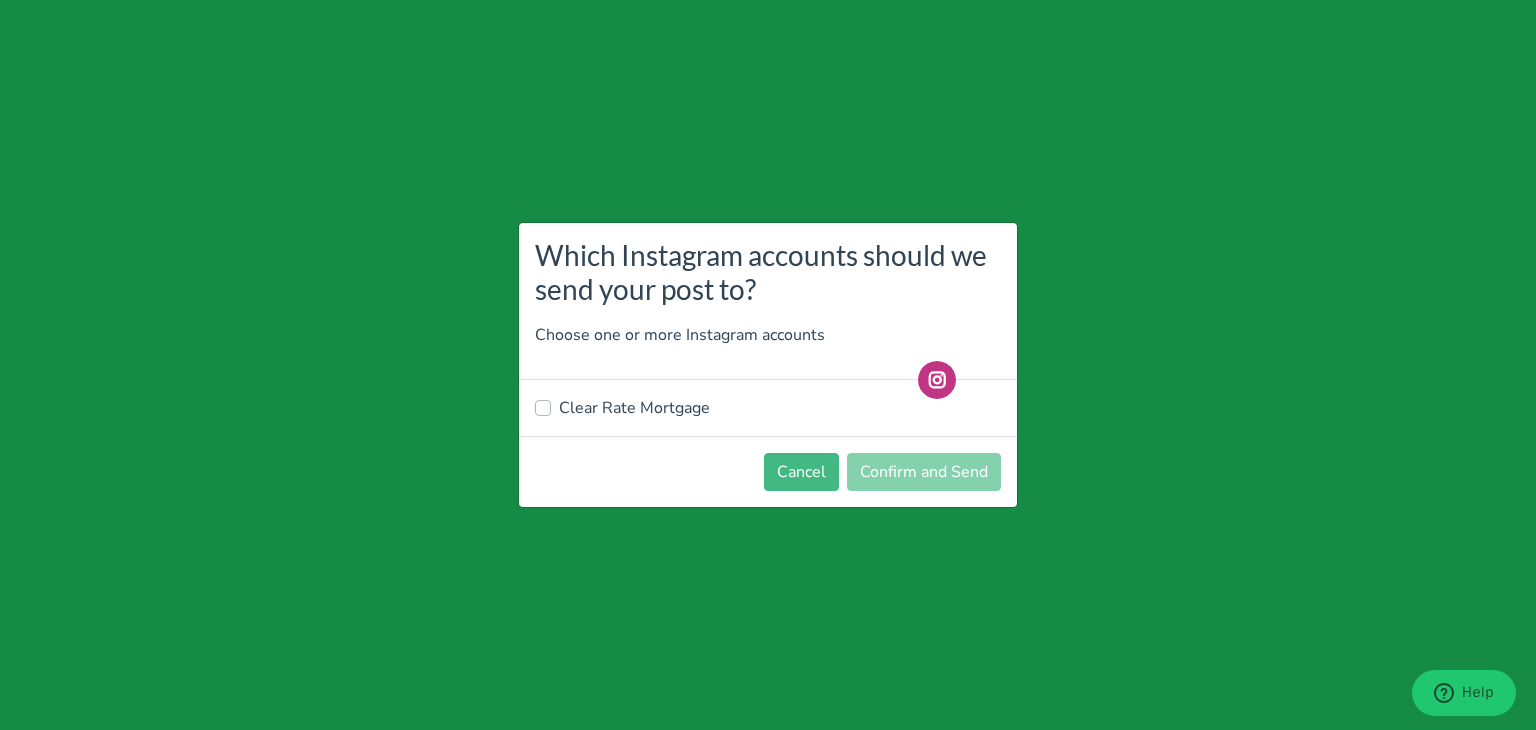 click on "Clear Rate Mortgage" at bounding box center [634, 408] 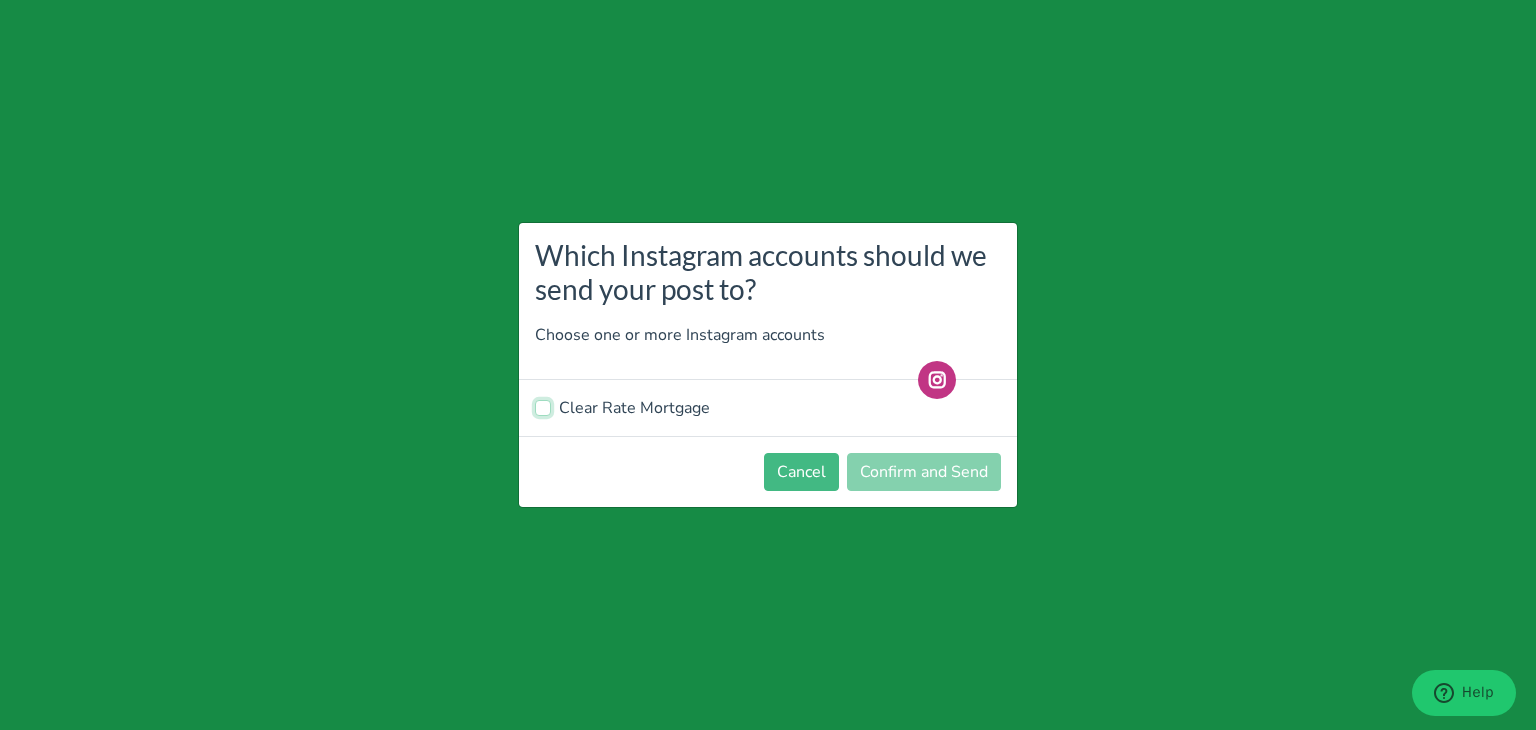 click on "Clear Rate Mortgage" at bounding box center (543, 406) 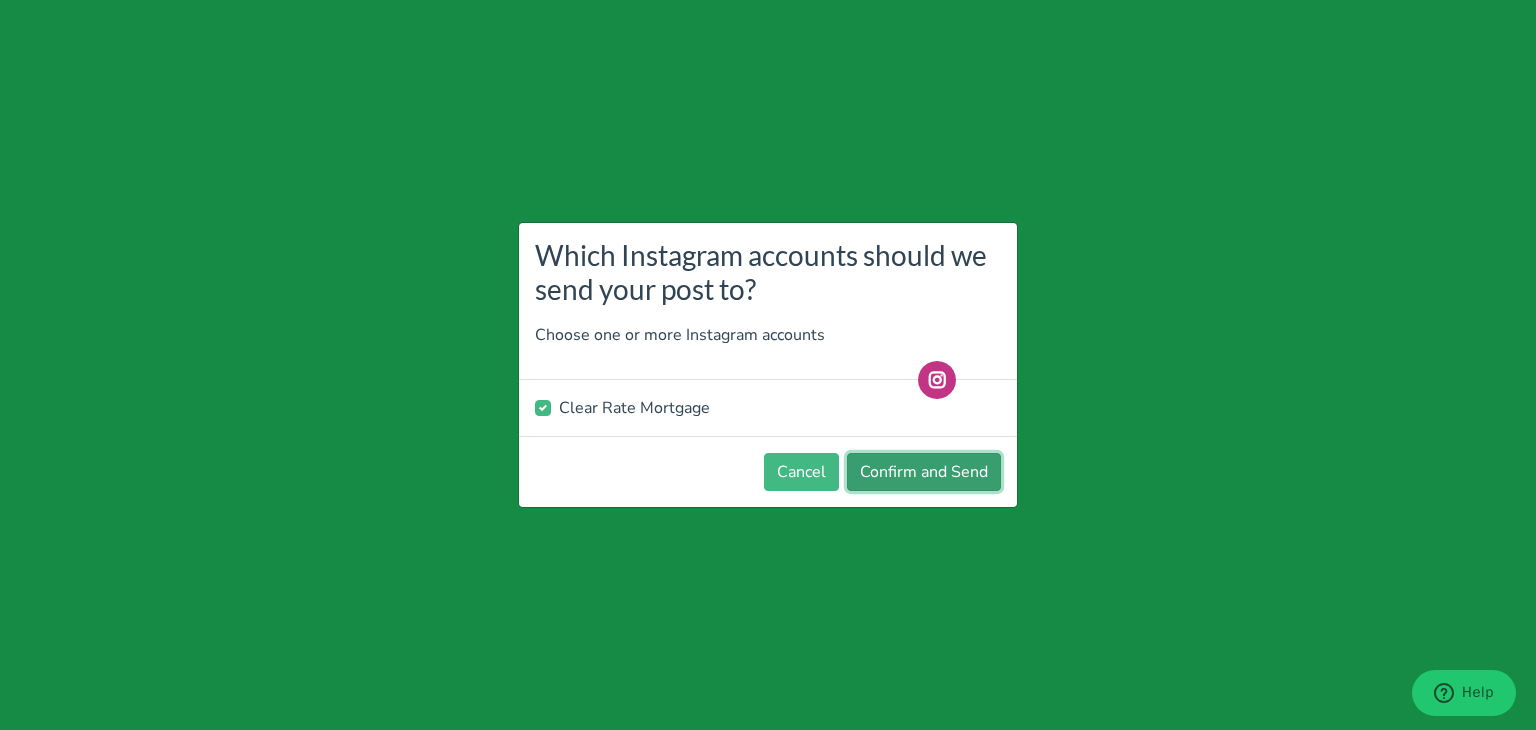 drag, startPoint x: 948, startPoint y: 465, endPoint x: 930, endPoint y: 431, distance: 38.470768 